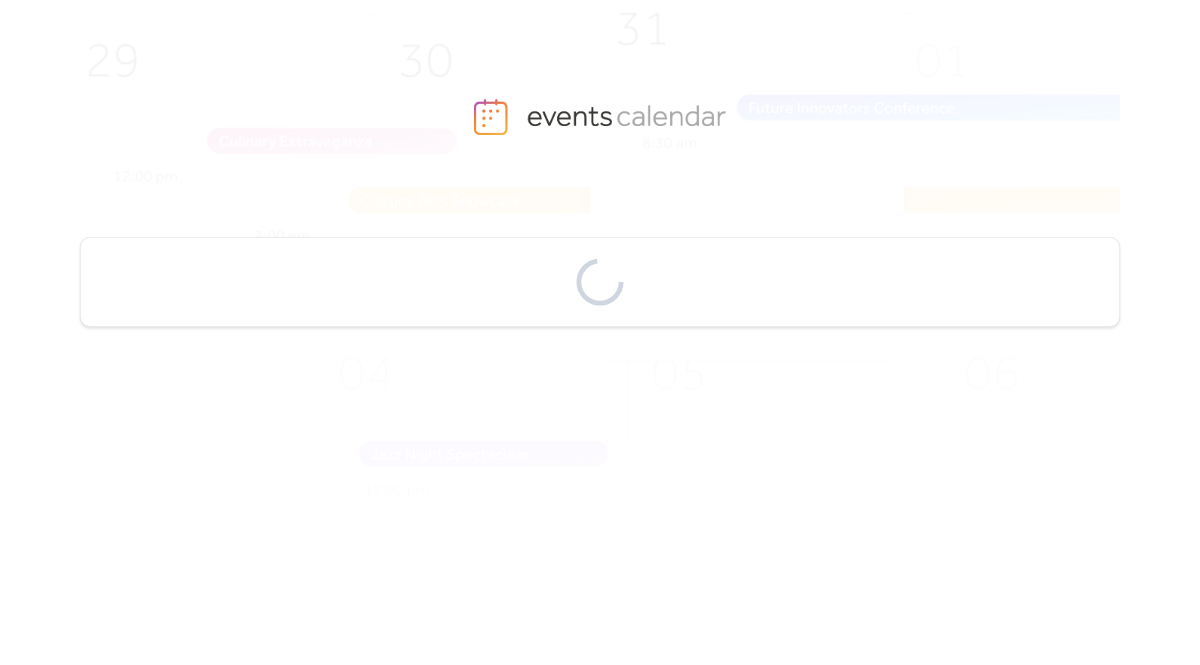 scroll, scrollTop: 0, scrollLeft: 0, axis: both 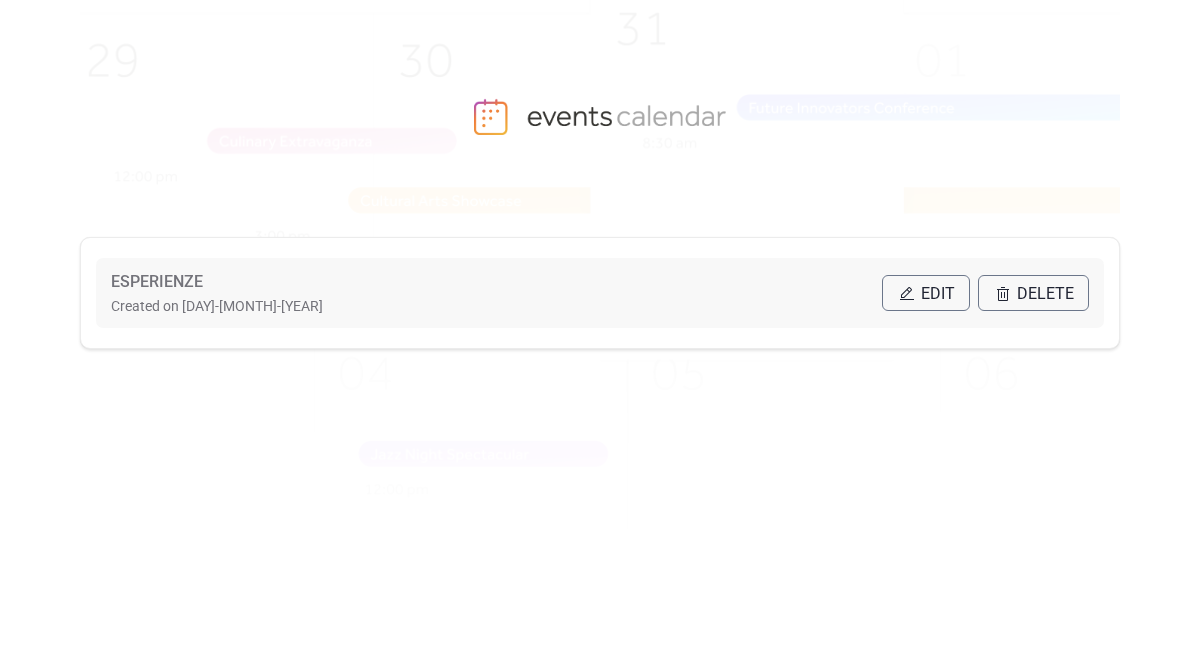 click on "Edit" at bounding box center [926, 293] 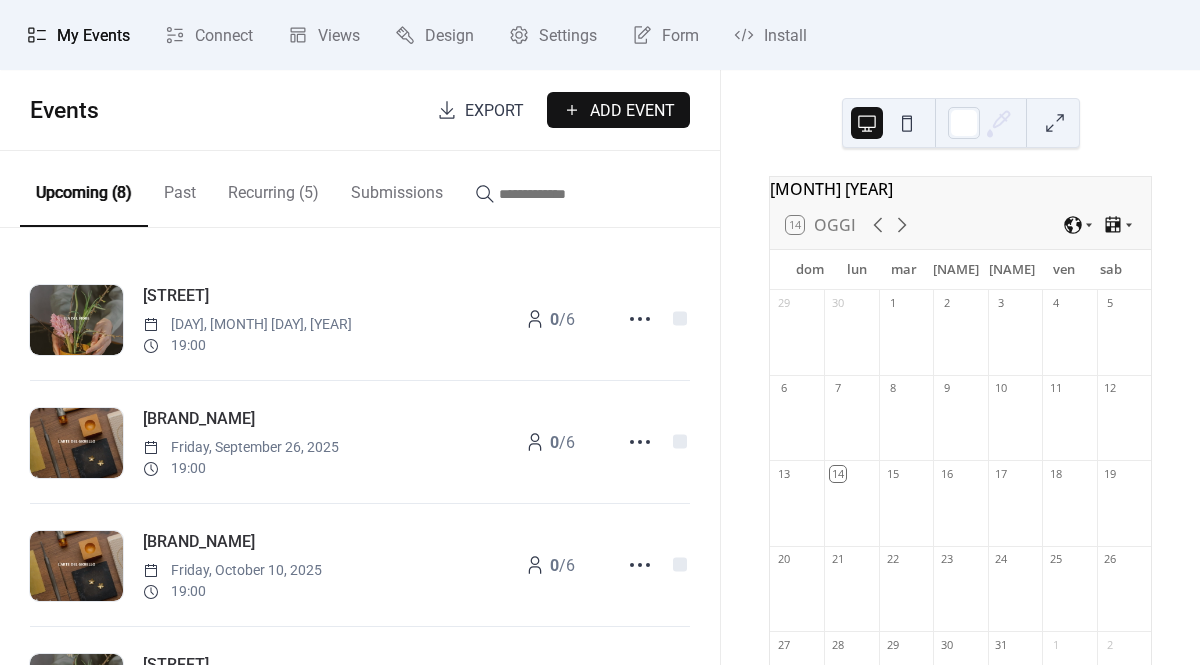 click on "Recurring (5)" at bounding box center (273, 188) 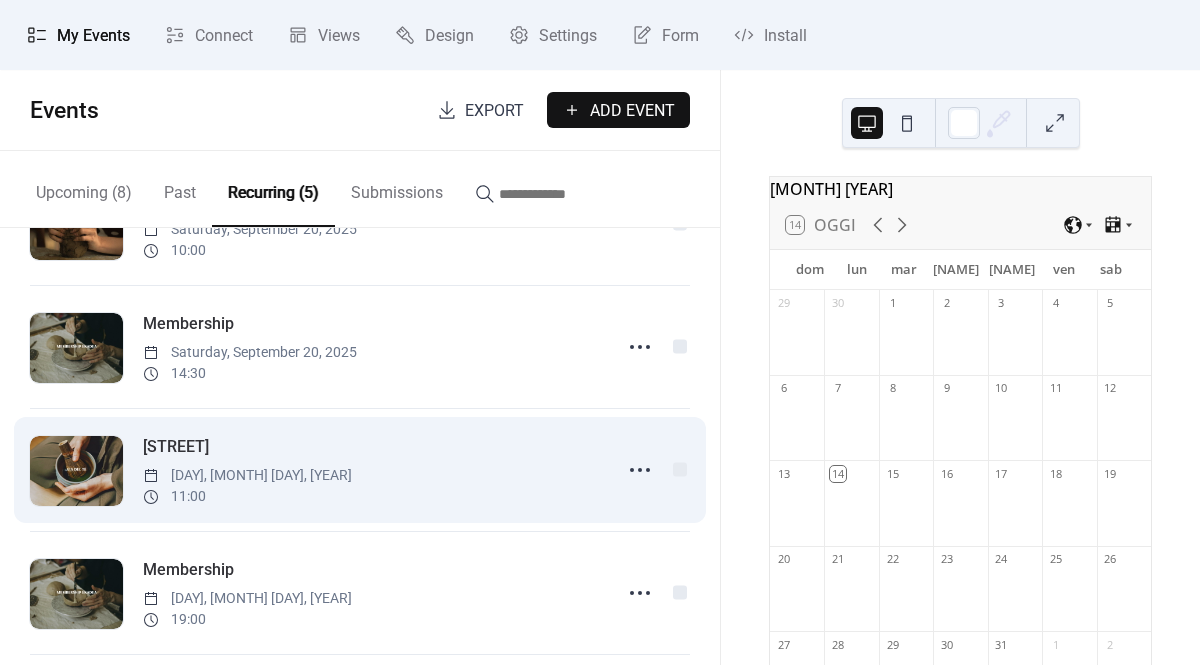 scroll, scrollTop: 109, scrollLeft: 0, axis: vertical 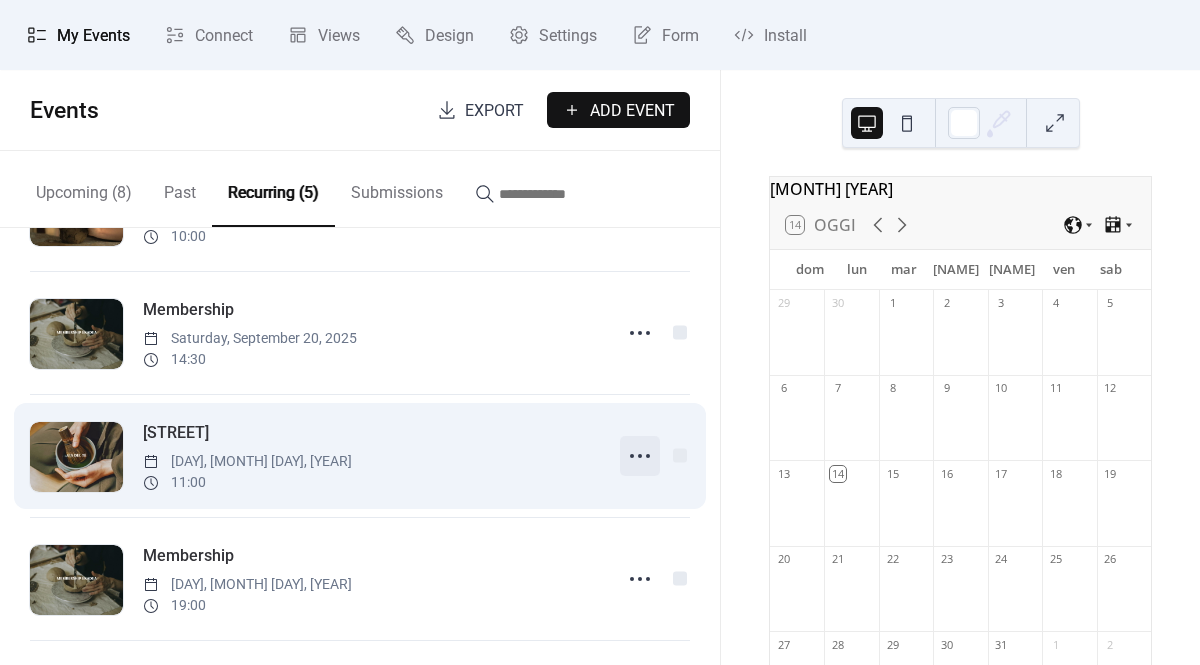 click 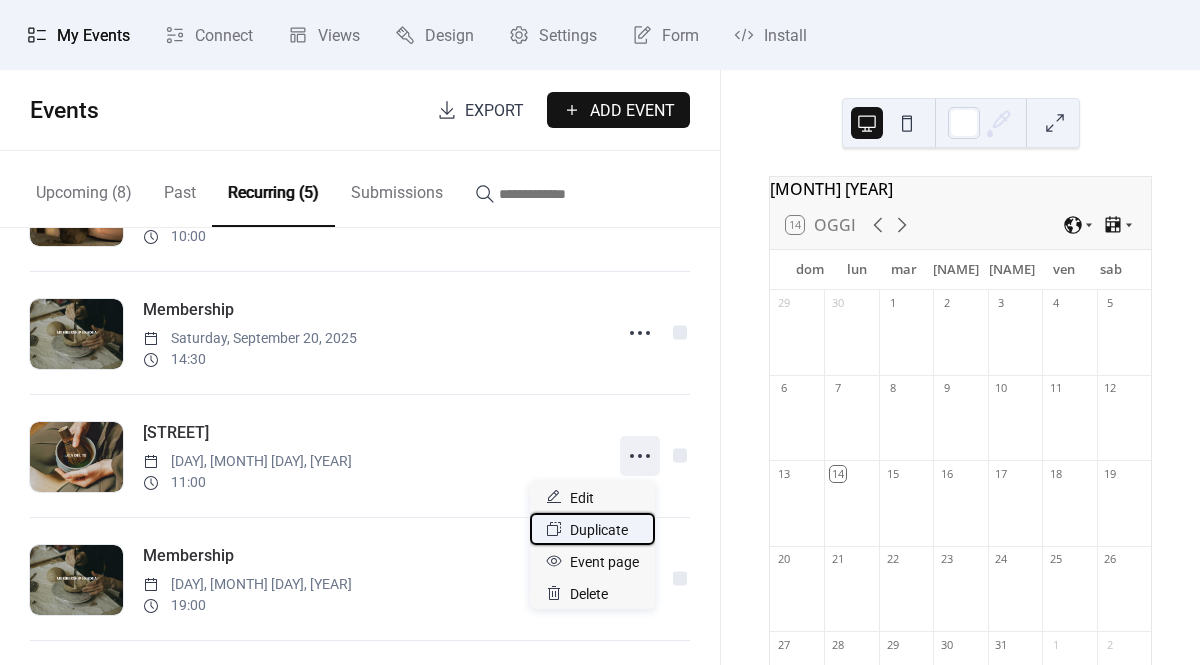 click on "Duplicate" at bounding box center [599, 530] 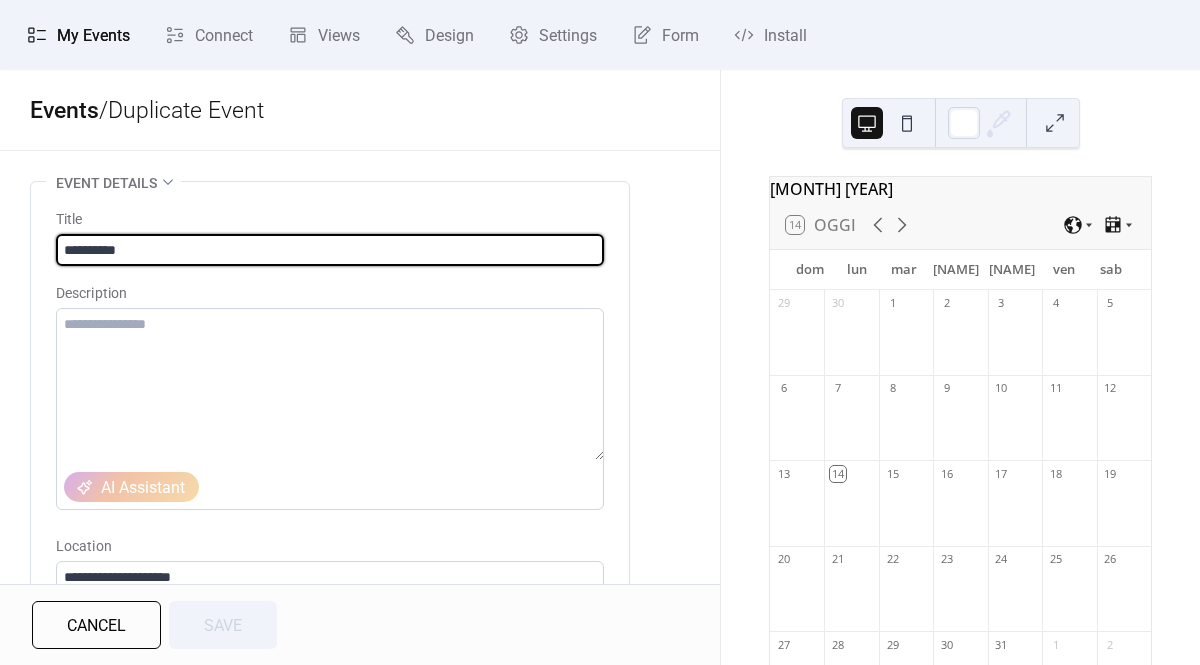 type on "**********" 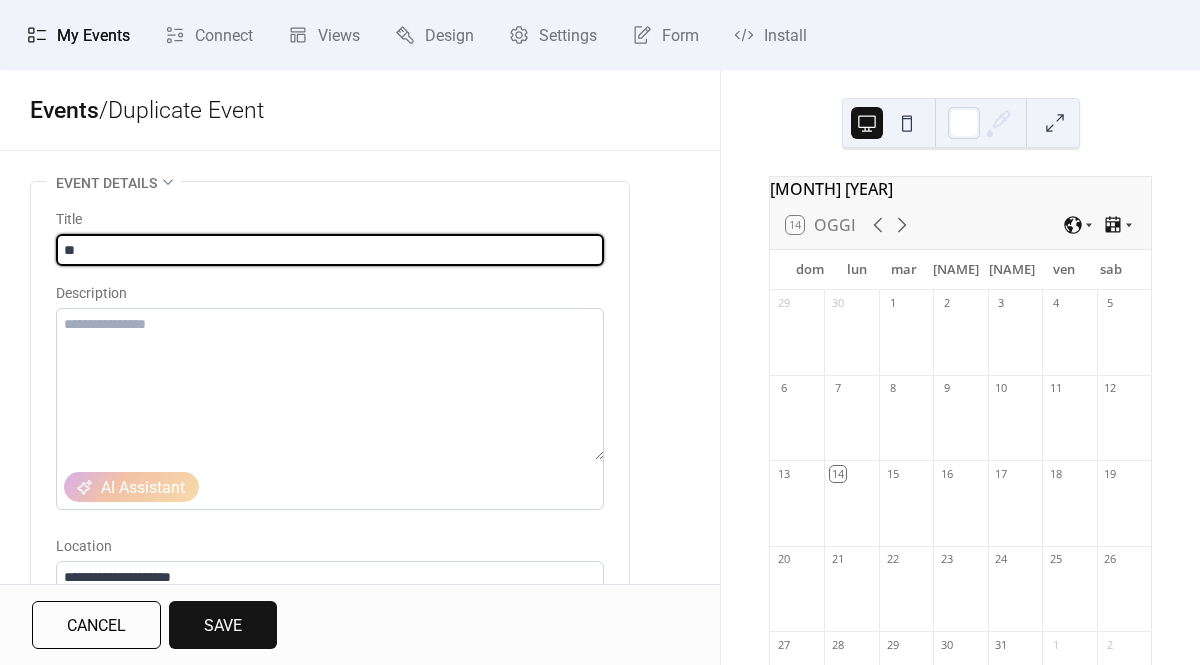 type on "*" 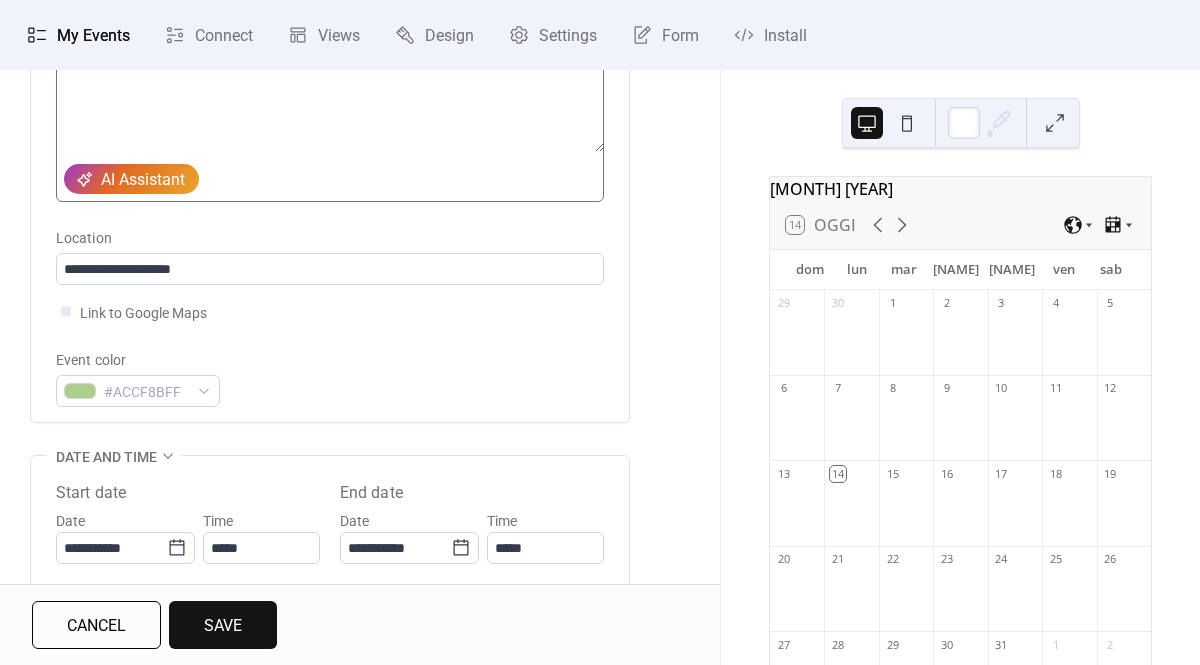 scroll, scrollTop: 310, scrollLeft: 0, axis: vertical 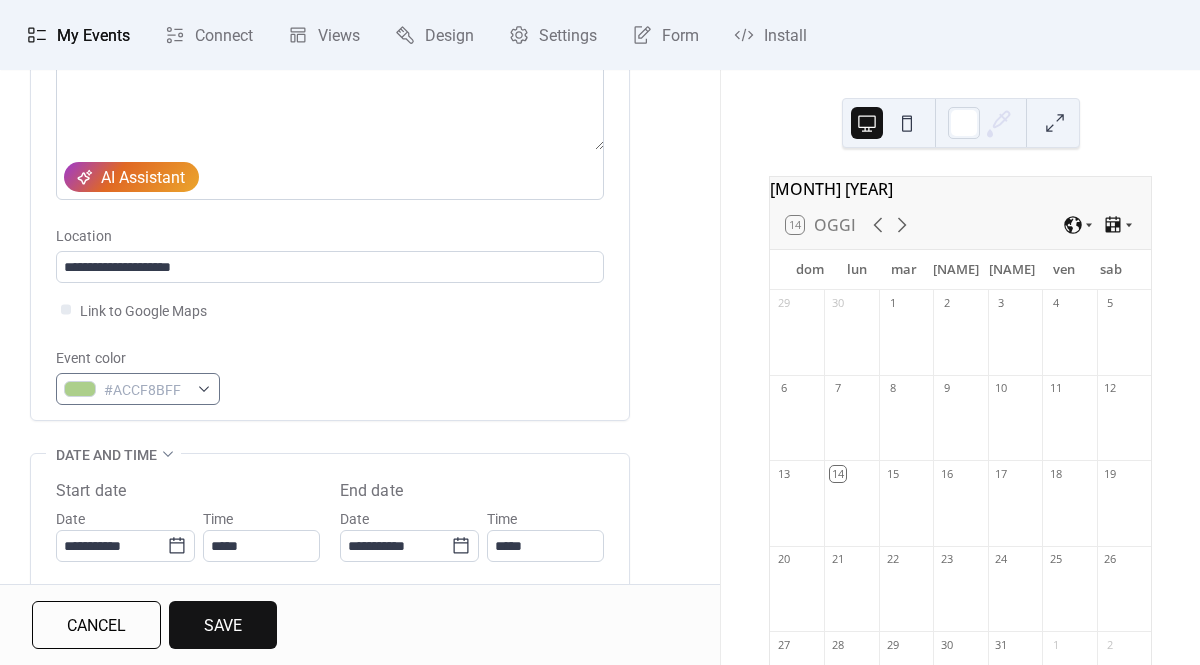 type on "**********" 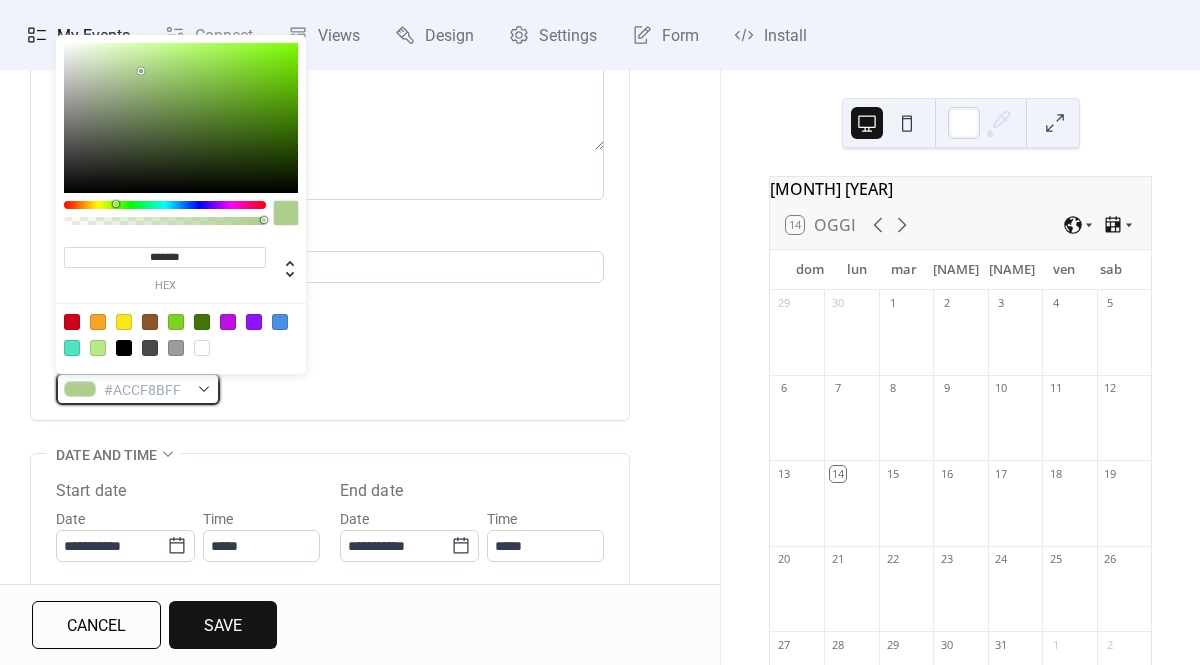 click on "#ACCF8BFF" at bounding box center (138, 389) 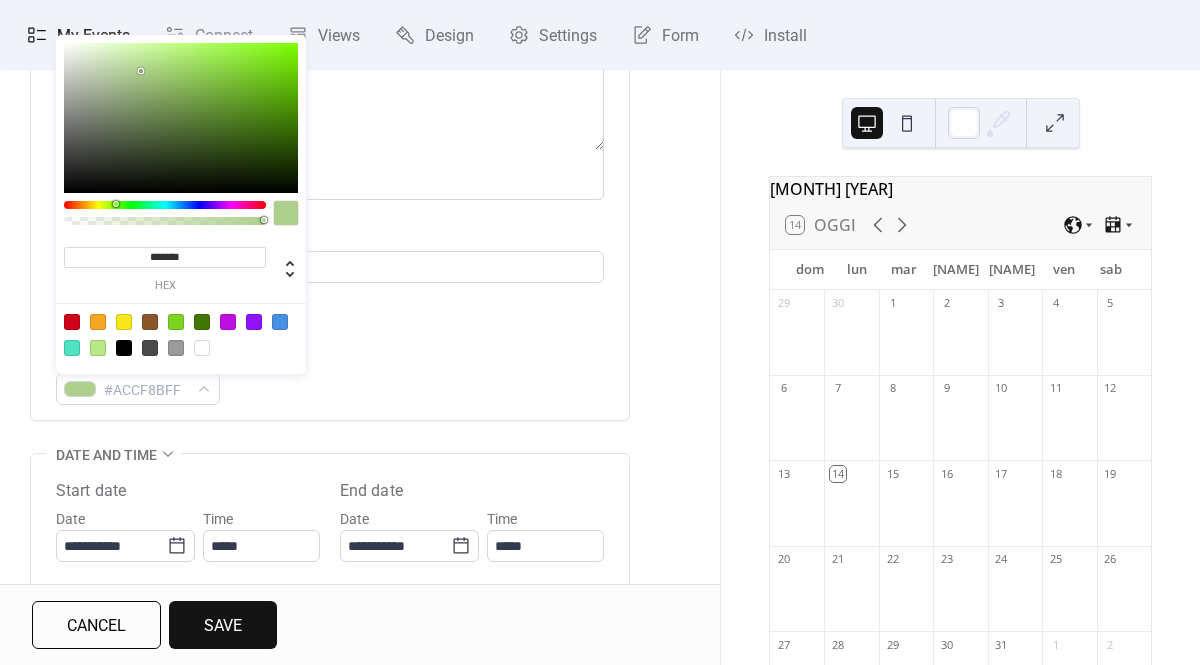 click at bounding box center (280, 322) 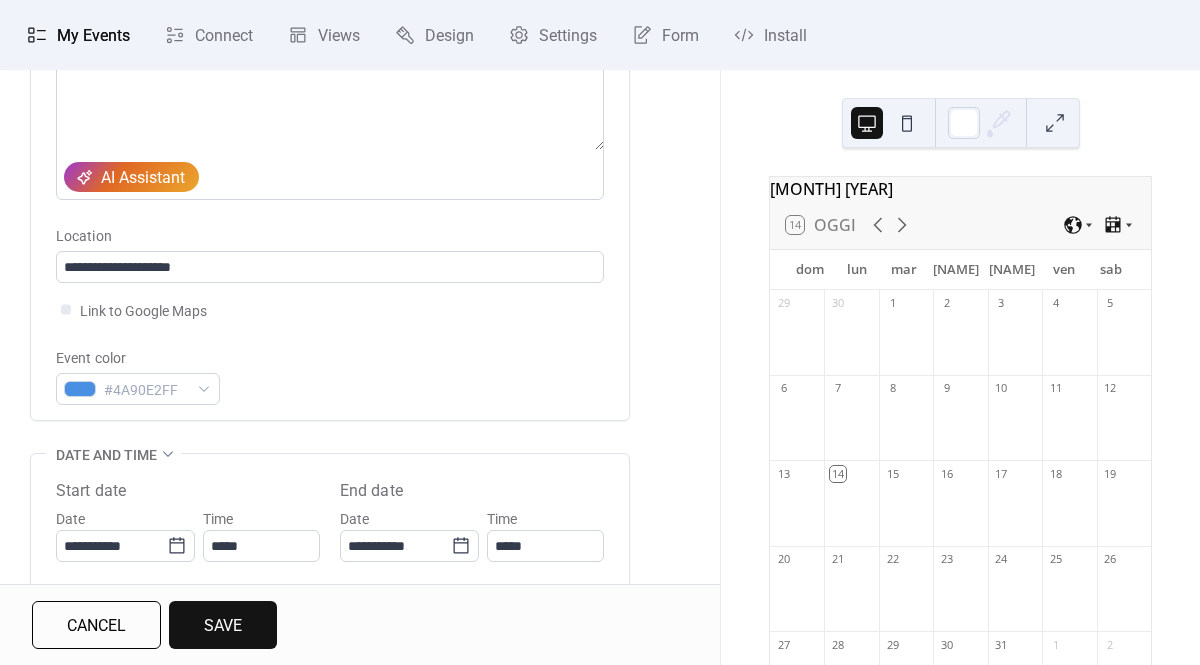 click on "Event color #4A90E2FF" at bounding box center [330, 375] 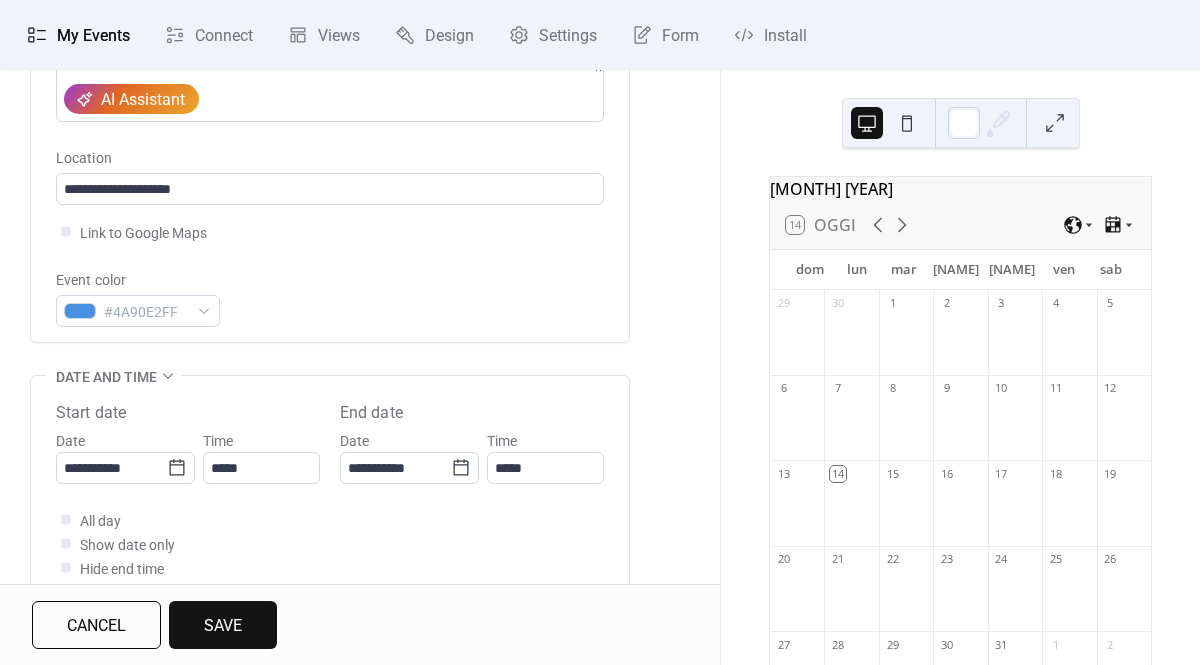 scroll, scrollTop: 392, scrollLeft: 0, axis: vertical 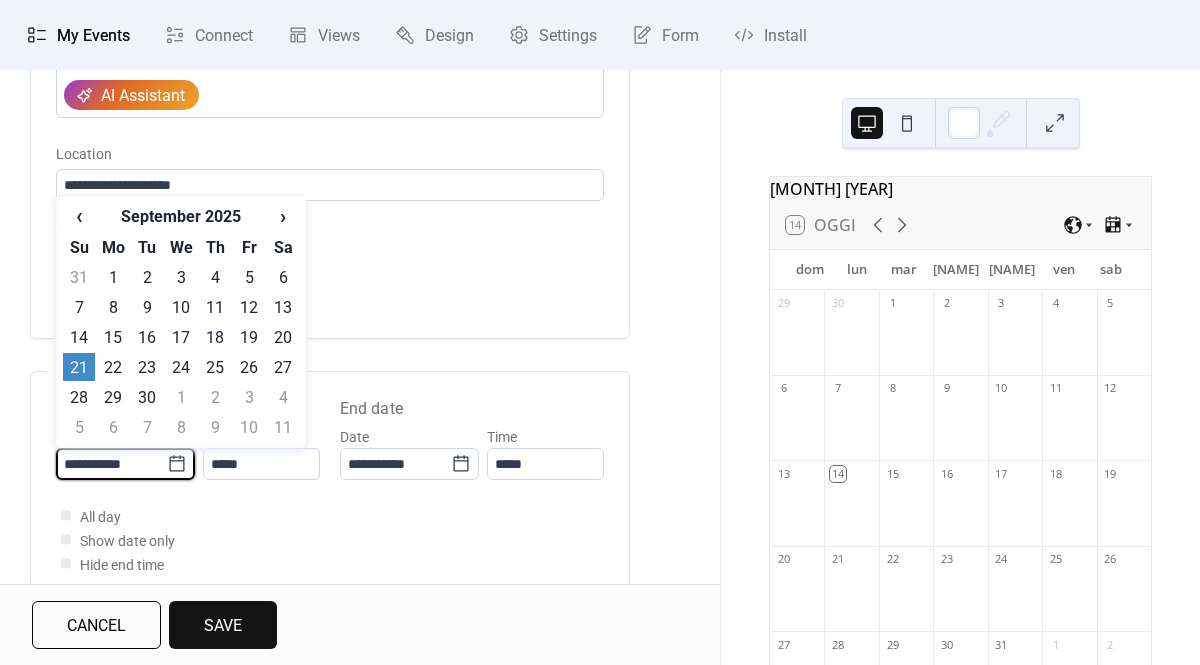 click on "**********" at bounding box center (111, 464) 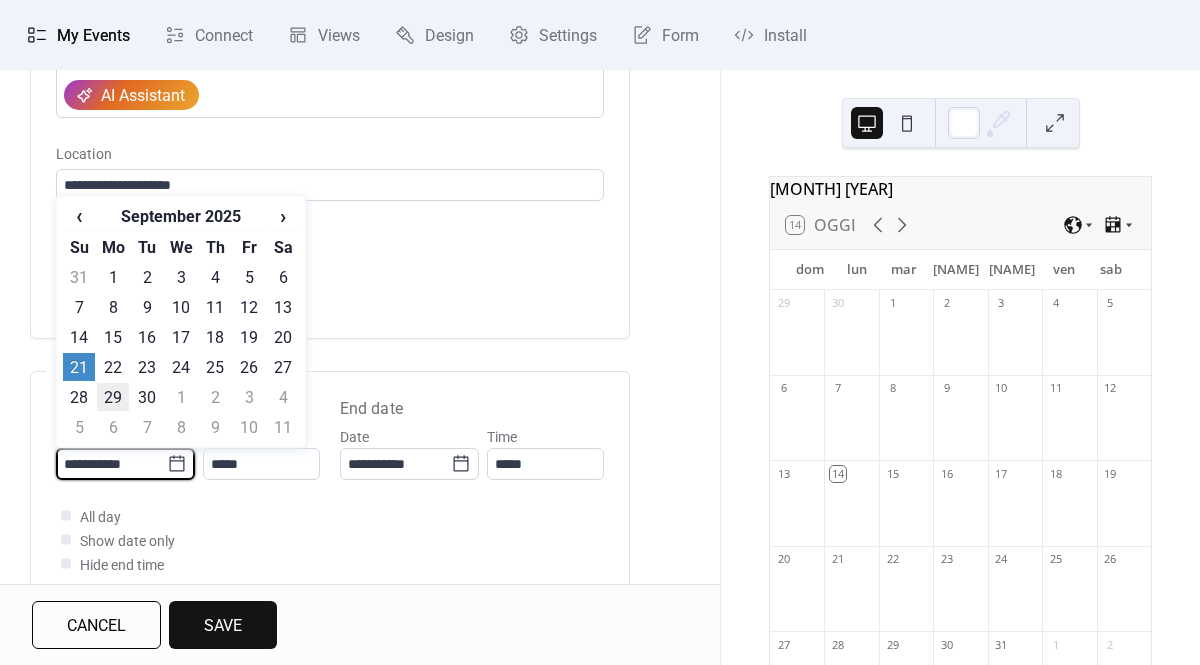 click on "29" at bounding box center (113, 397) 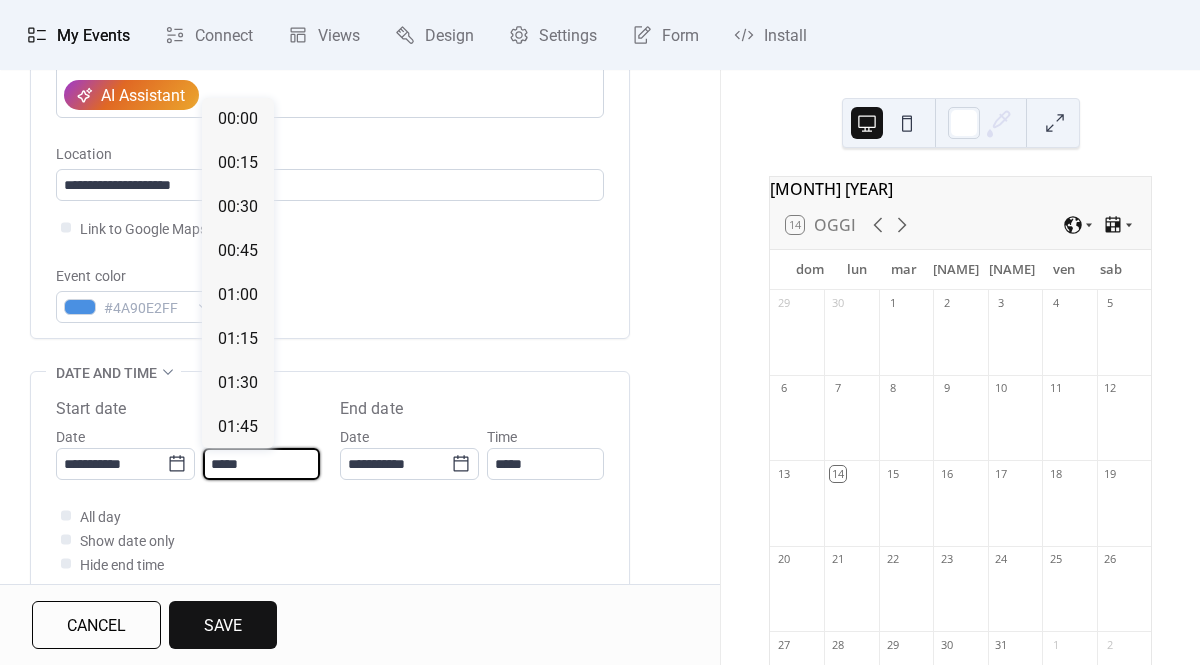 scroll, scrollTop: 1936, scrollLeft: 0, axis: vertical 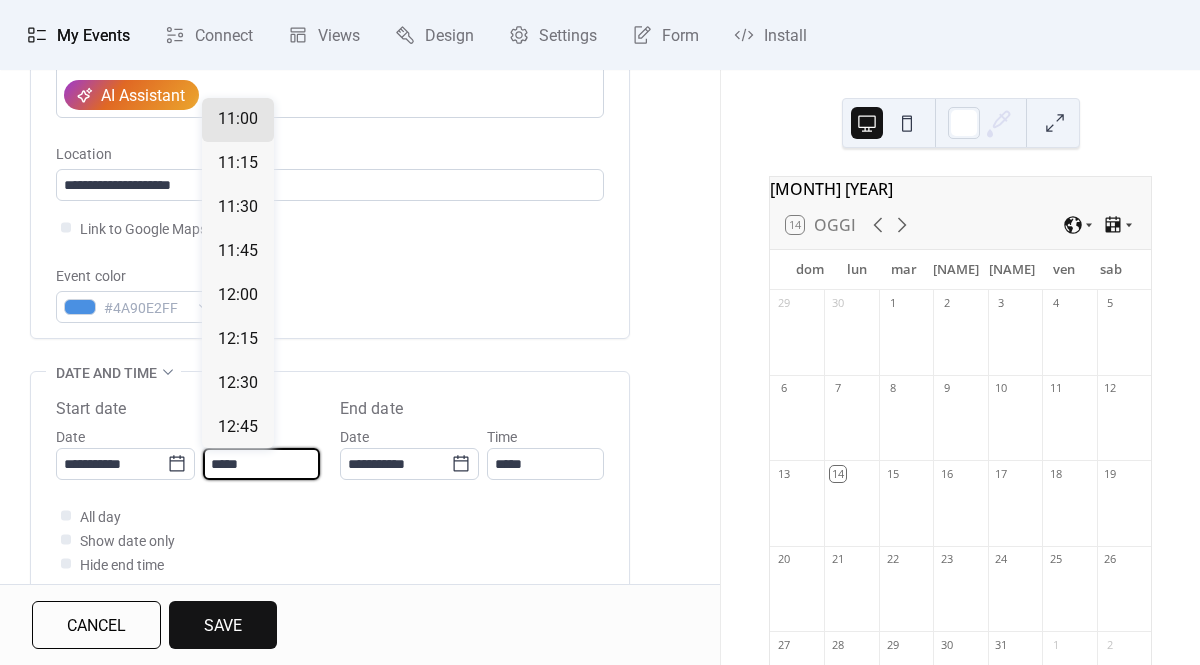 click on "*****" at bounding box center (261, 464) 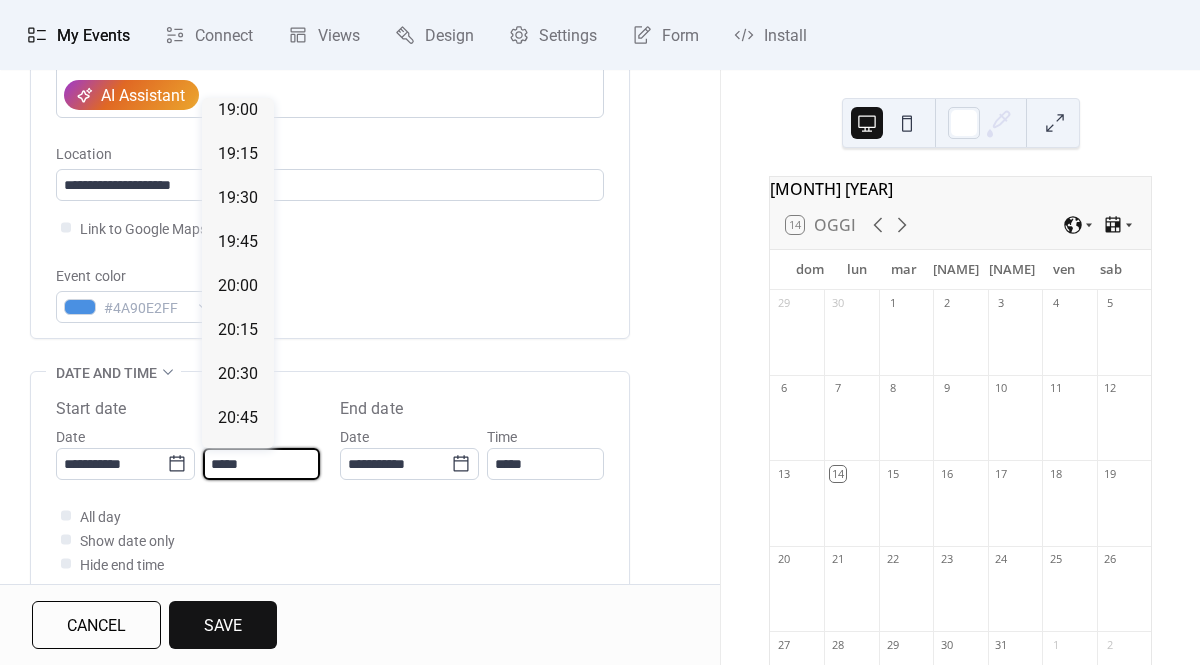 scroll, scrollTop: 3350, scrollLeft: 0, axis: vertical 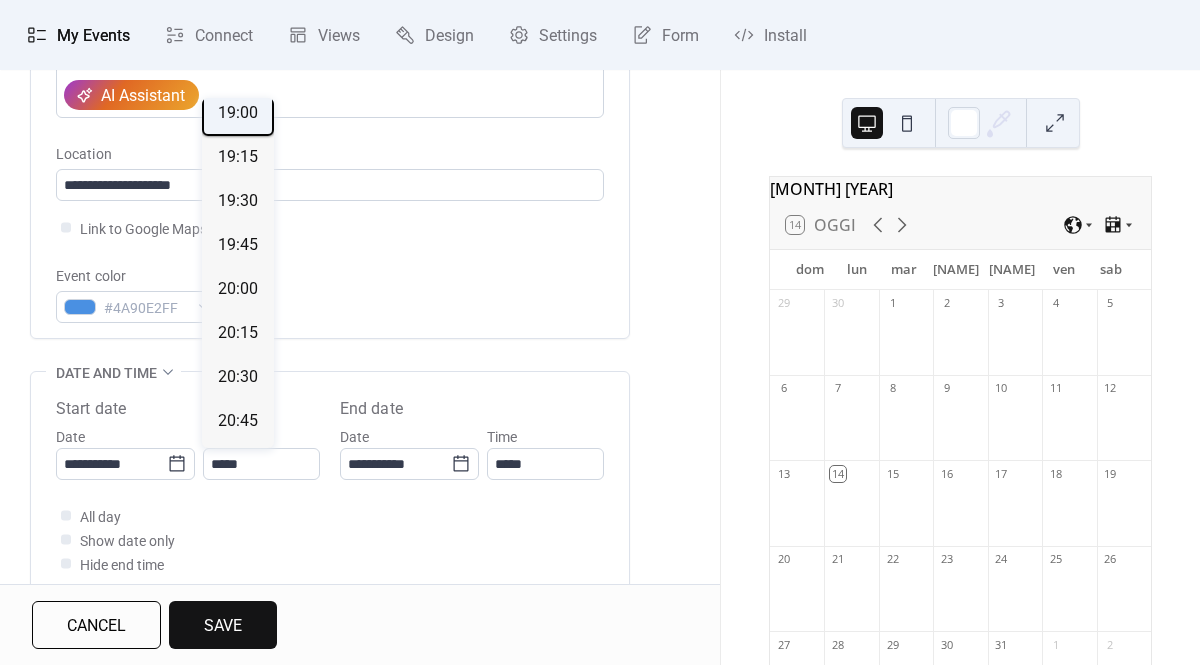 click on "19:00" at bounding box center (238, 113) 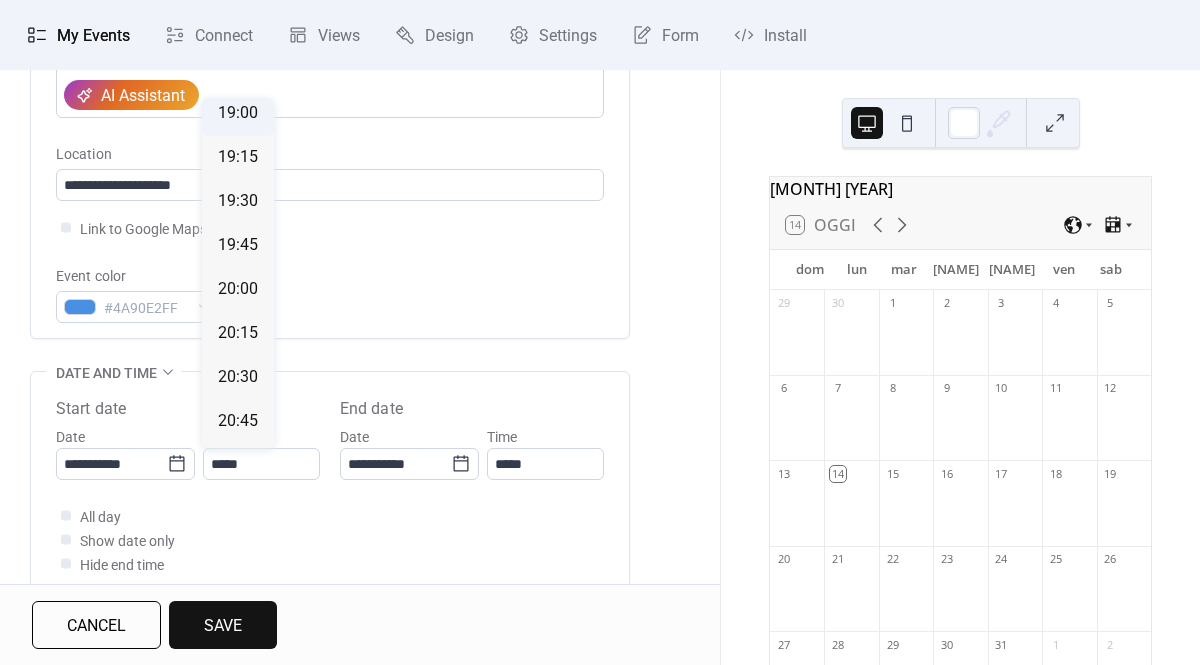 type on "*****" 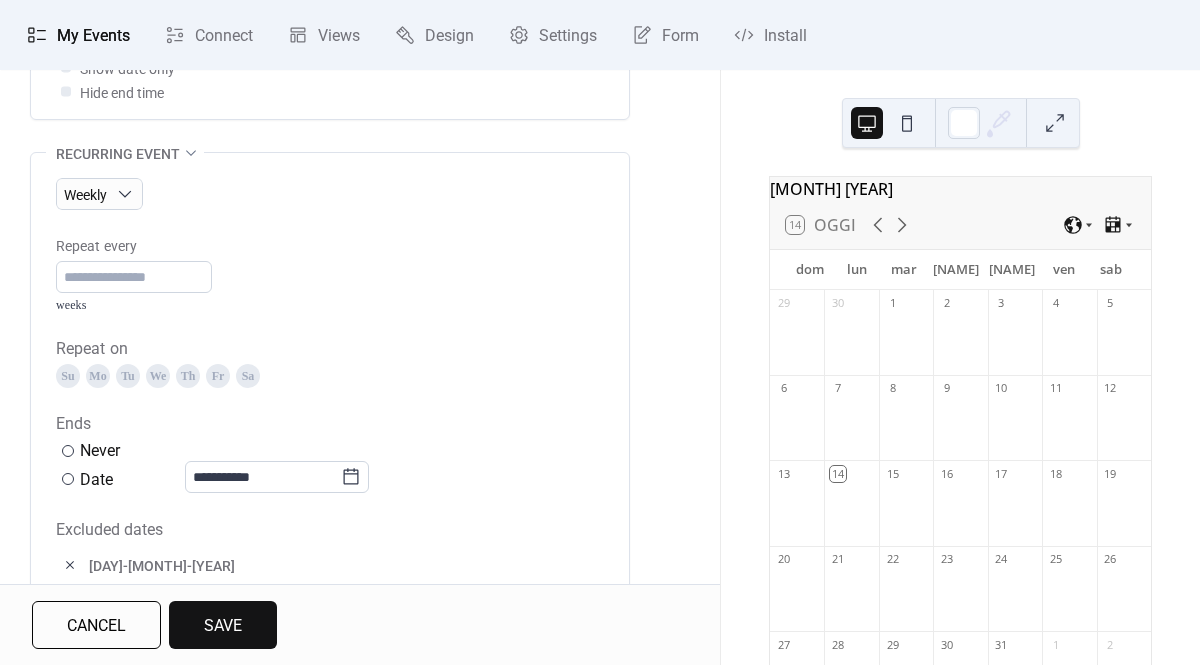 scroll, scrollTop: 863, scrollLeft: 0, axis: vertical 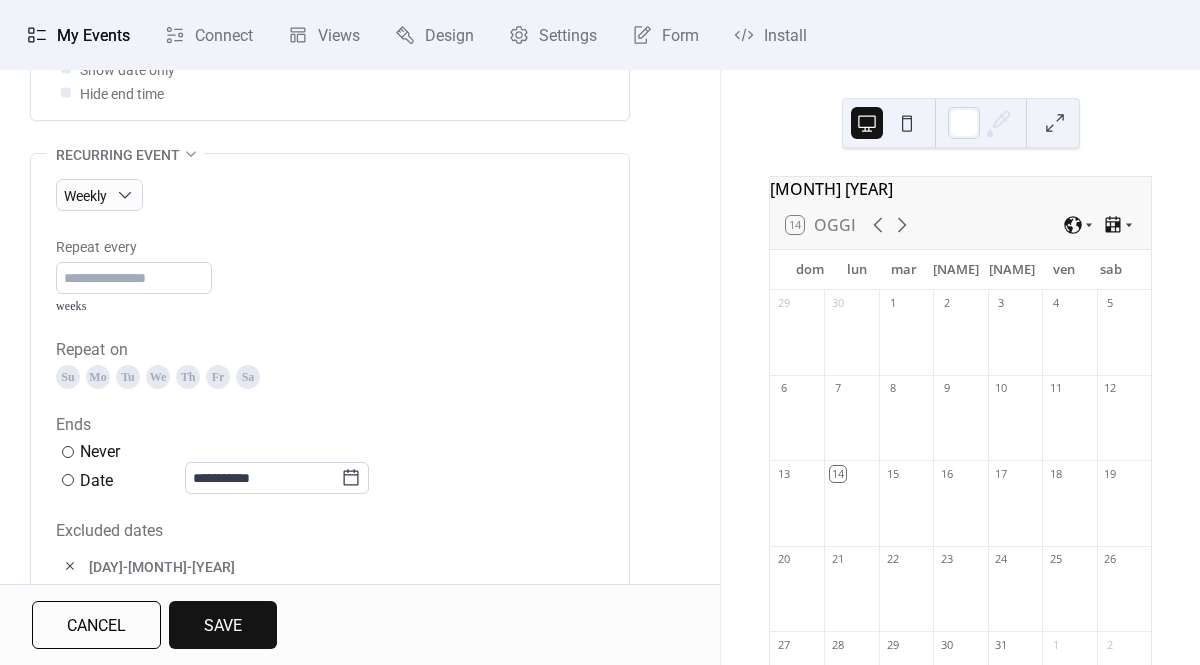 click on "Cancel" at bounding box center (96, 626) 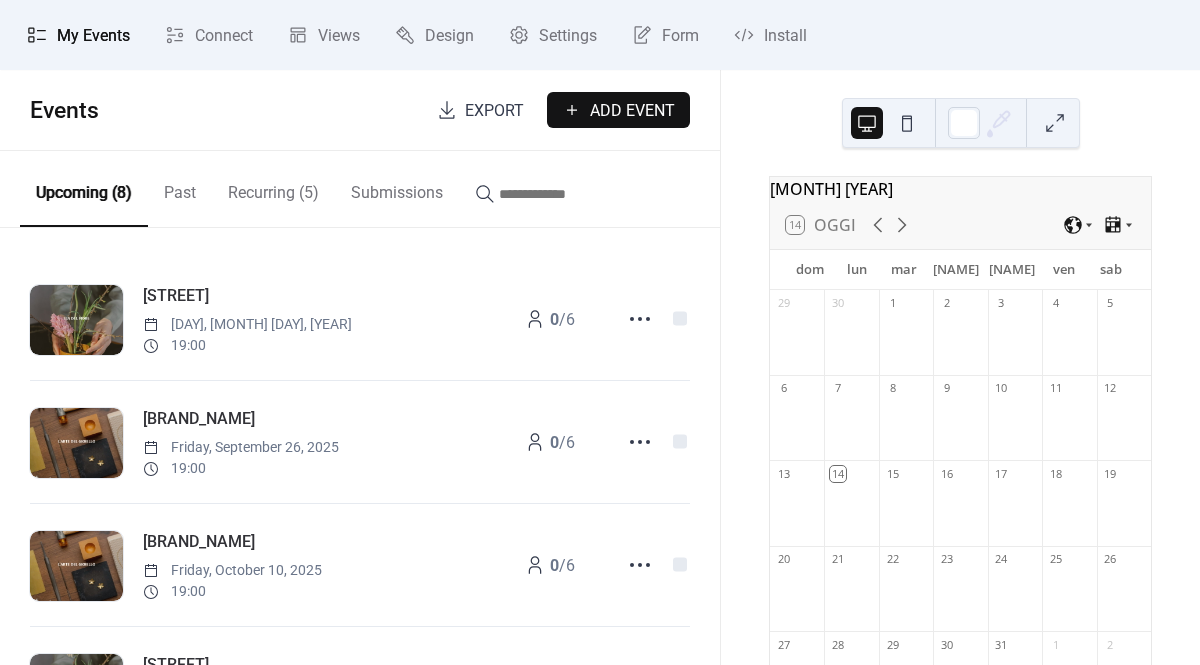 click on "Add Event" at bounding box center [632, 111] 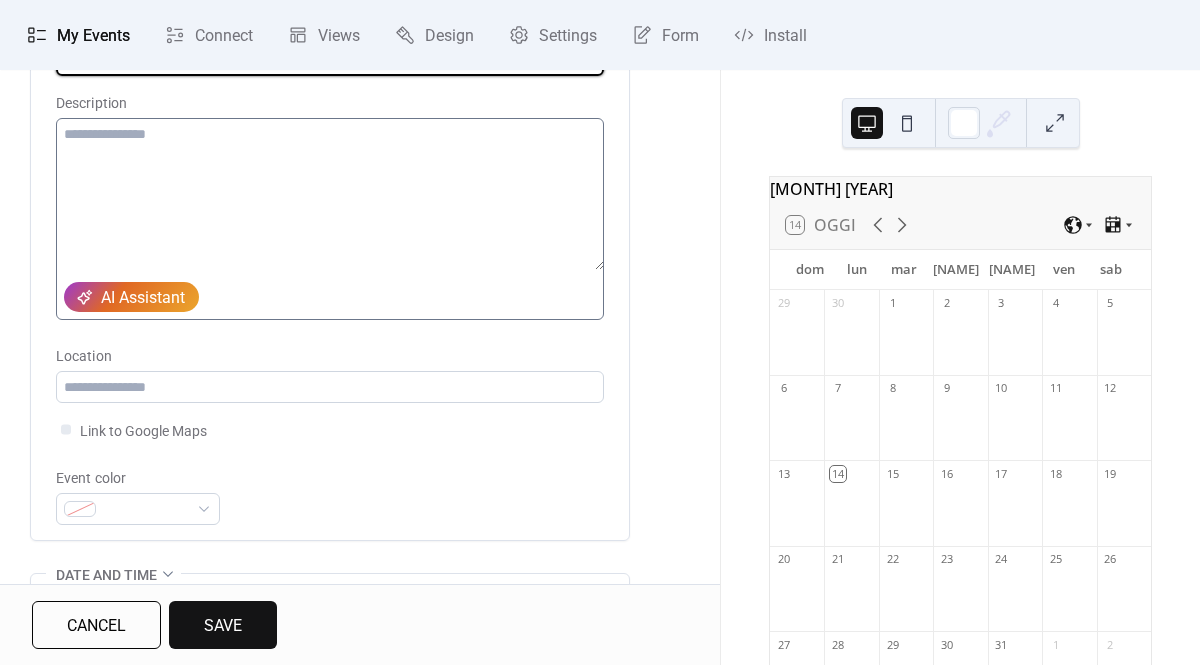 scroll, scrollTop: 216, scrollLeft: 0, axis: vertical 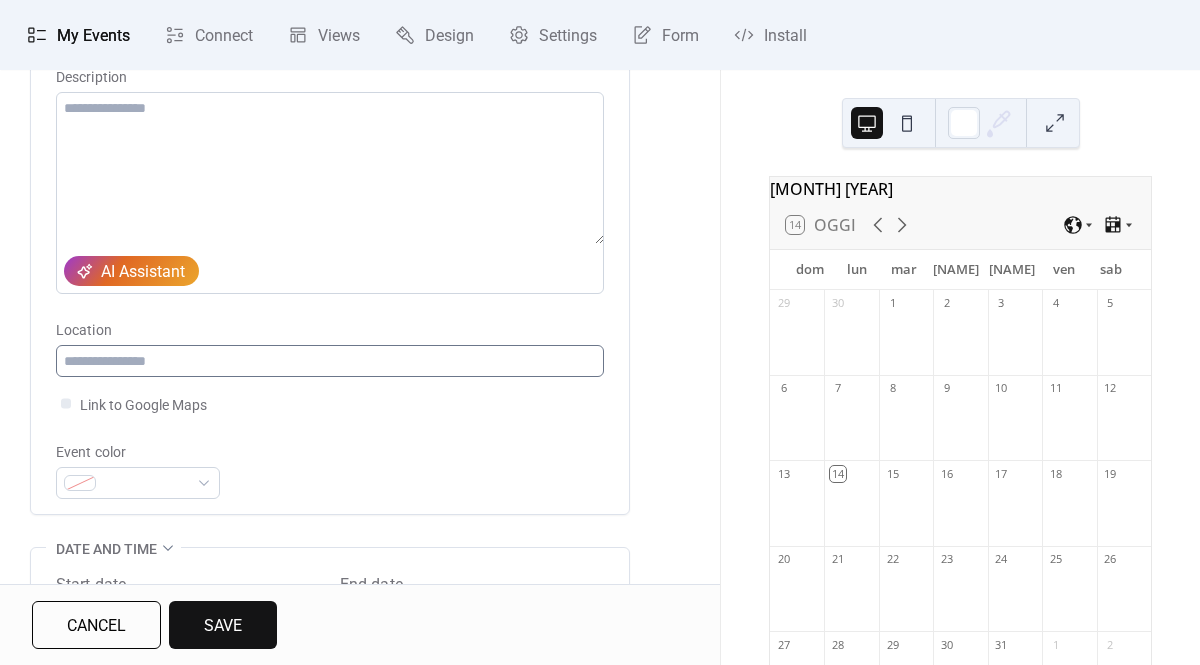 type on "**********" 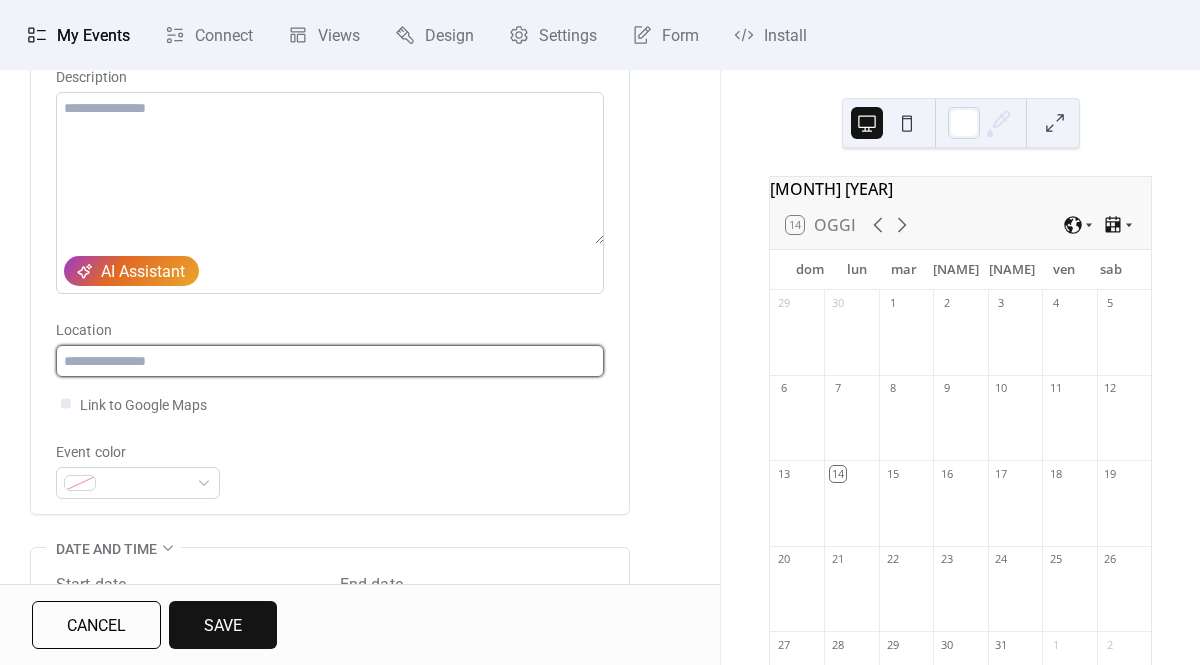 click at bounding box center (330, 361) 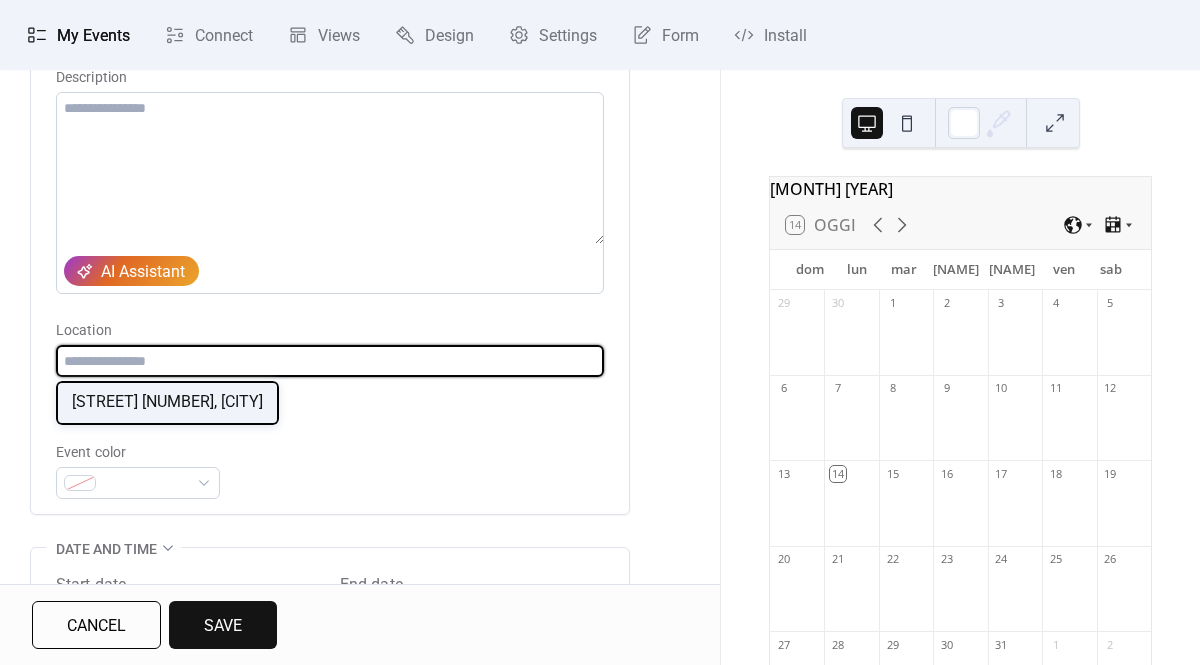 click on "[STREET] [NUMBER], [CITY]" at bounding box center (167, 402) 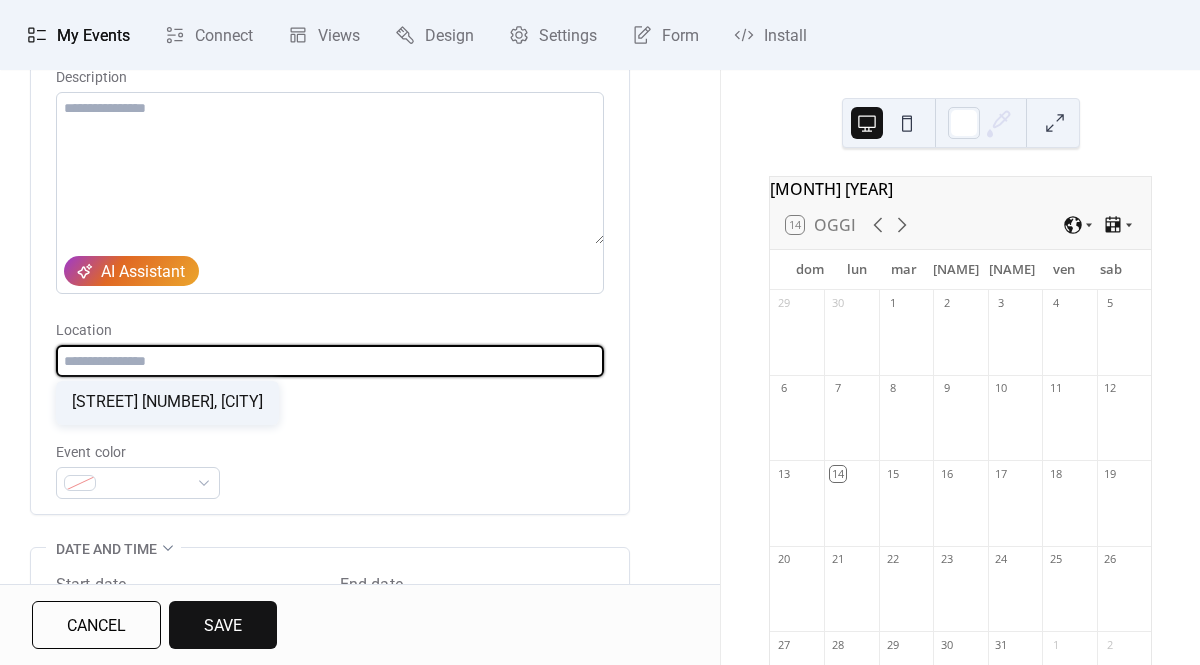 type on "**********" 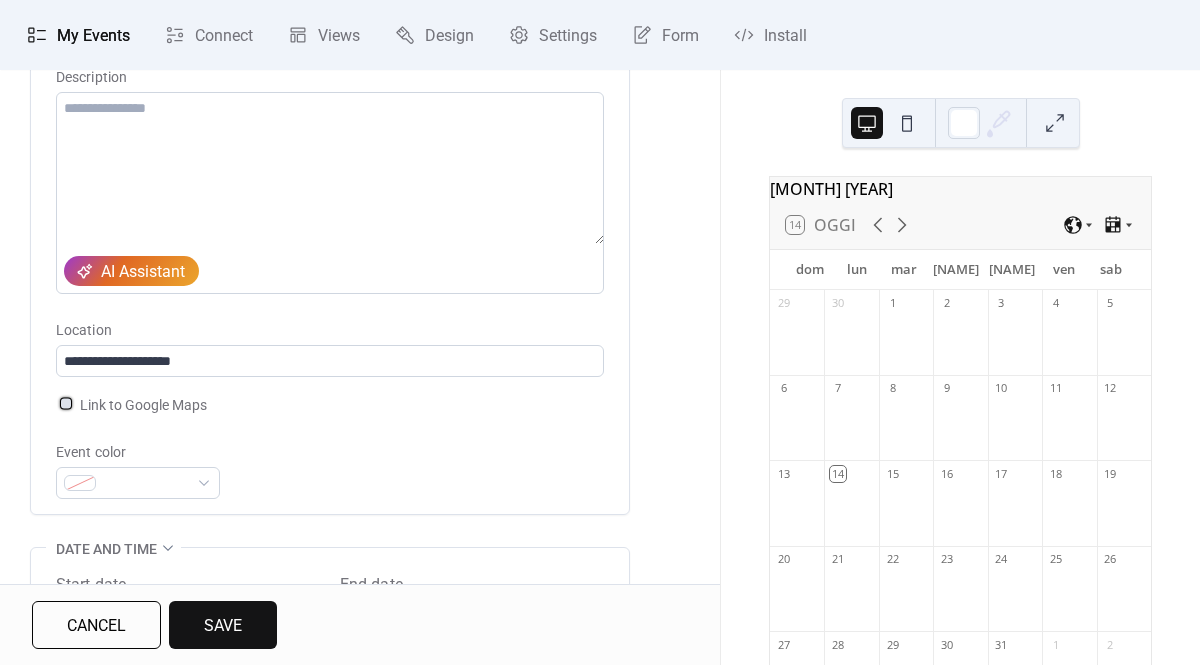 click at bounding box center [66, 403] 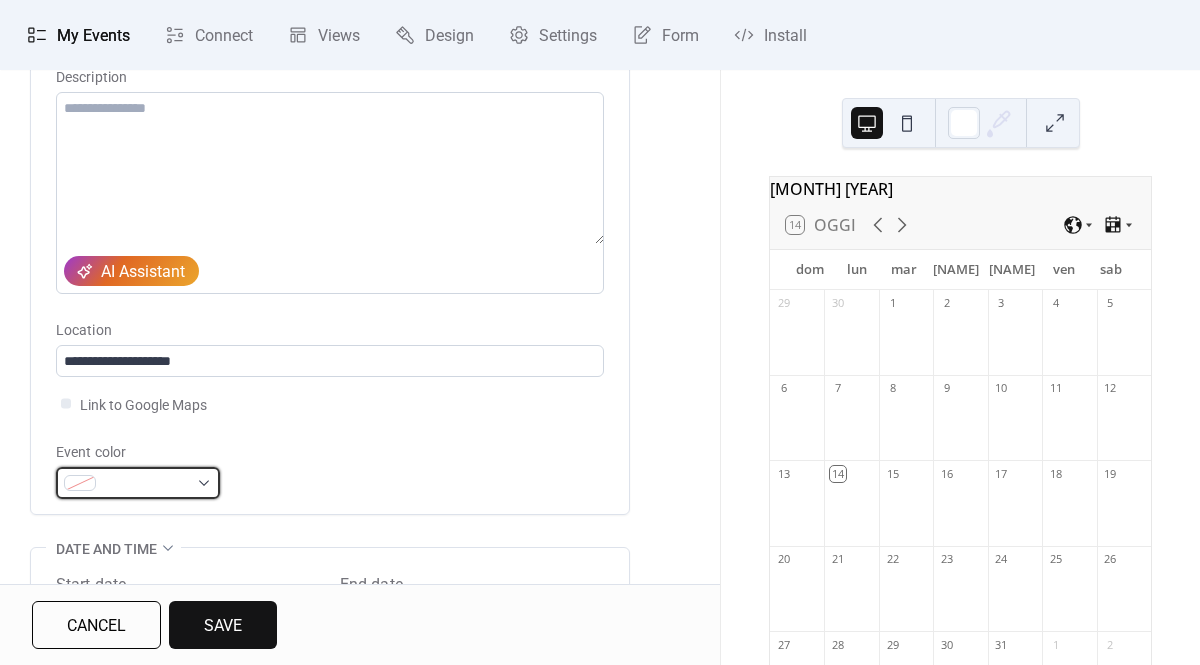 click at bounding box center [138, 483] 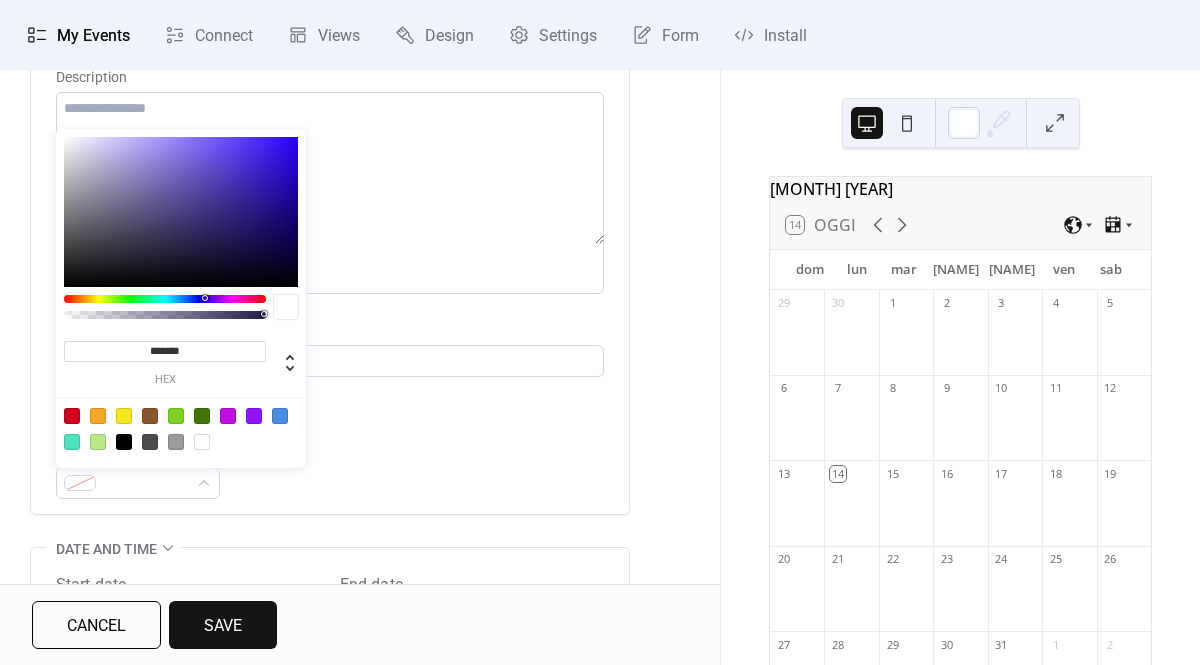 click at bounding box center [280, 416] 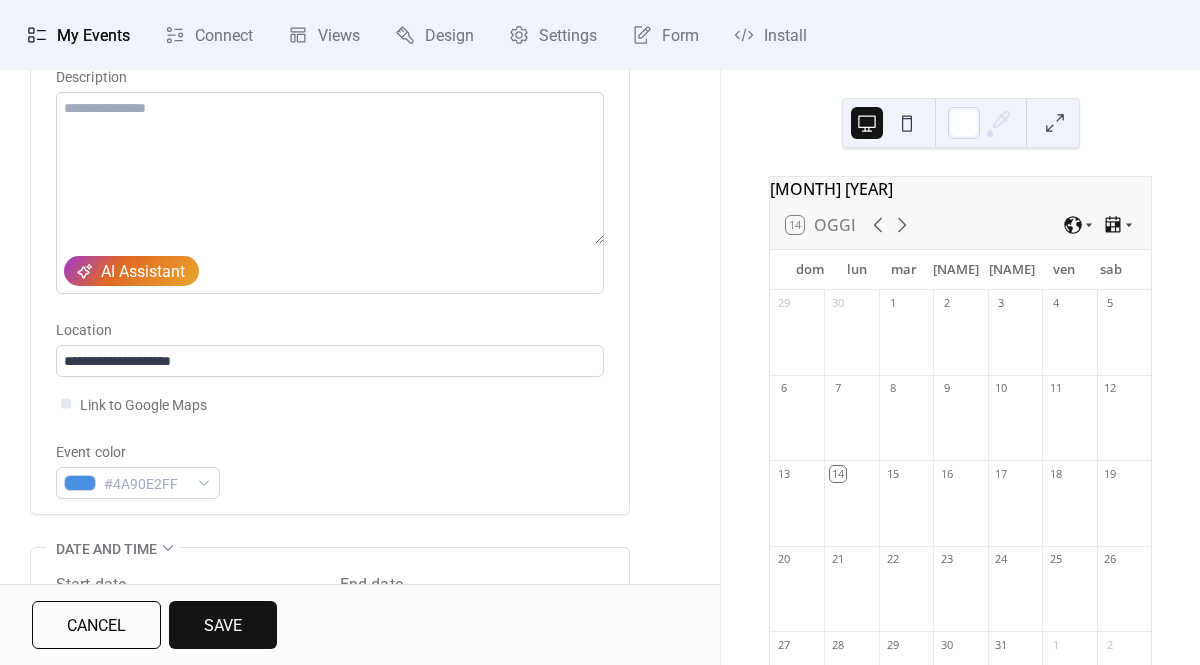 click on "Event color #4A90E2FF" at bounding box center [330, 469] 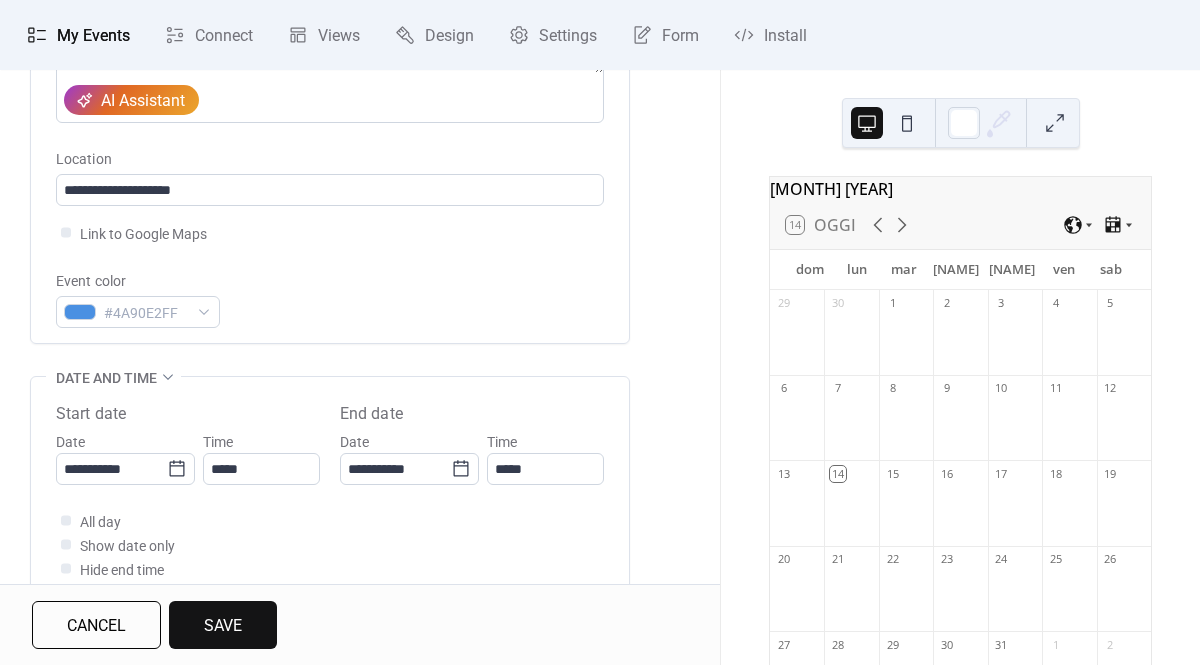 scroll, scrollTop: 424, scrollLeft: 0, axis: vertical 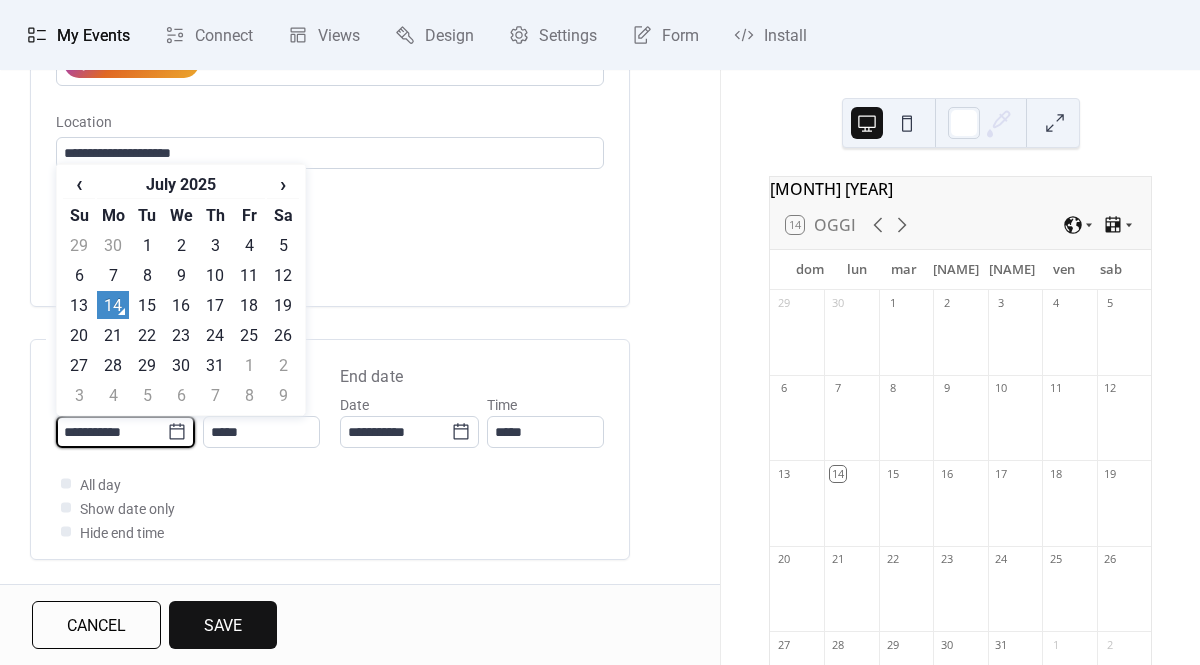 click on "**********" at bounding box center [111, 432] 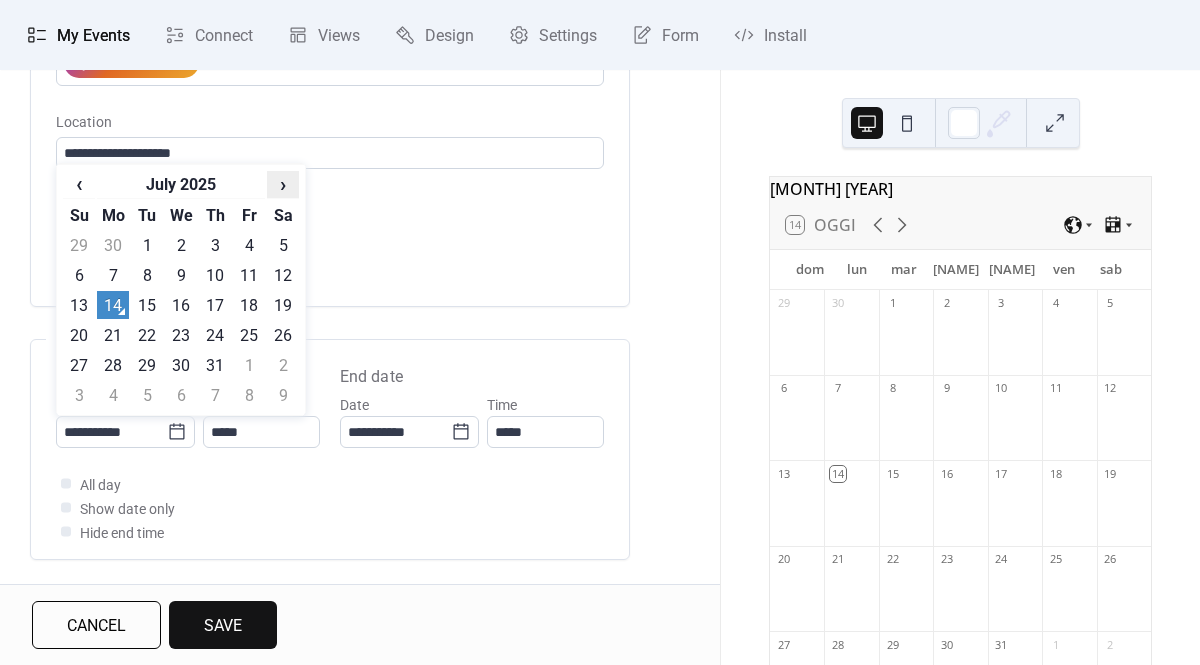 click on "›" at bounding box center (283, 184) 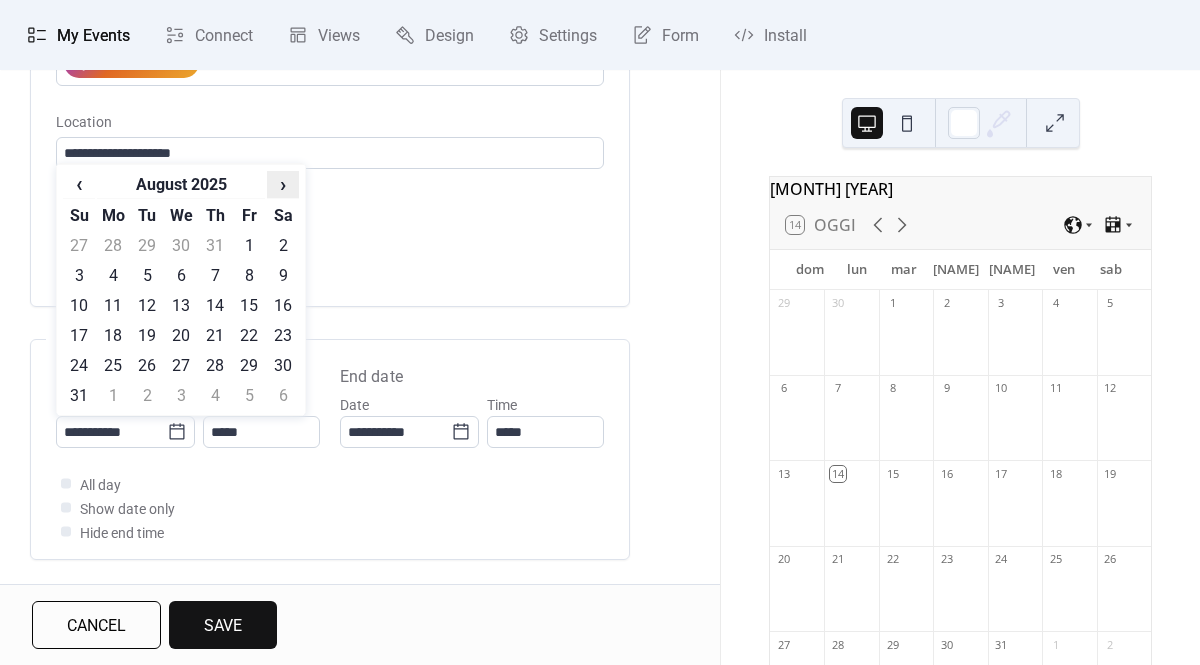 click on "›" at bounding box center [283, 184] 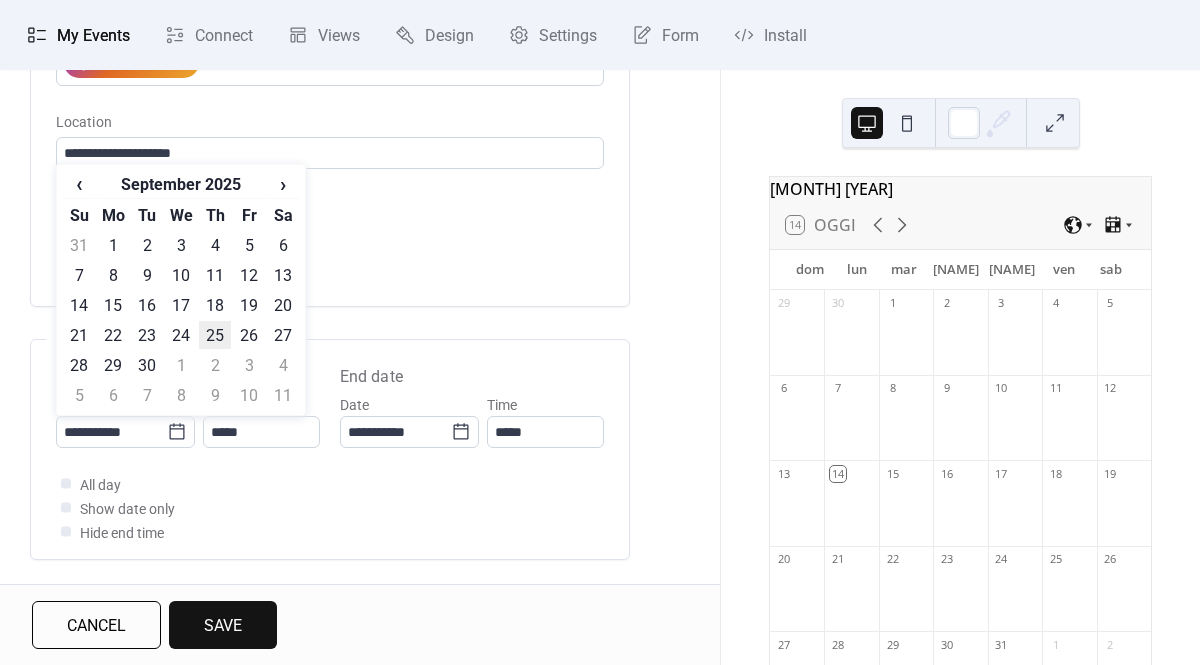 click on "25" at bounding box center [215, 335] 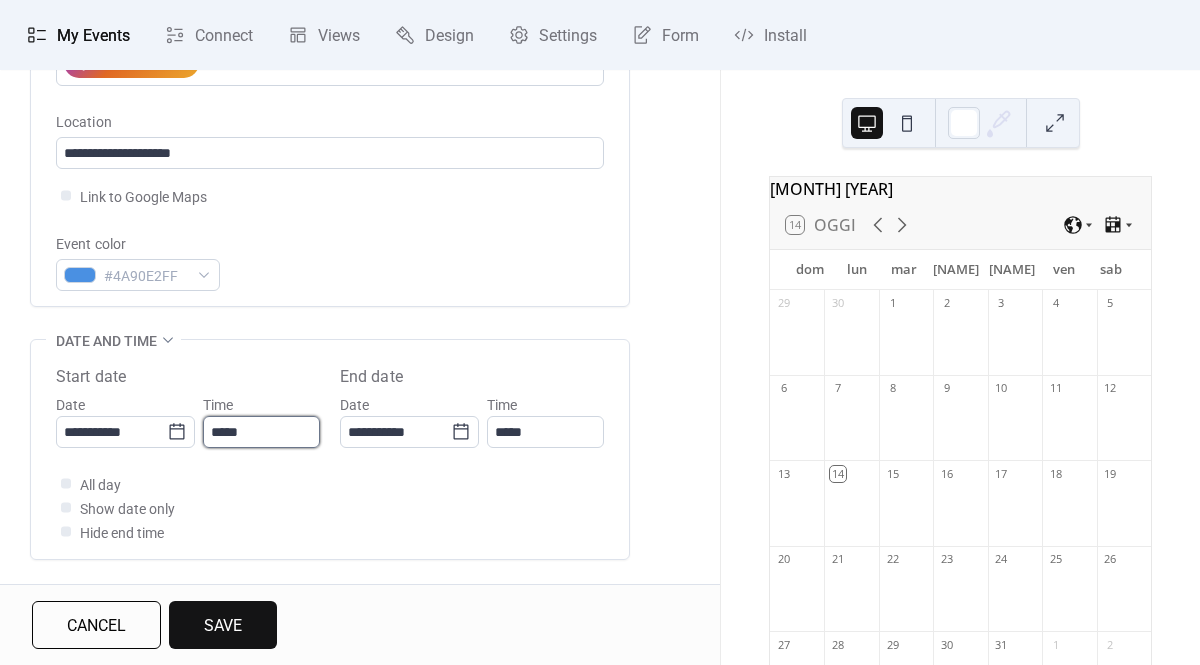 click on "*****" at bounding box center [261, 432] 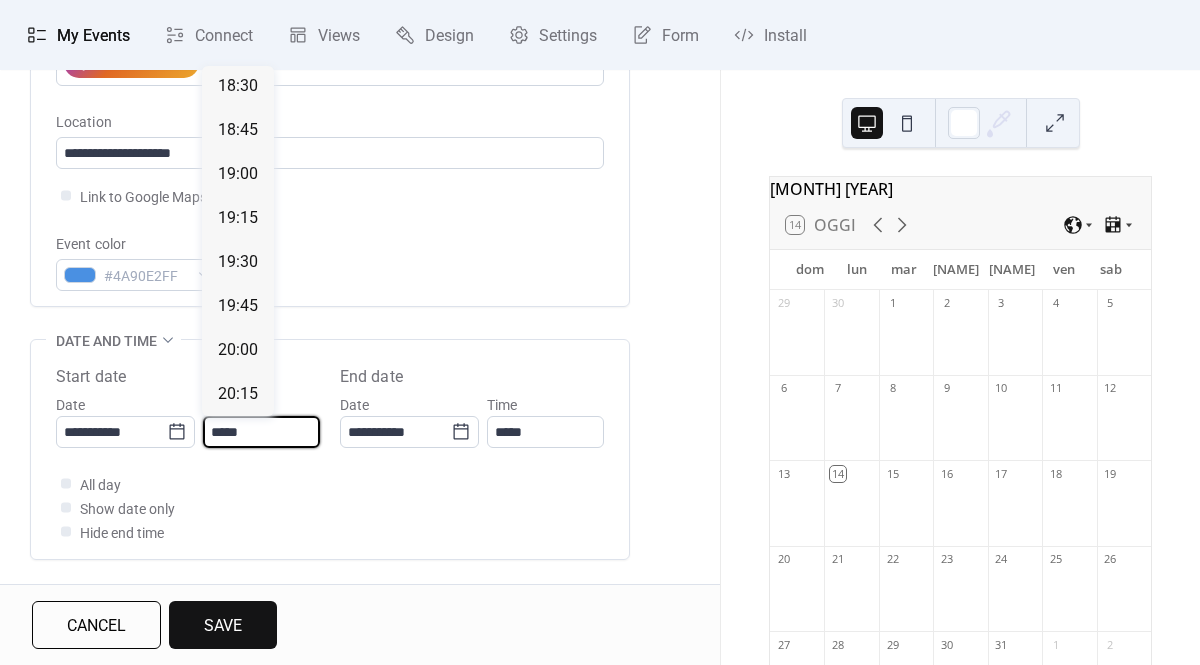 scroll, scrollTop: 3253, scrollLeft: 0, axis: vertical 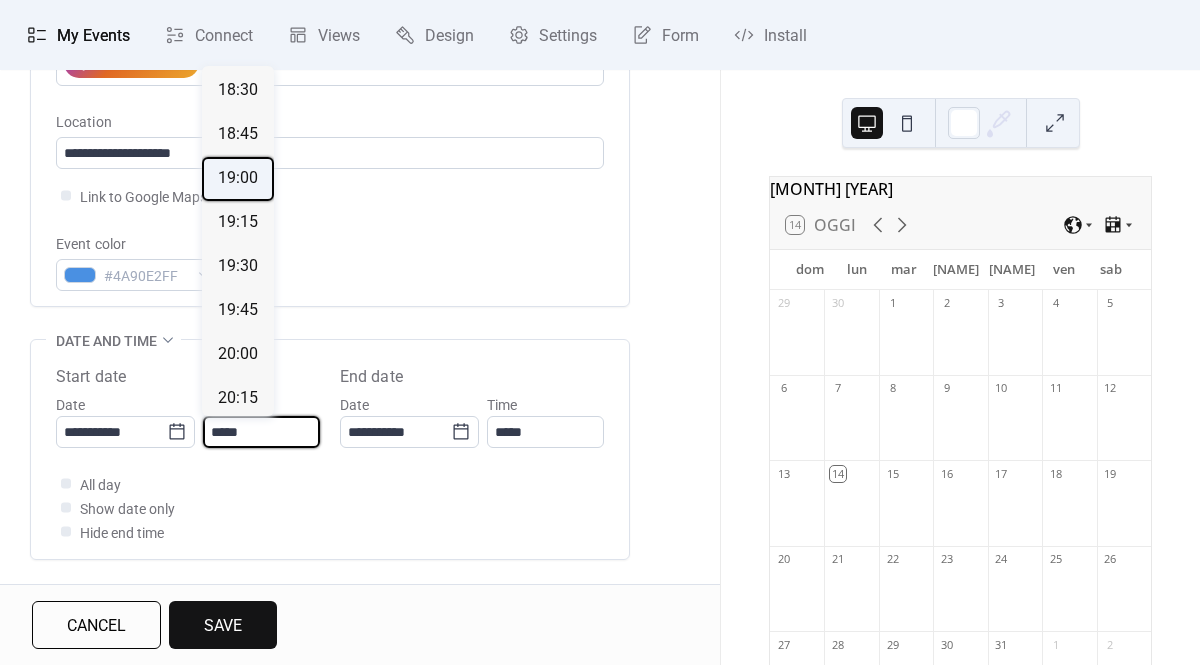 click on "19:00" at bounding box center [238, 178] 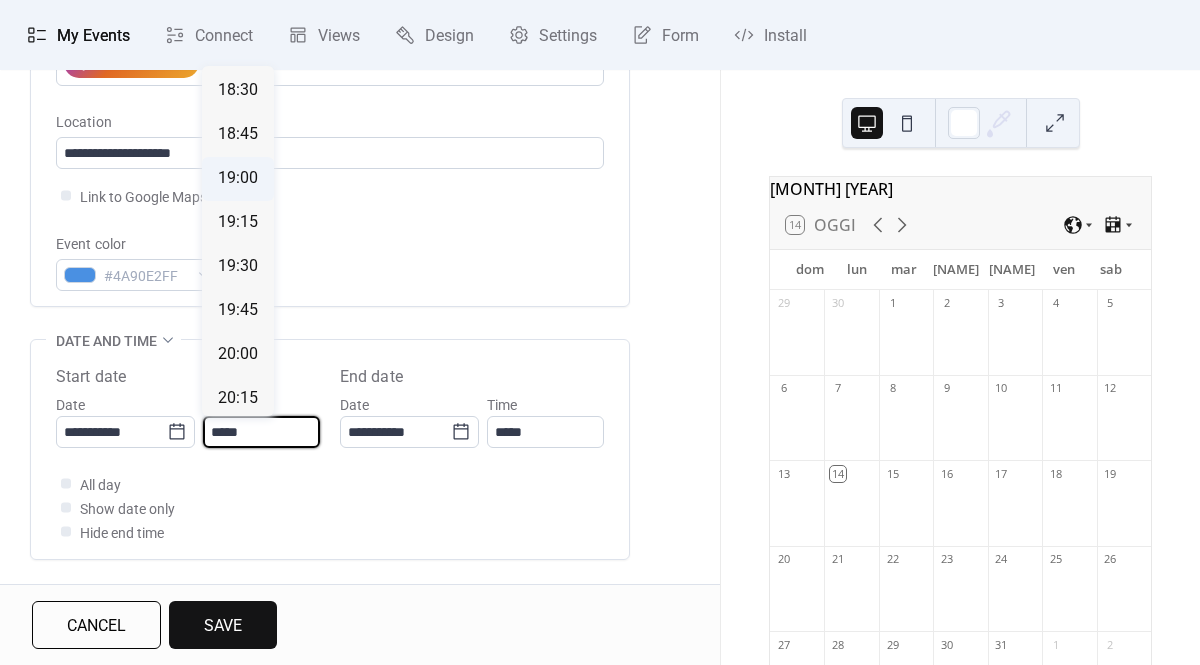 type on "*****" 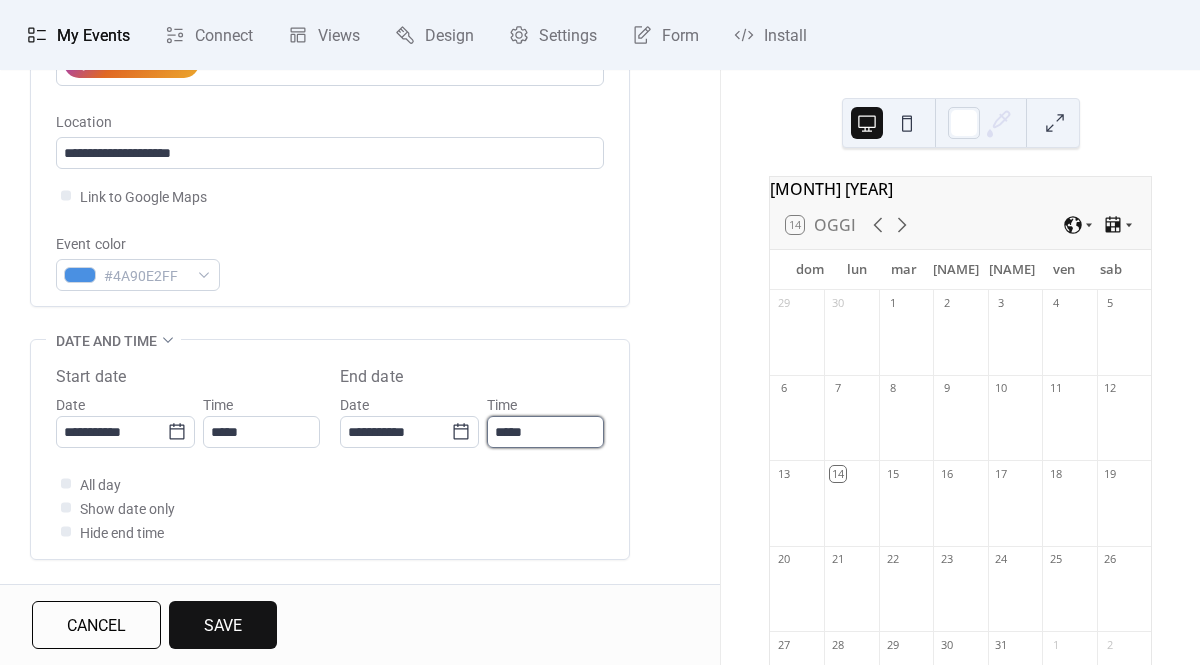 click on "*****" at bounding box center [545, 432] 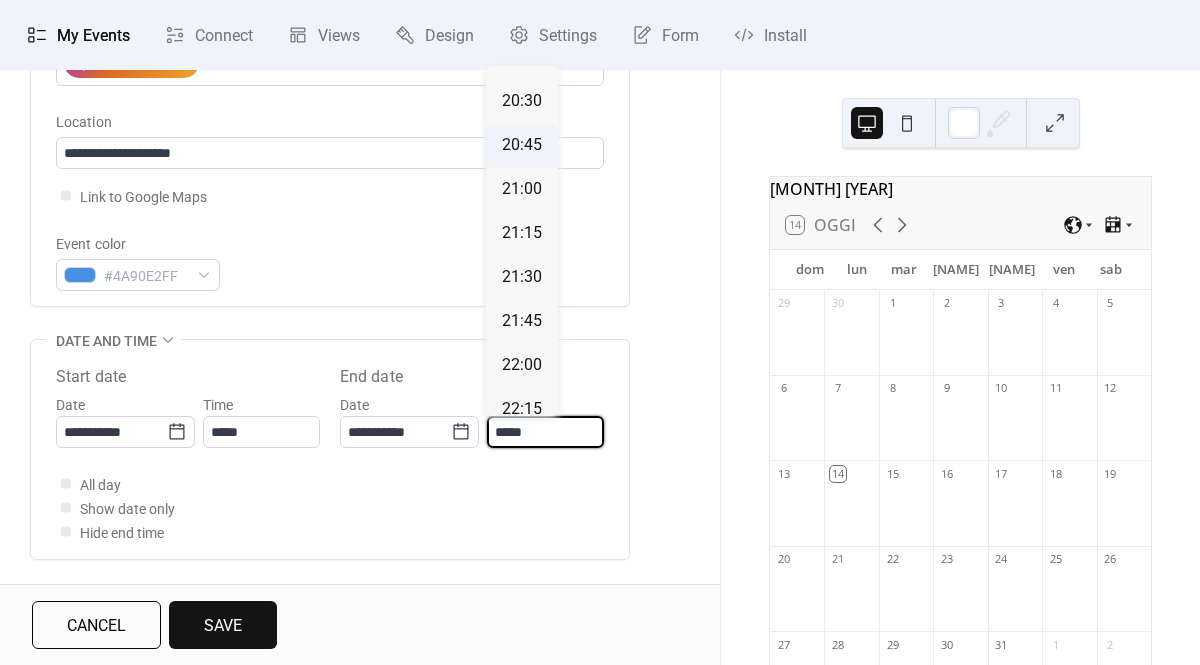 scroll, scrollTop: 202, scrollLeft: 0, axis: vertical 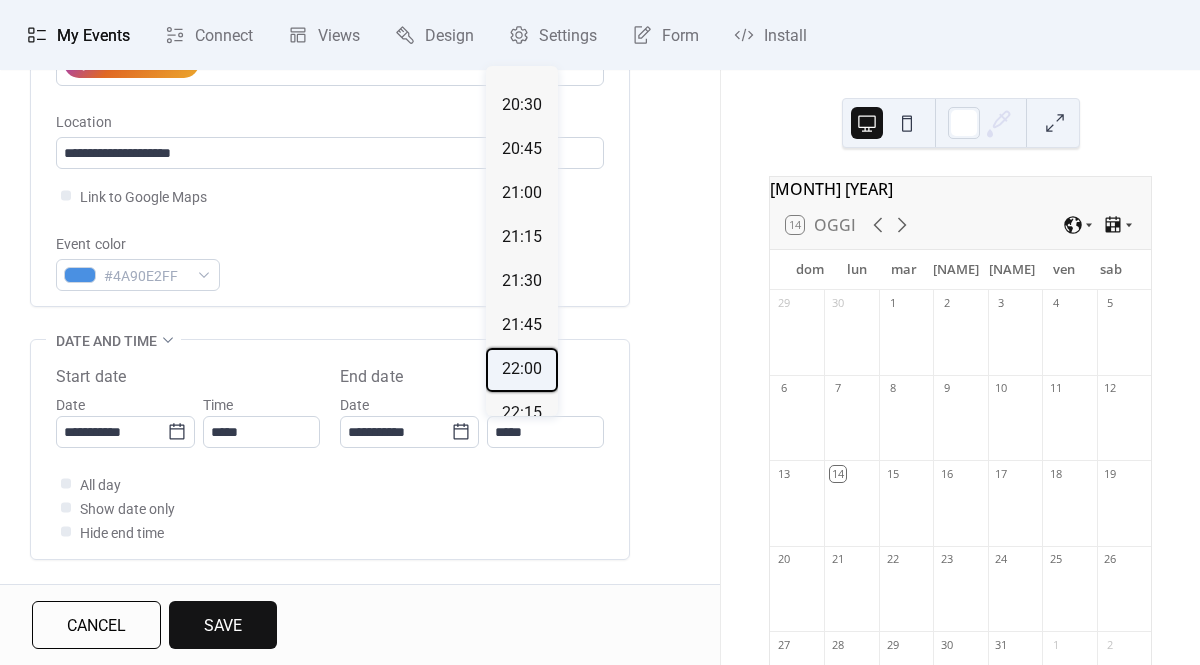 click on "22:00" at bounding box center (522, 369) 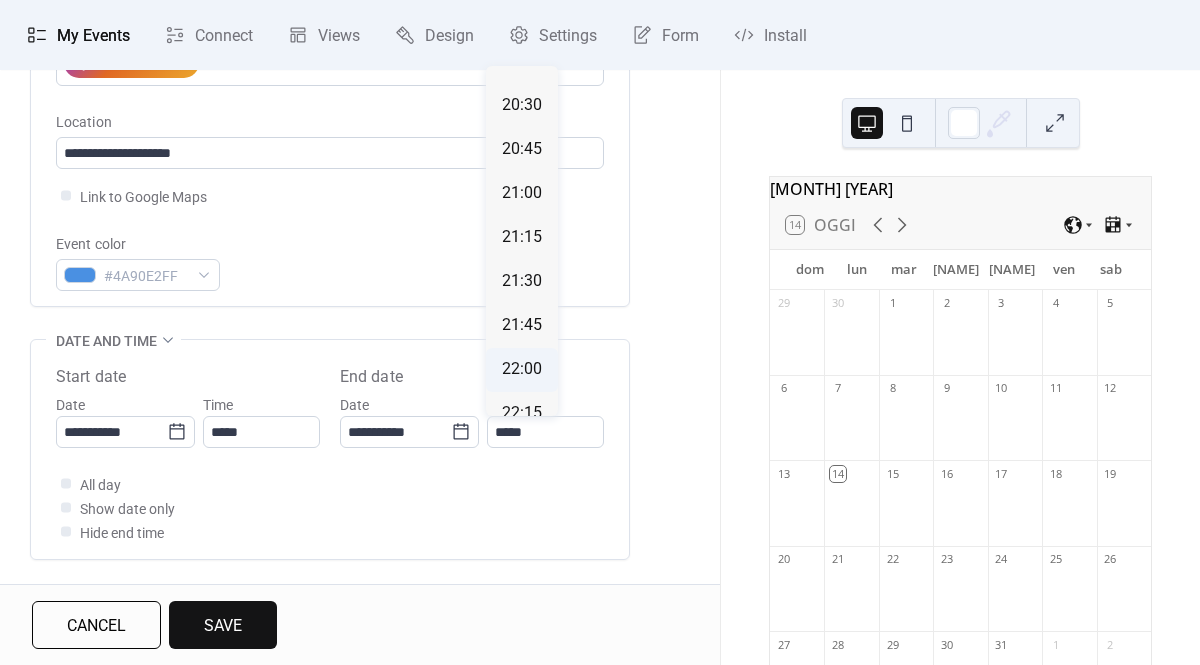 type on "*****" 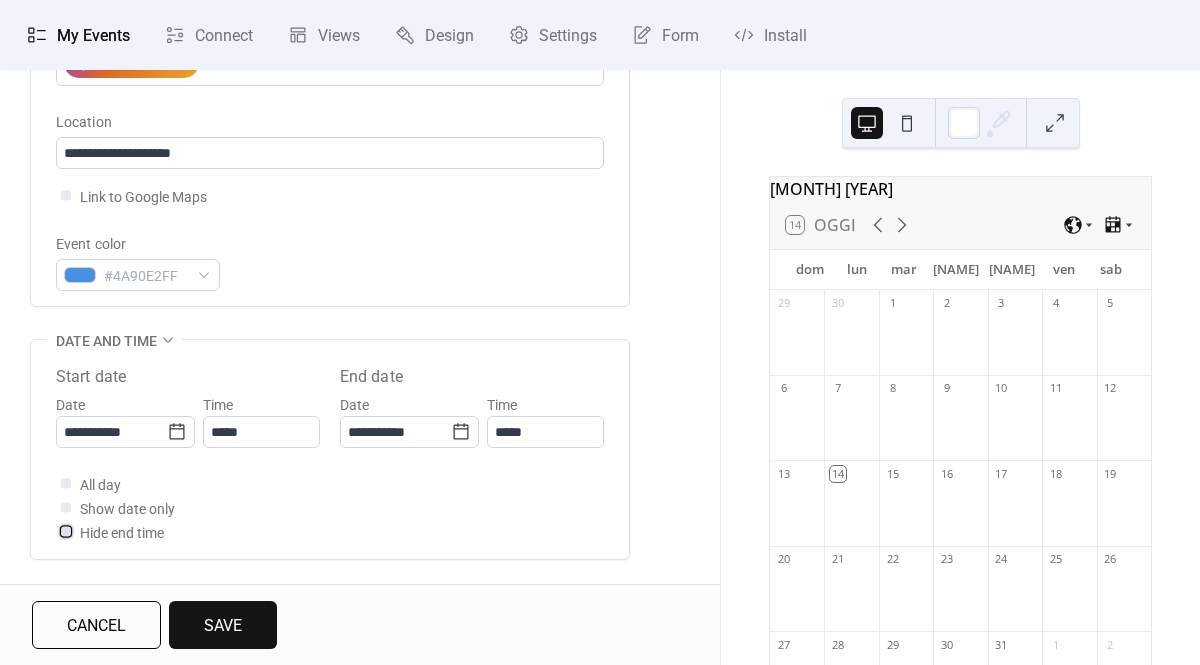 click at bounding box center [66, 531] 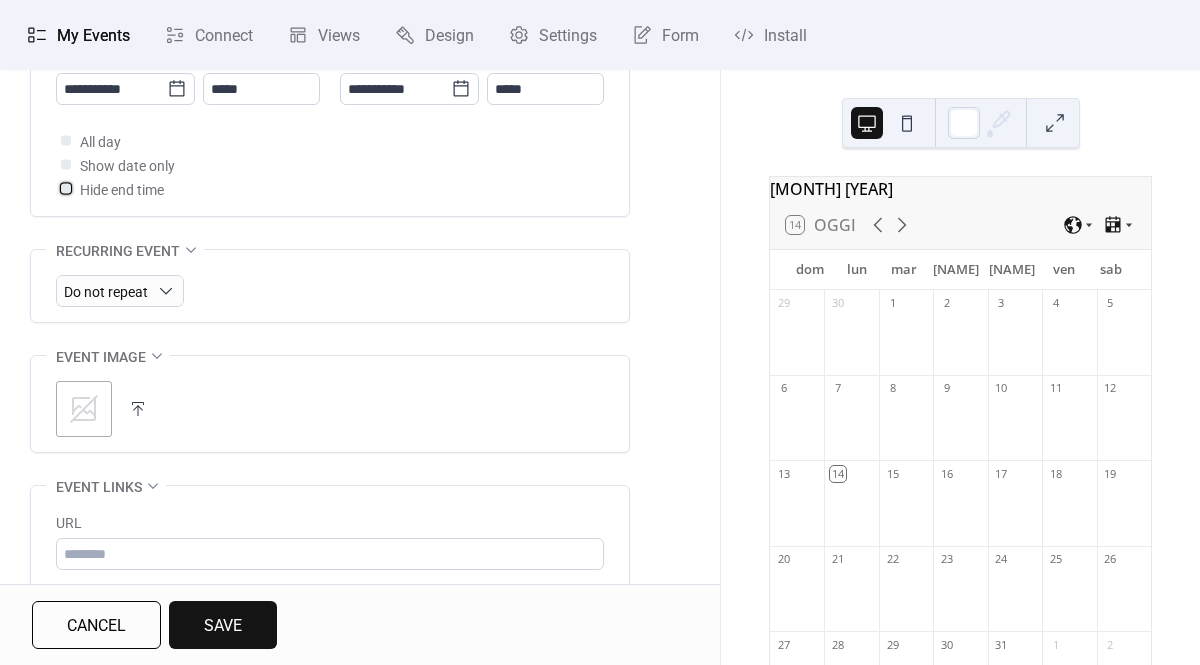 scroll, scrollTop: 772, scrollLeft: 0, axis: vertical 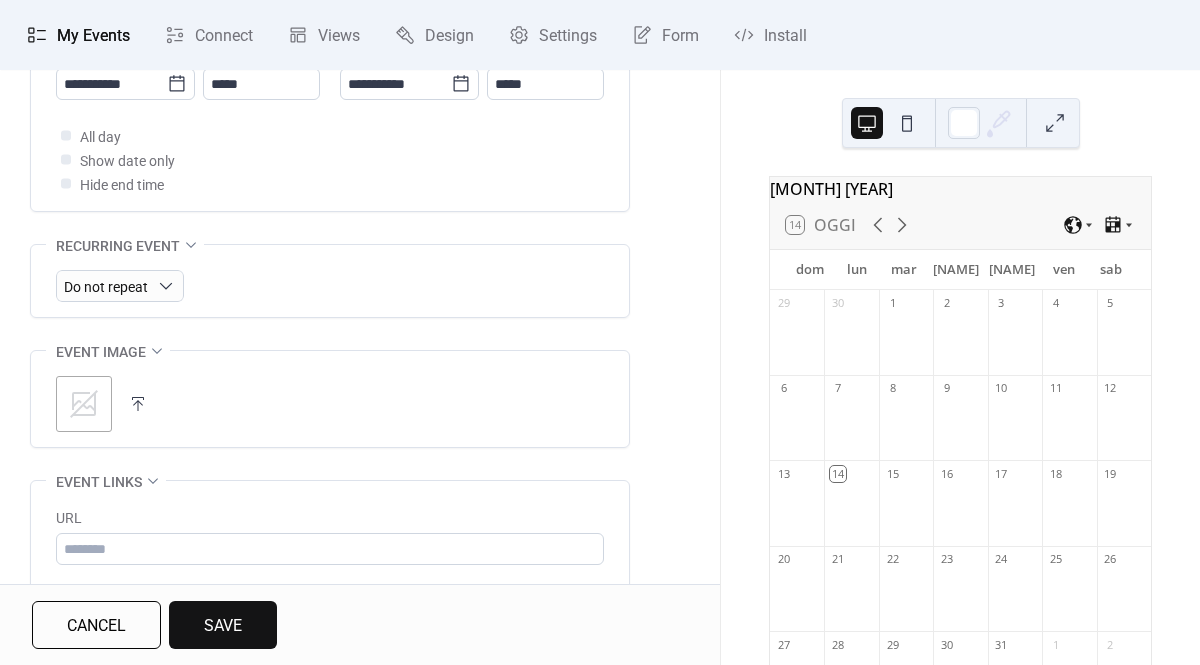 click 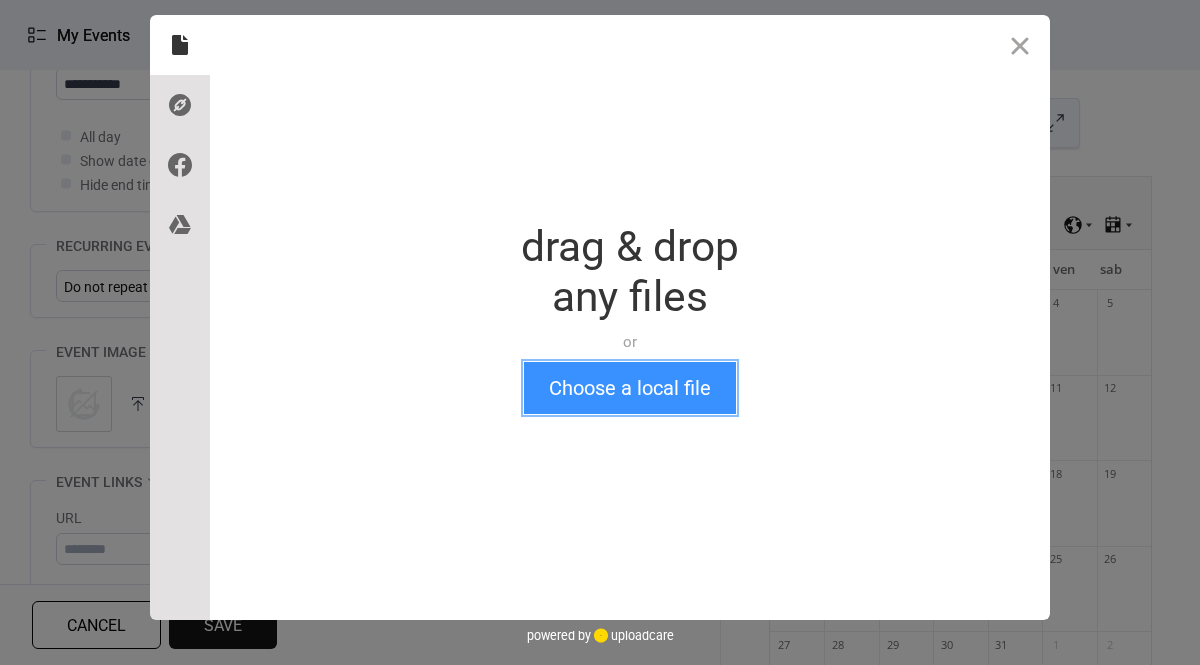 click on "Choose a local file" at bounding box center (630, 388) 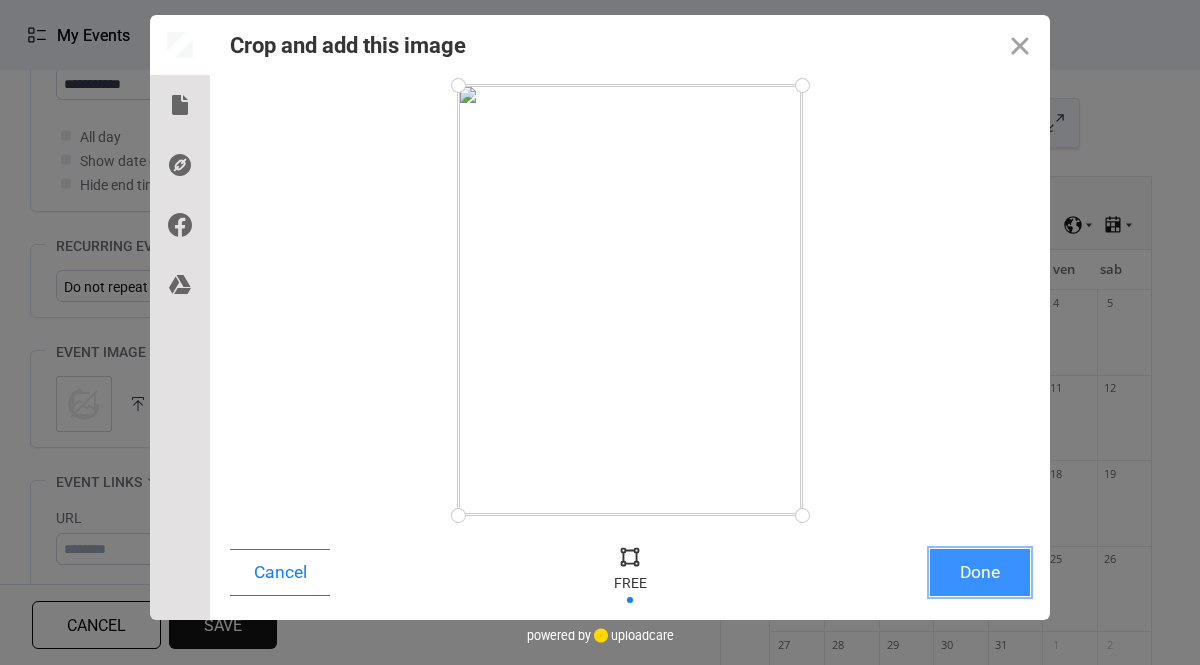 click on "Done" at bounding box center [980, 572] 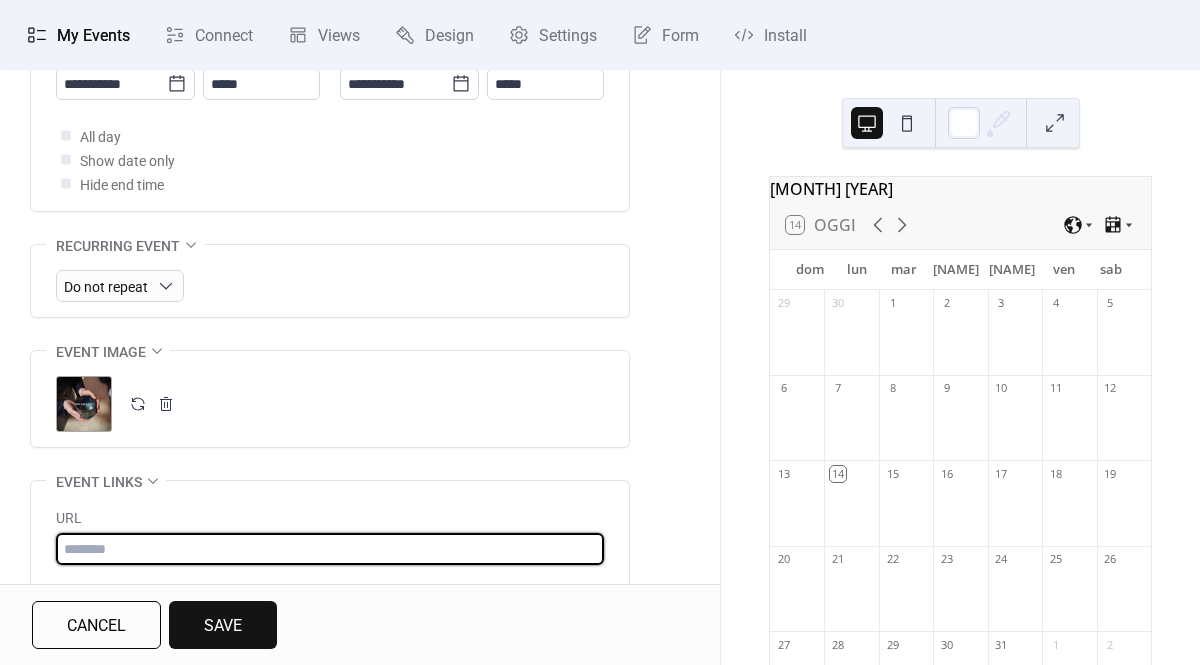 click at bounding box center (330, 549) 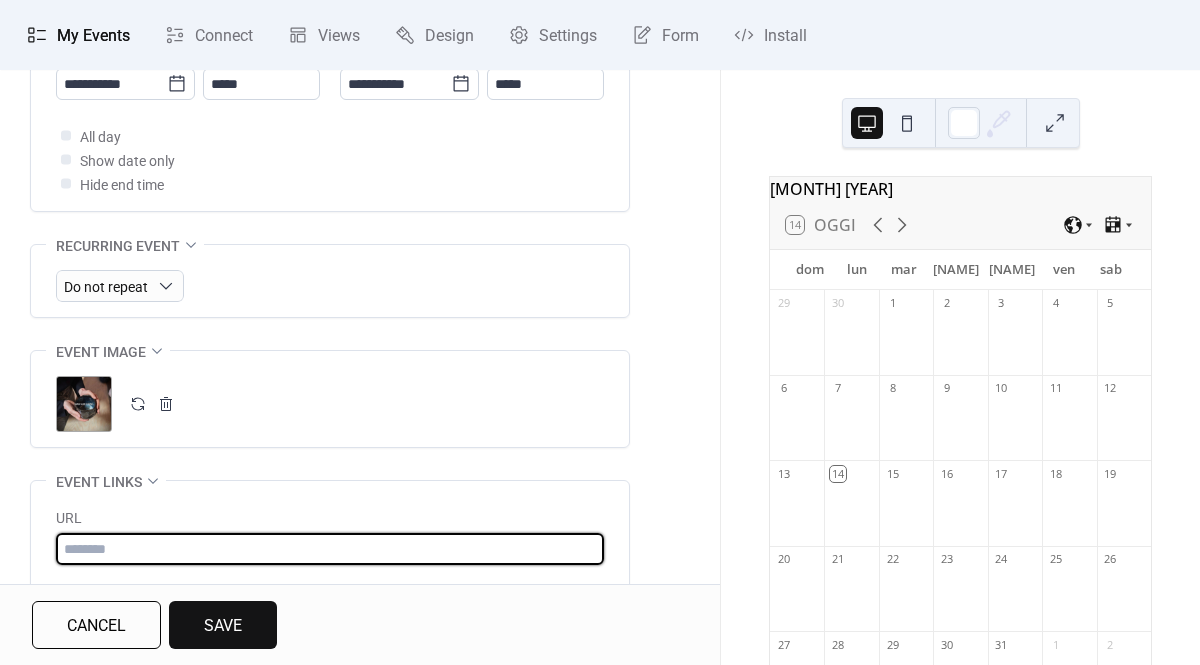 paste on "**********" 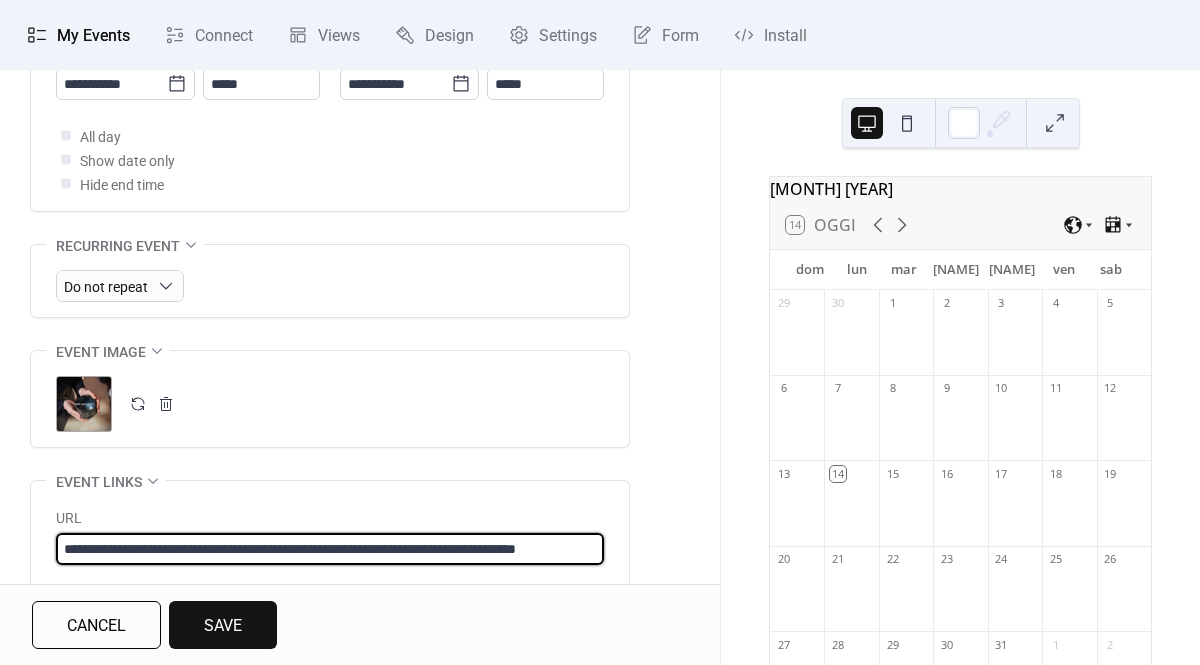 scroll, scrollTop: 0, scrollLeft: 67, axis: horizontal 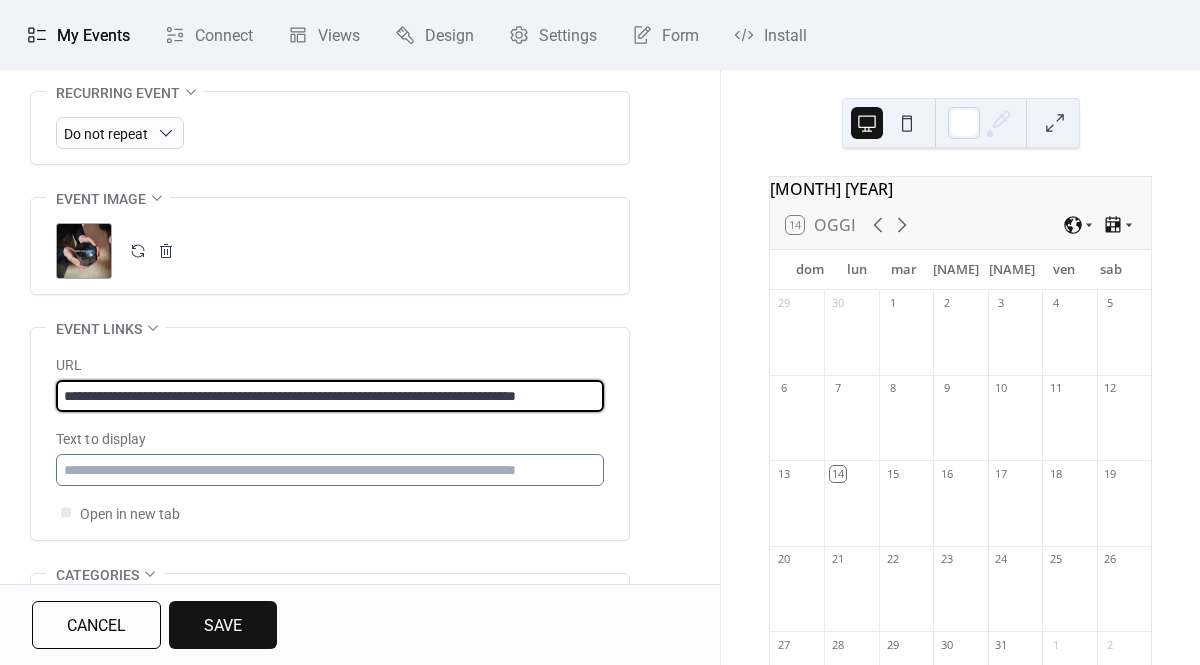 type on "**********" 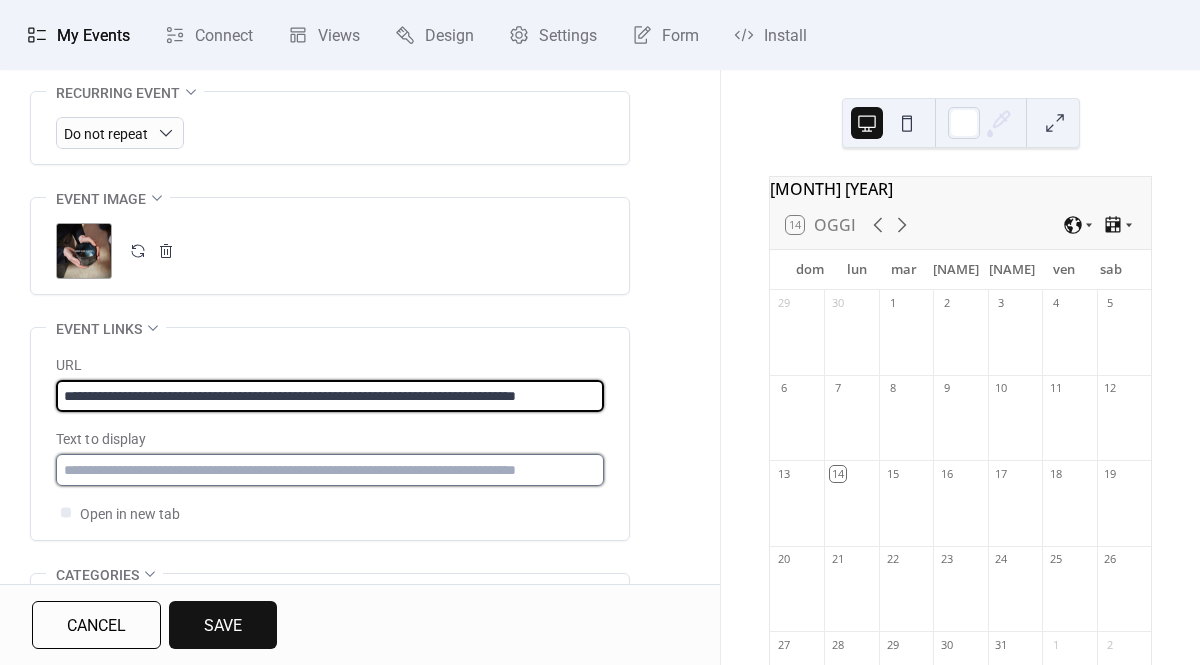 click at bounding box center [330, 470] 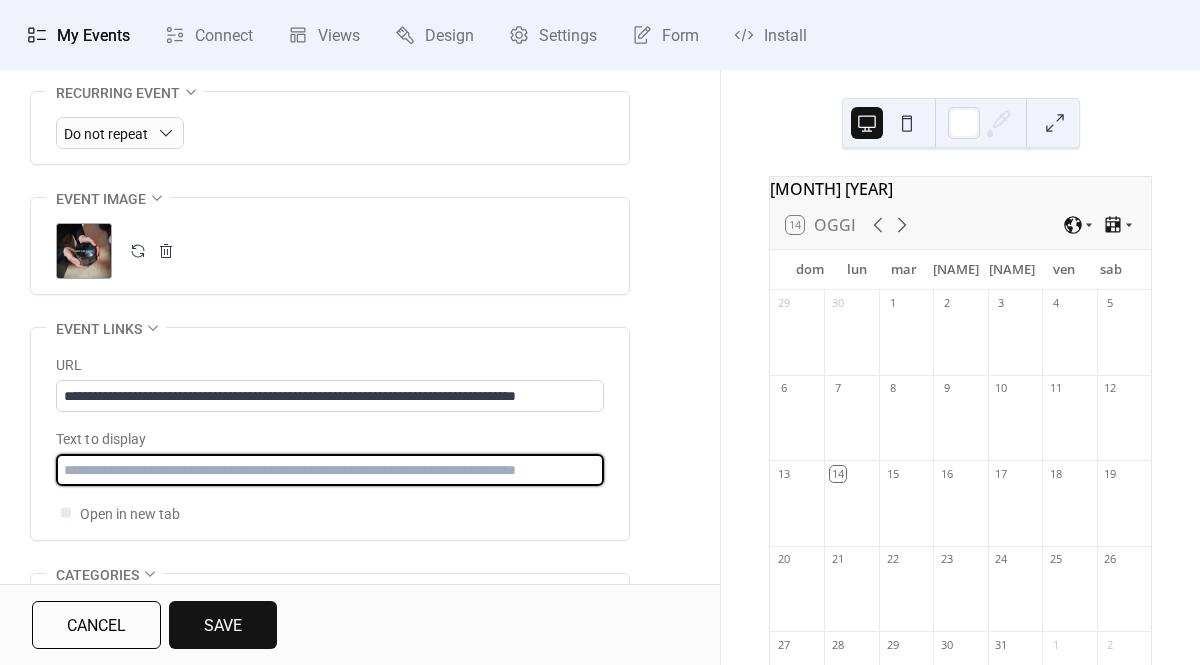 type on "*******" 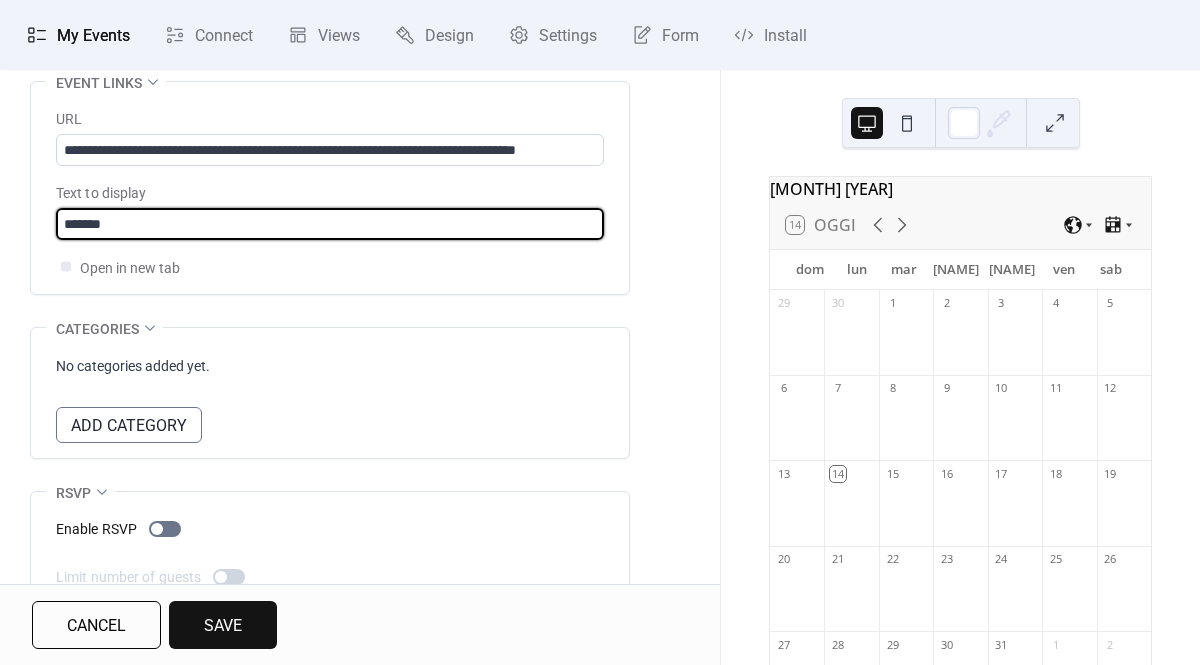 scroll, scrollTop: 1215, scrollLeft: 0, axis: vertical 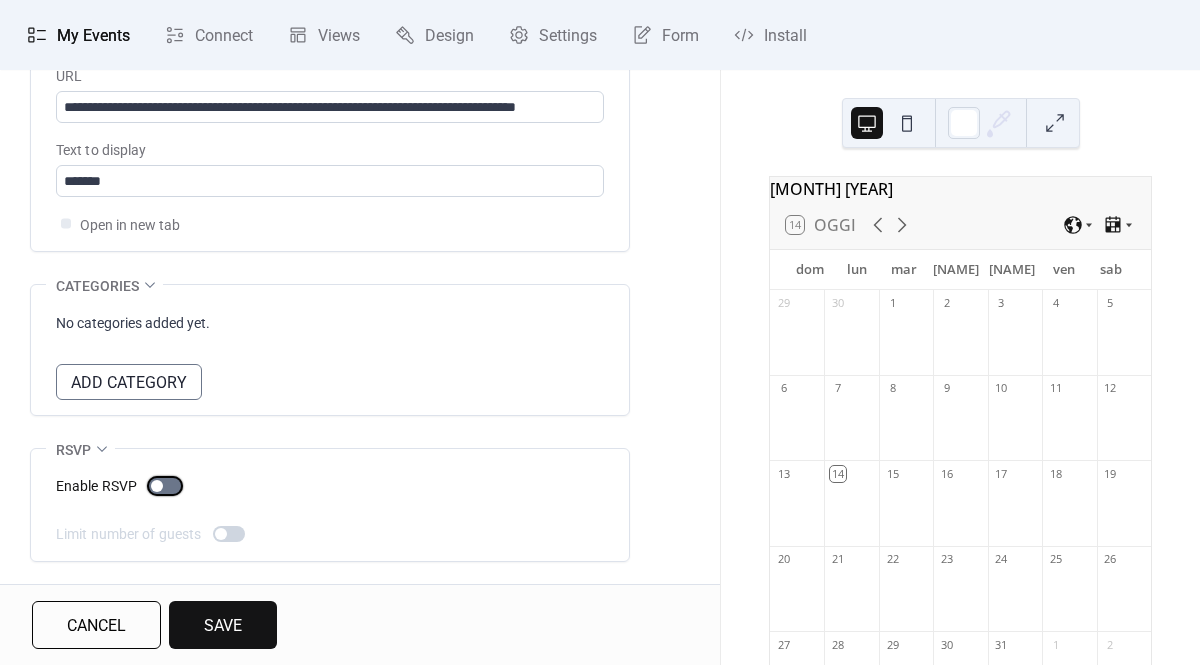 click at bounding box center [157, 486] 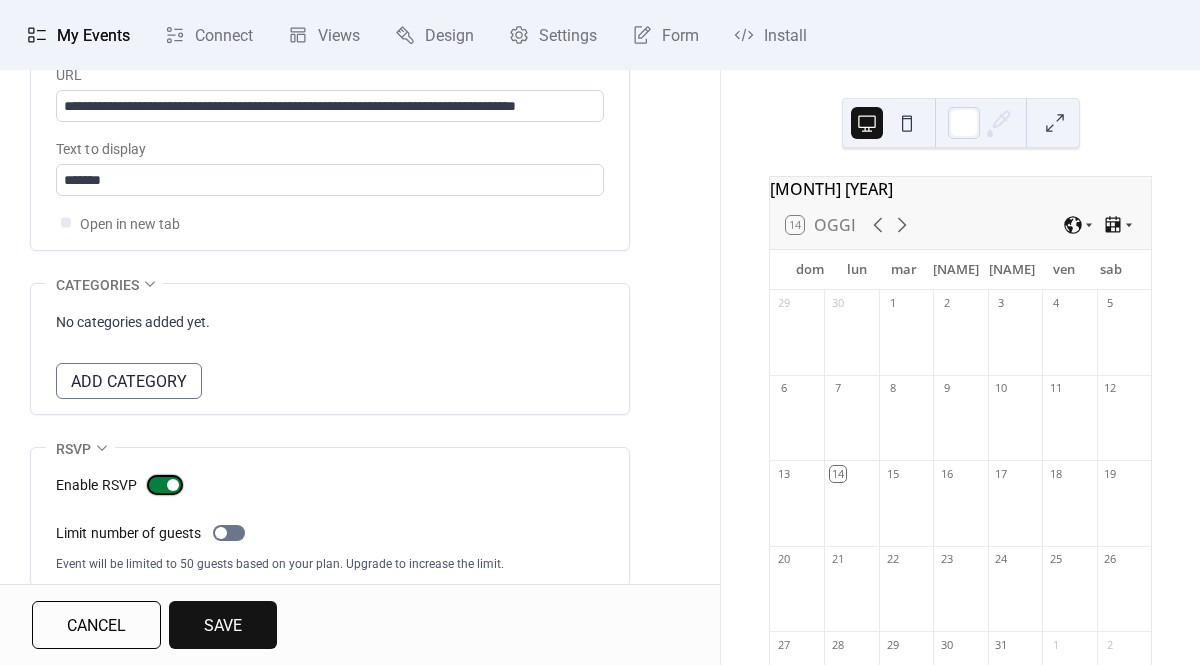 click at bounding box center (173, 485) 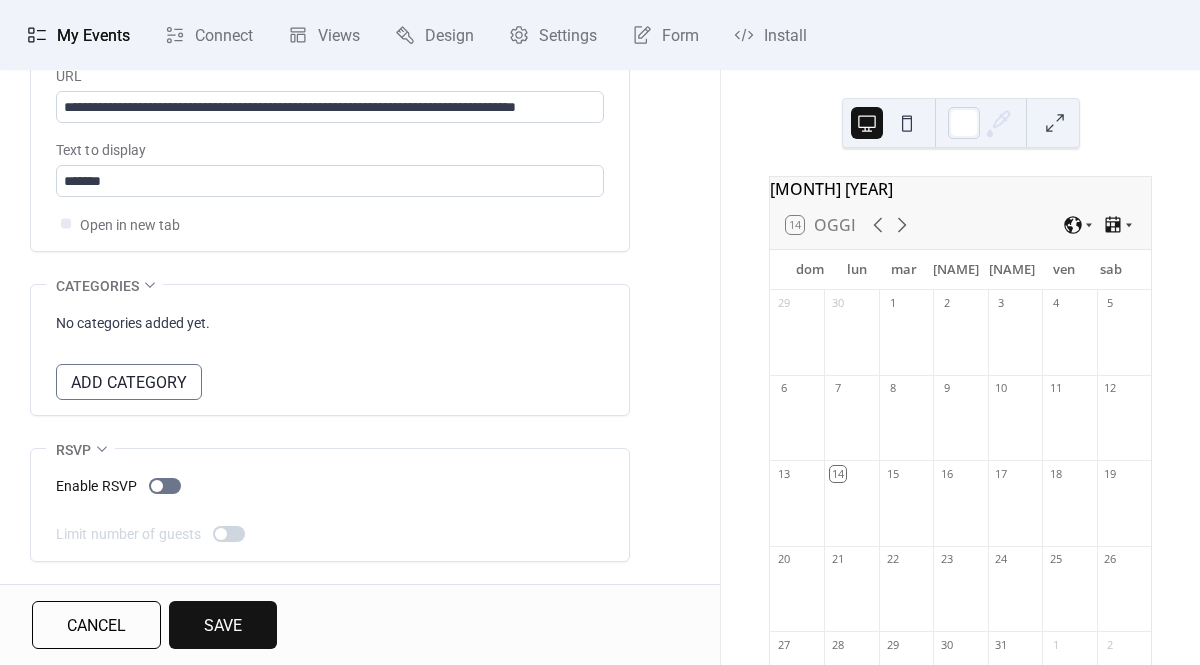 click at bounding box center (221, 534) 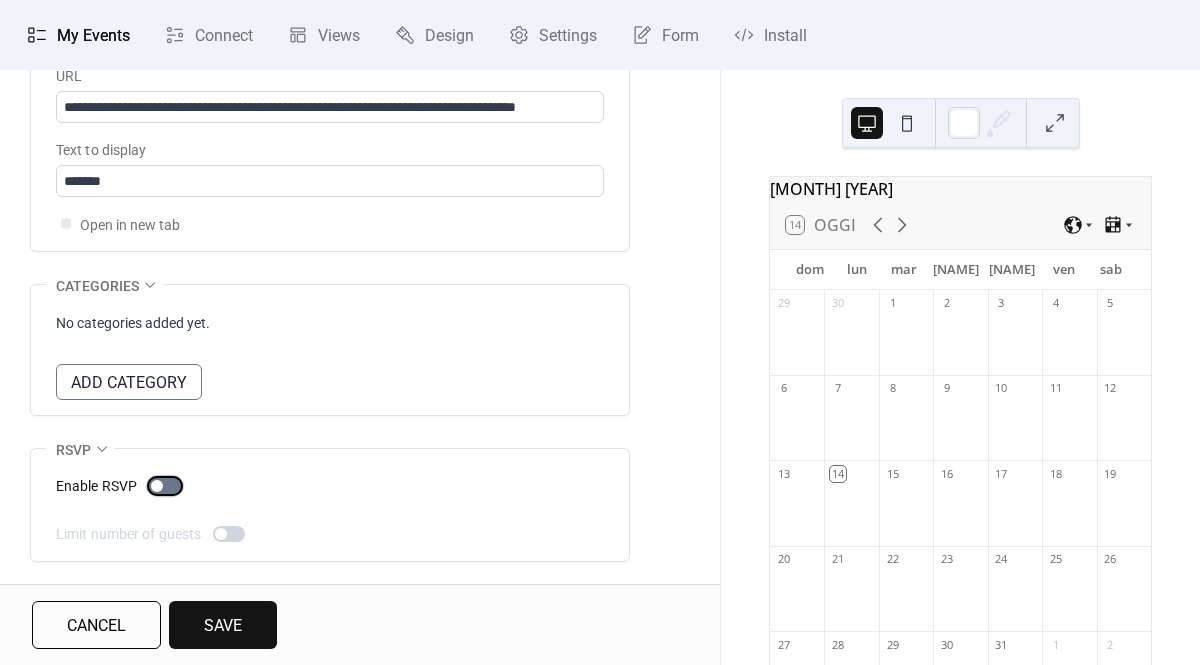 click at bounding box center (157, 486) 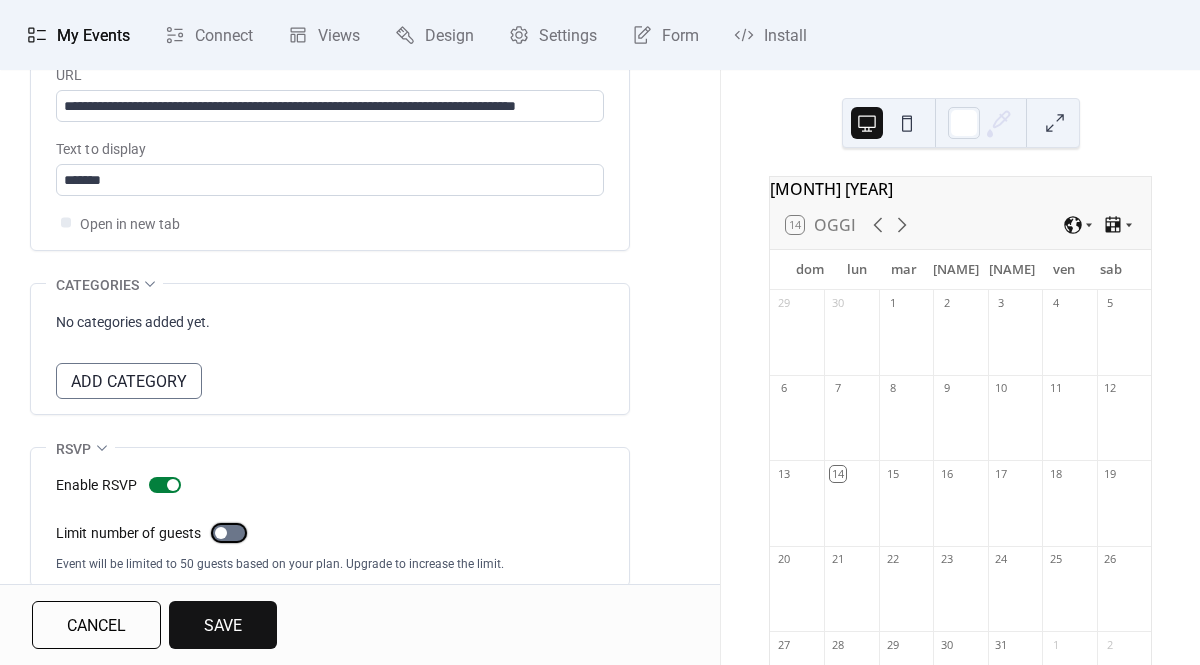 click at bounding box center [221, 533] 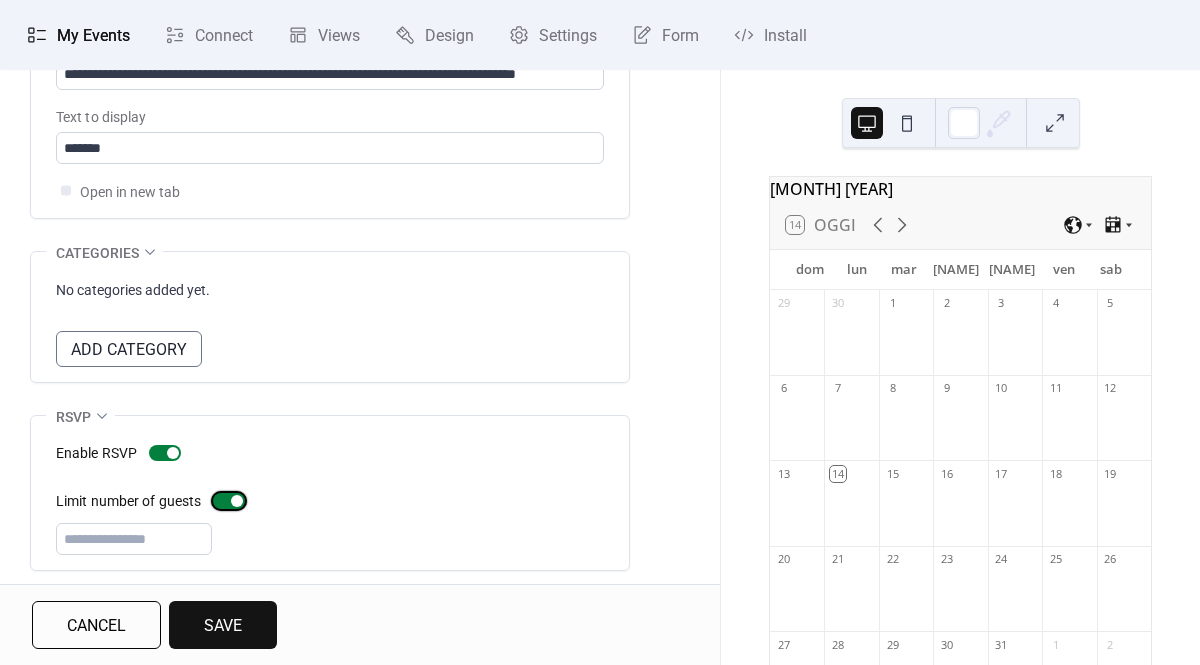 scroll, scrollTop: 1257, scrollLeft: 0, axis: vertical 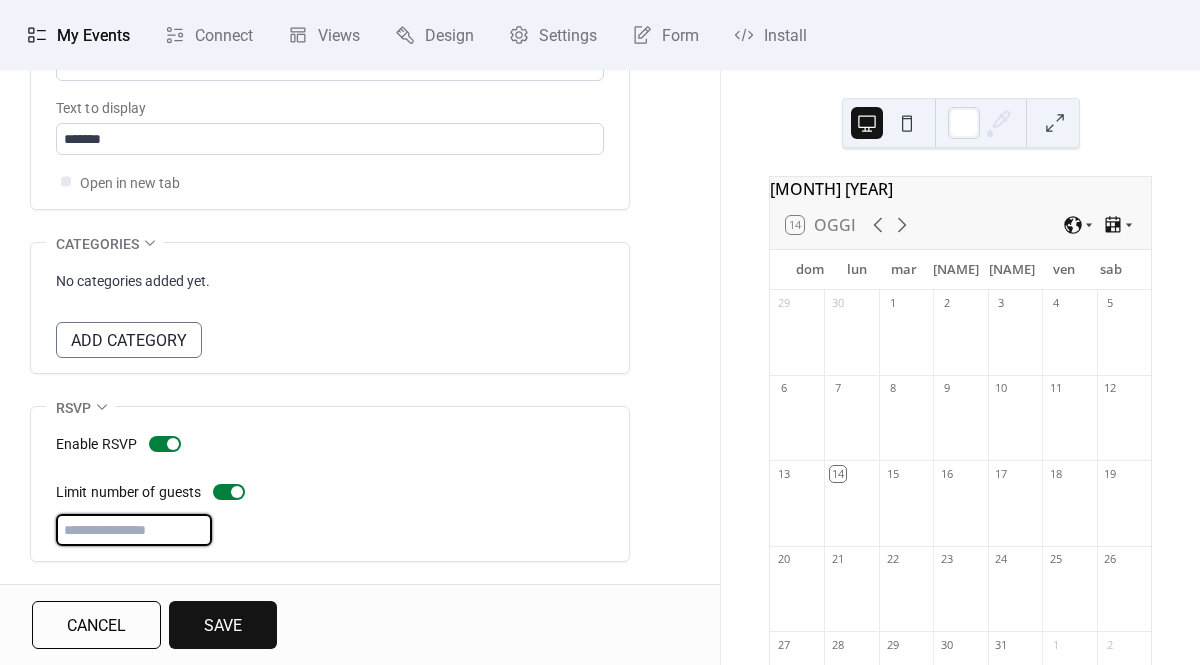 click on "**" at bounding box center [134, 530] 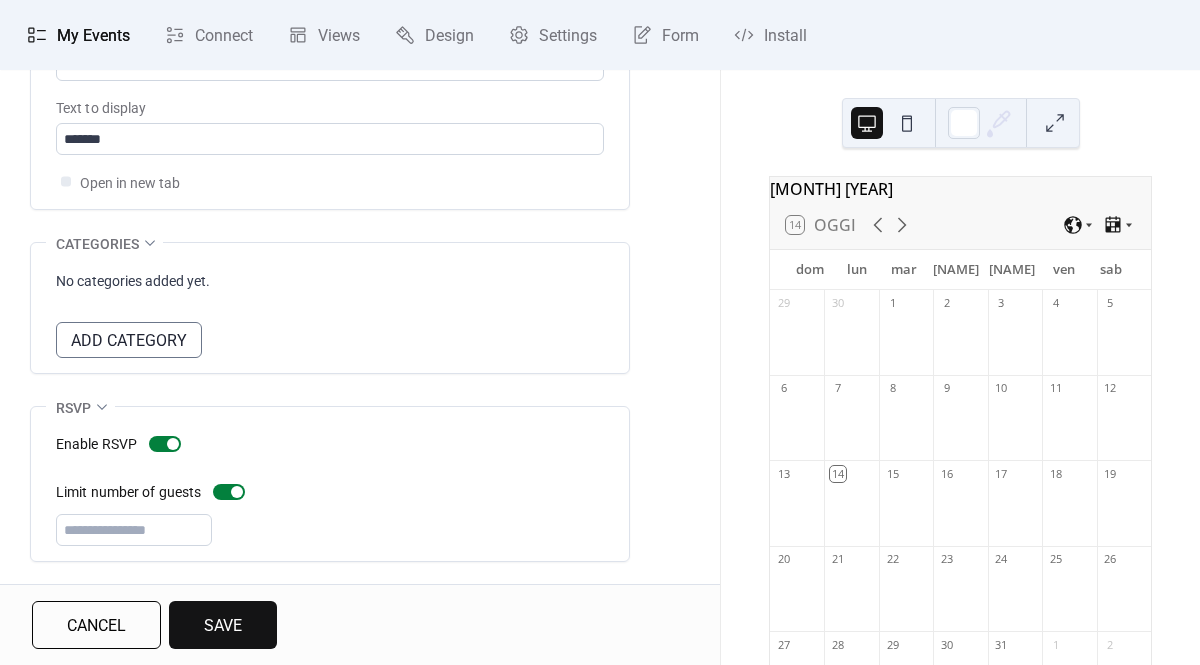 click on "Save" at bounding box center [223, 626] 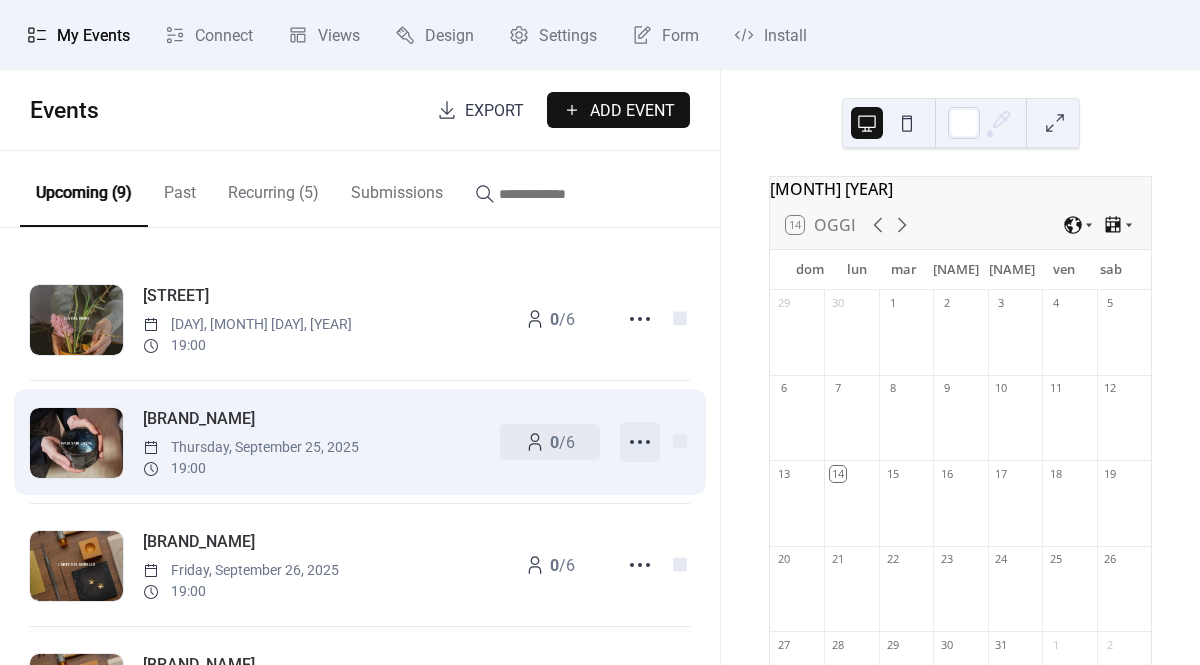 click 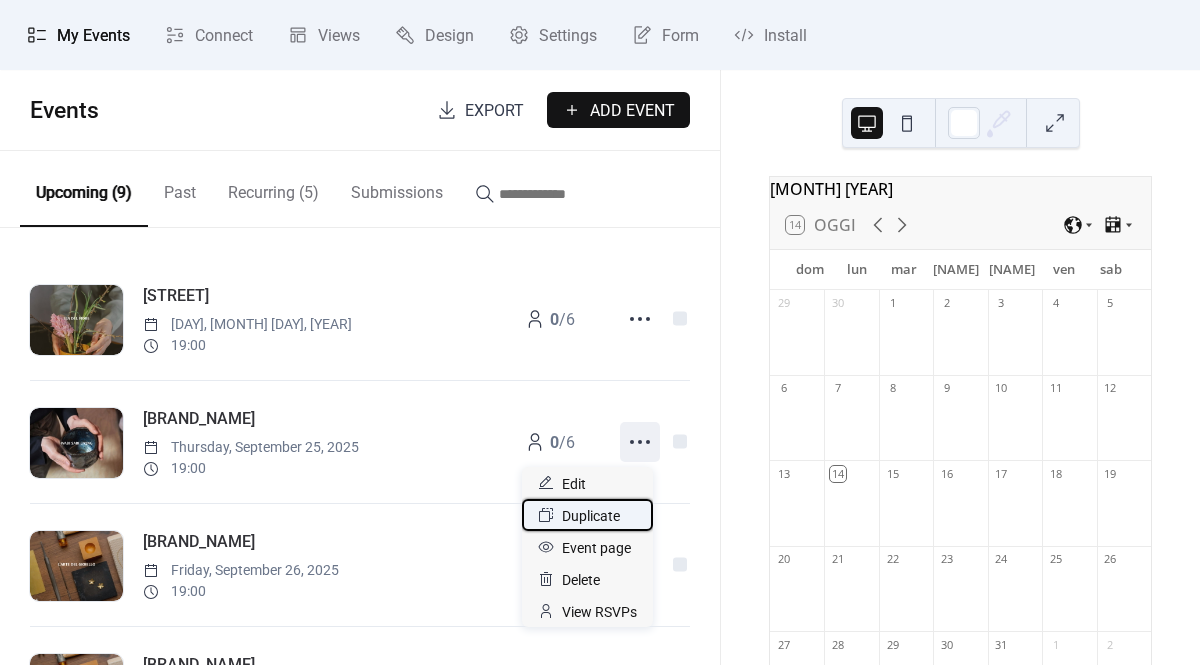 click on "Duplicate" at bounding box center [591, 516] 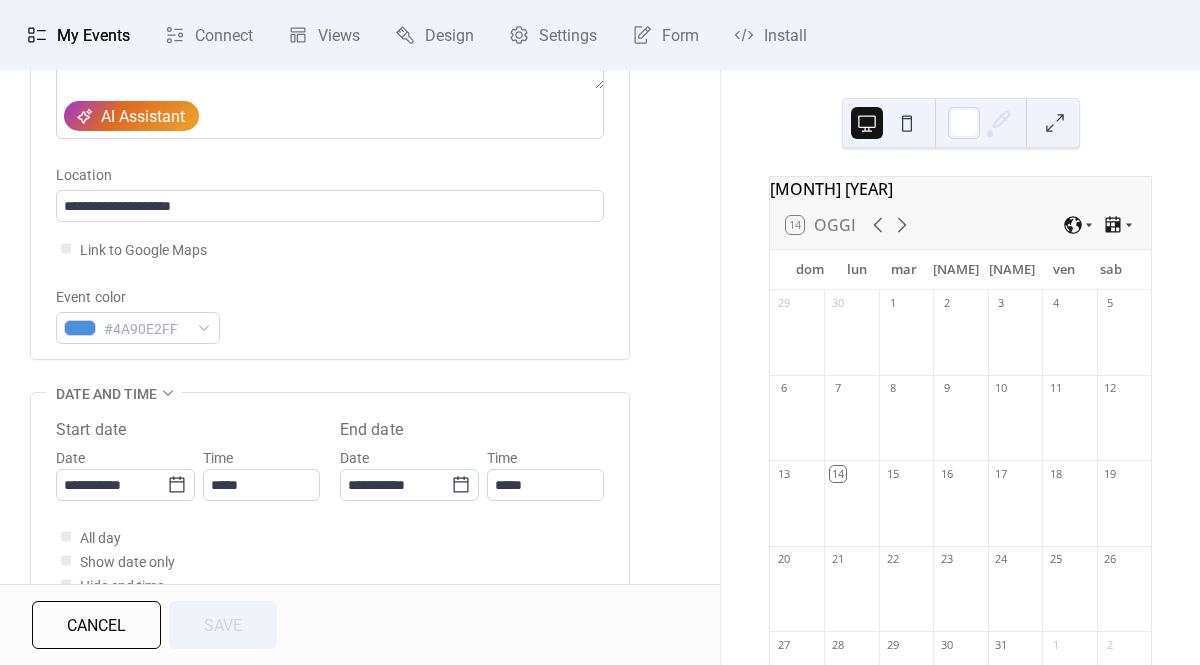 scroll, scrollTop: 413, scrollLeft: 0, axis: vertical 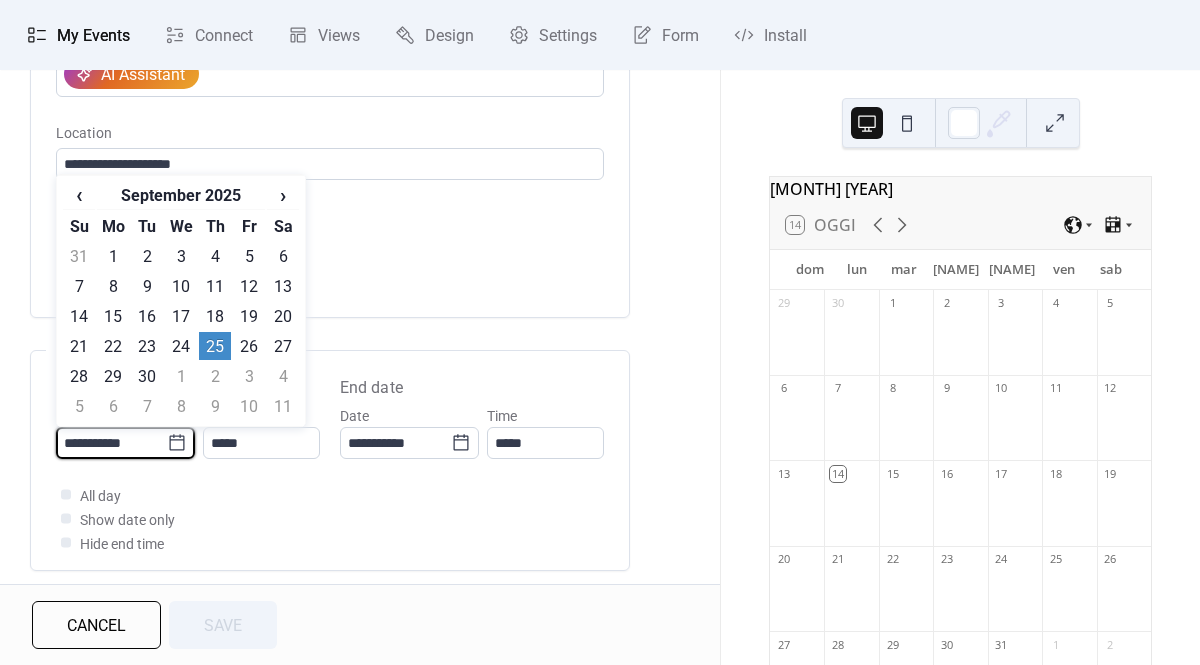 click on "**********" at bounding box center [111, 443] 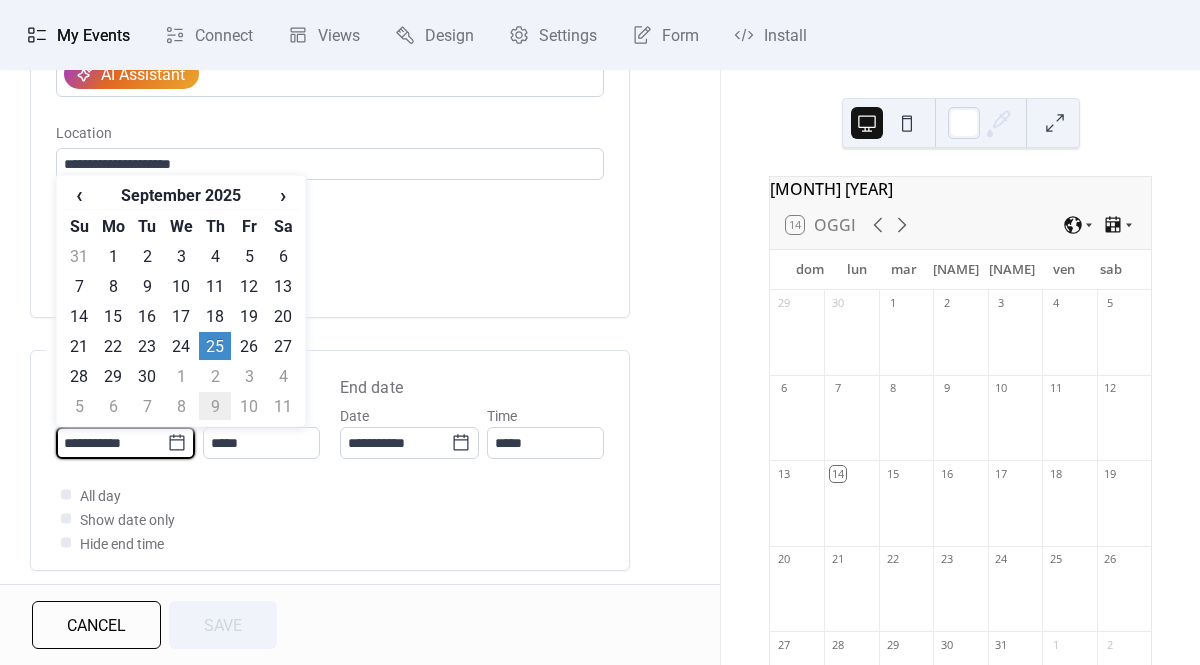 click on "9" at bounding box center [215, 406] 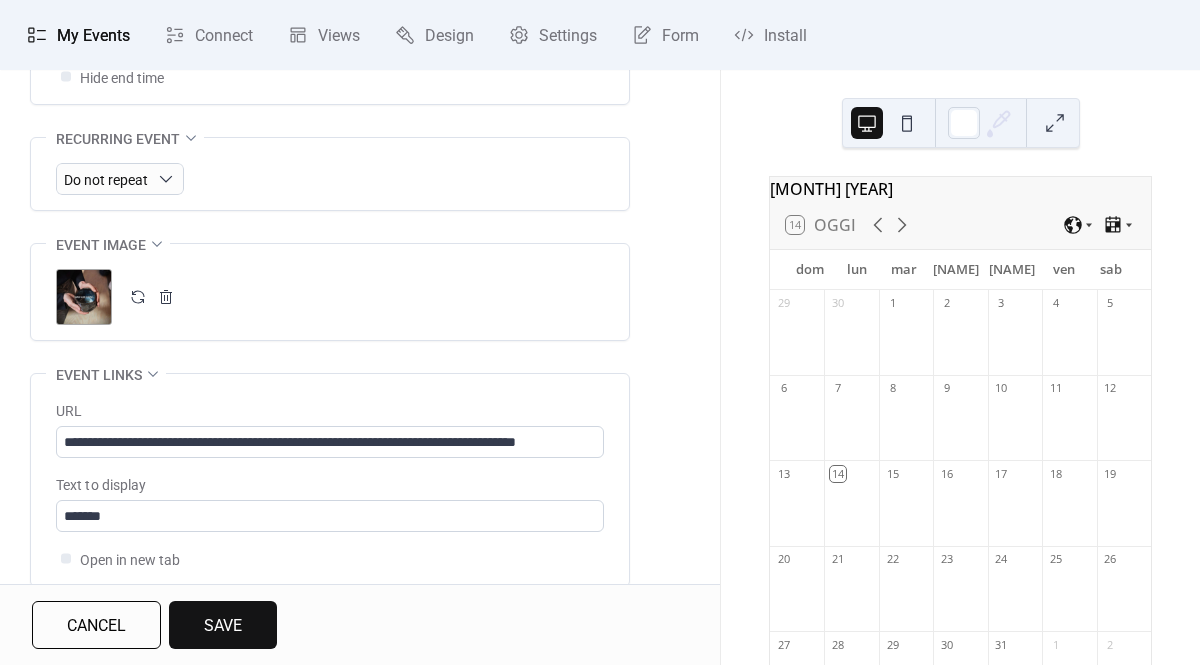 scroll, scrollTop: 883, scrollLeft: 0, axis: vertical 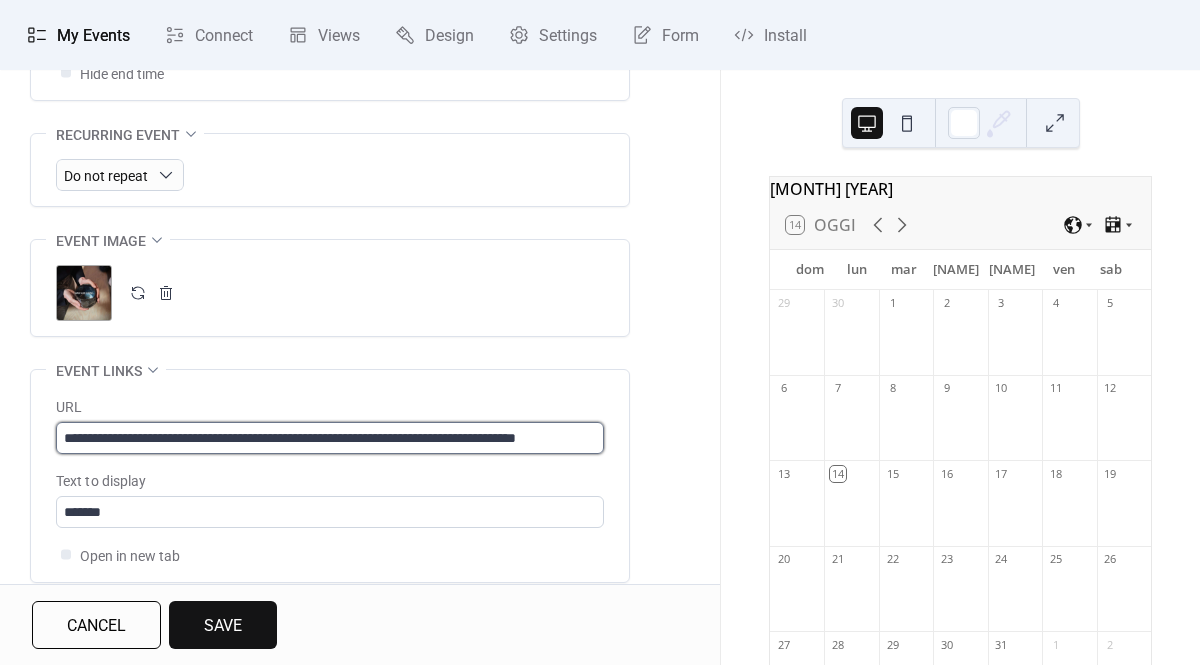 click on "**********" at bounding box center [330, 438] 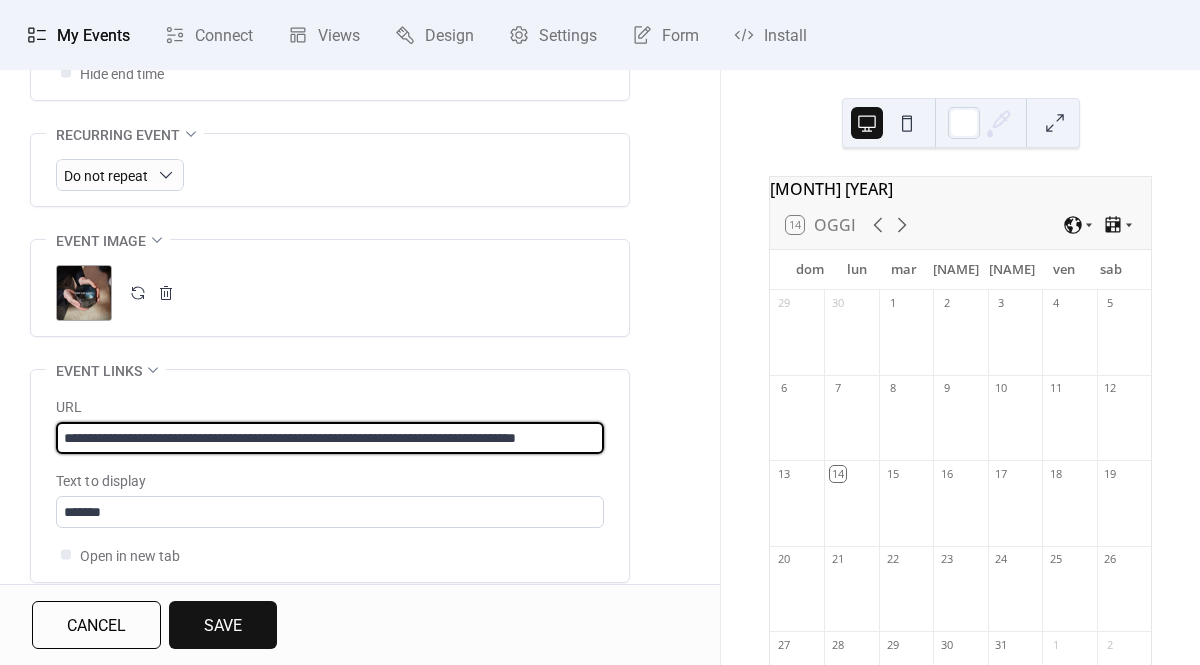 scroll, scrollTop: 0, scrollLeft: 67, axis: horizontal 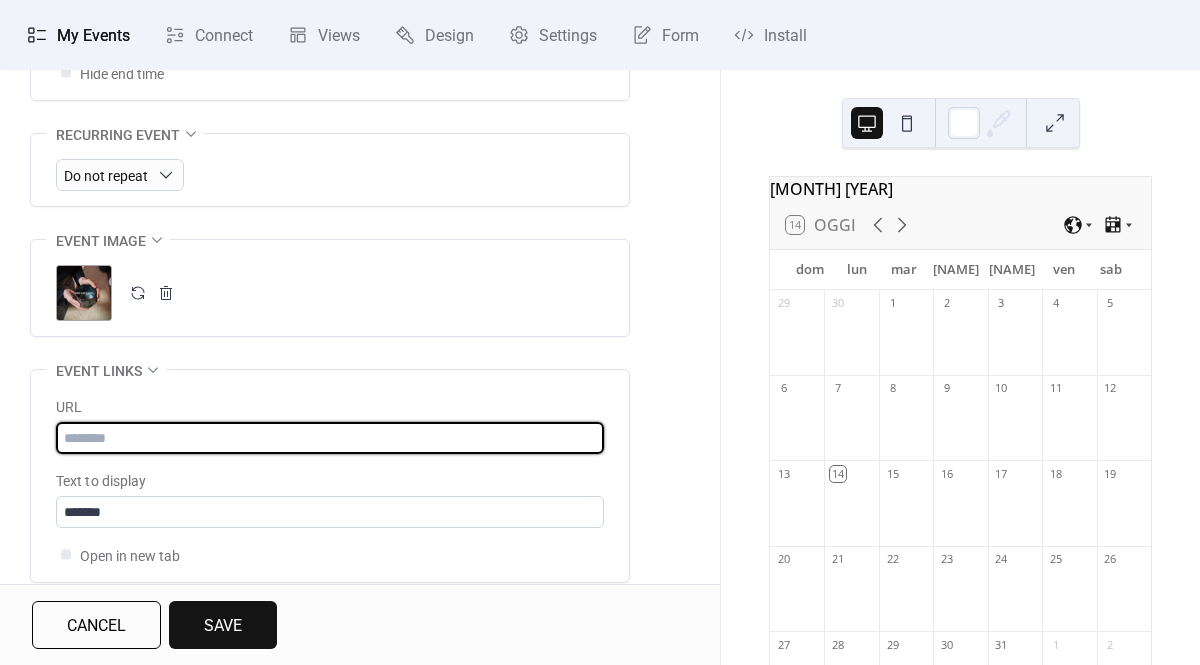 paste on "**********" 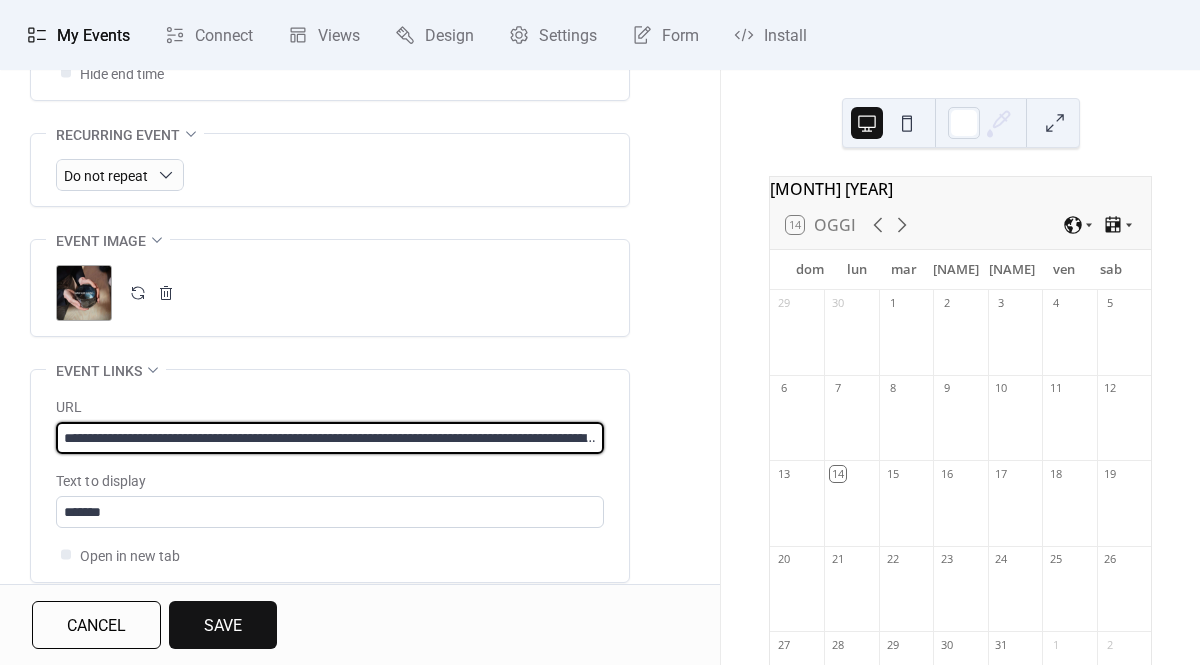 scroll, scrollTop: 0, scrollLeft: 234, axis: horizontal 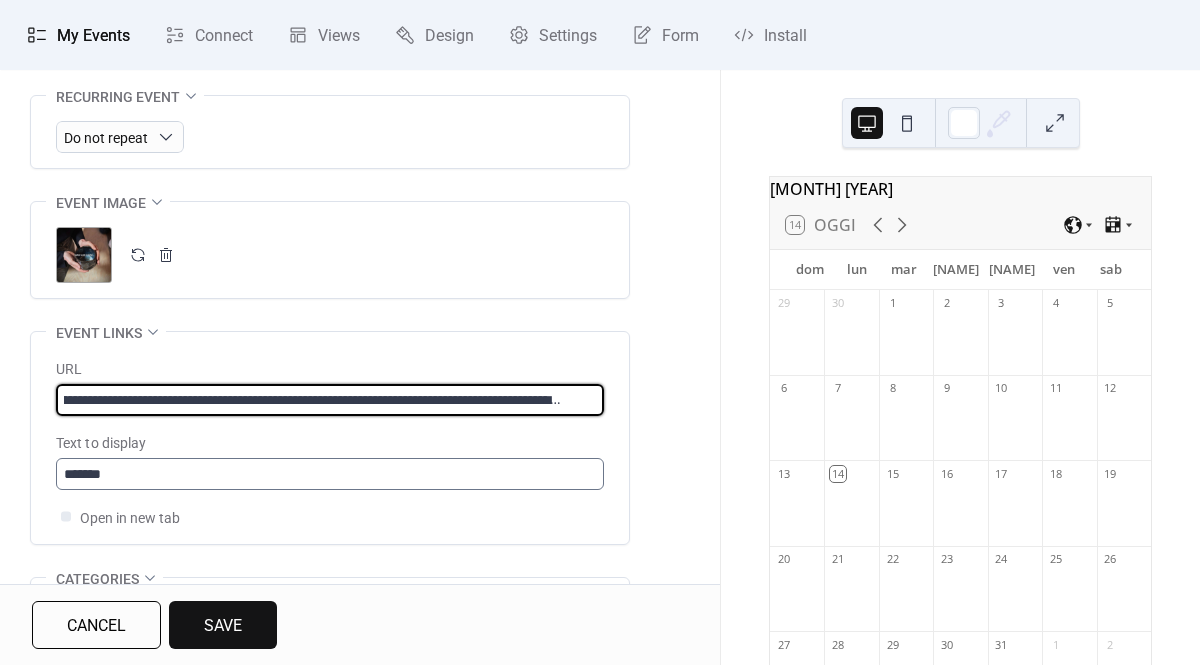 type on "**********" 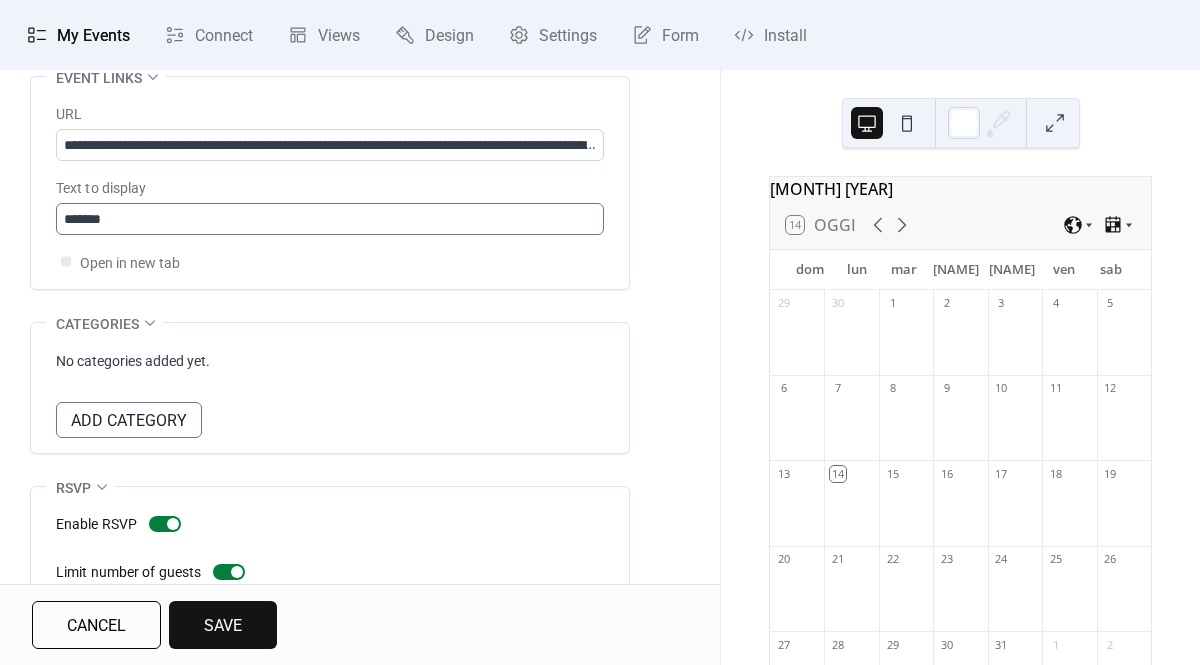 scroll, scrollTop: 1257, scrollLeft: 0, axis: vertical 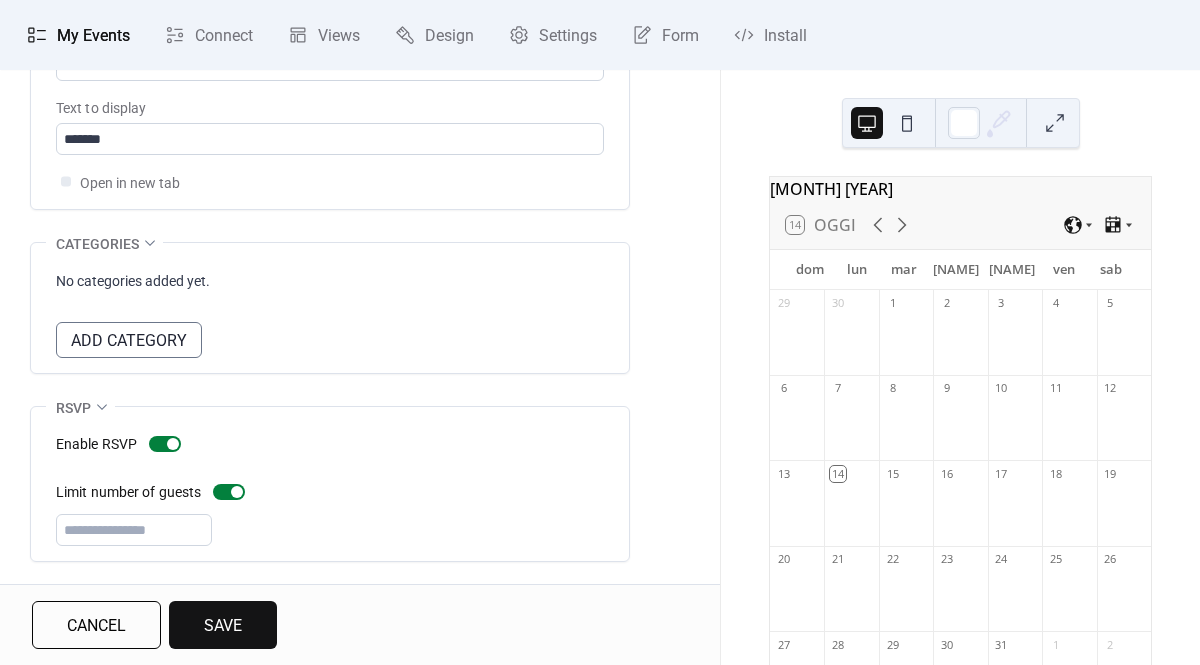 click on "Save" at bounding box center [223, 626] 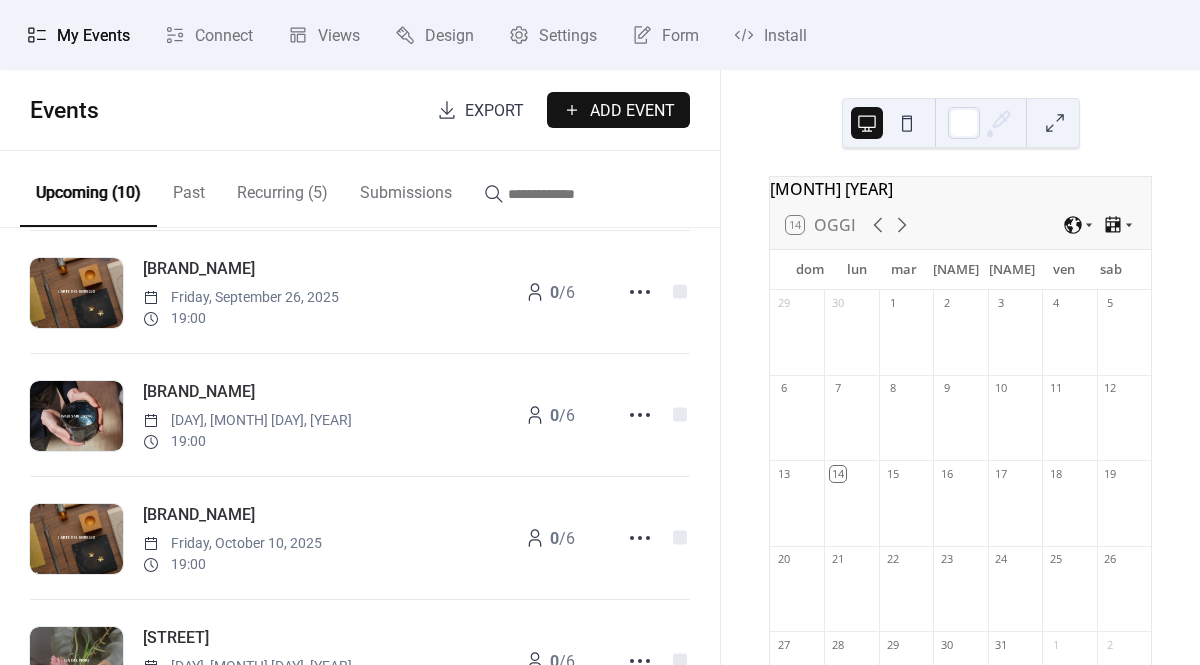 scroll, scrollTop: 0, scrollLeft: 0, axis: both 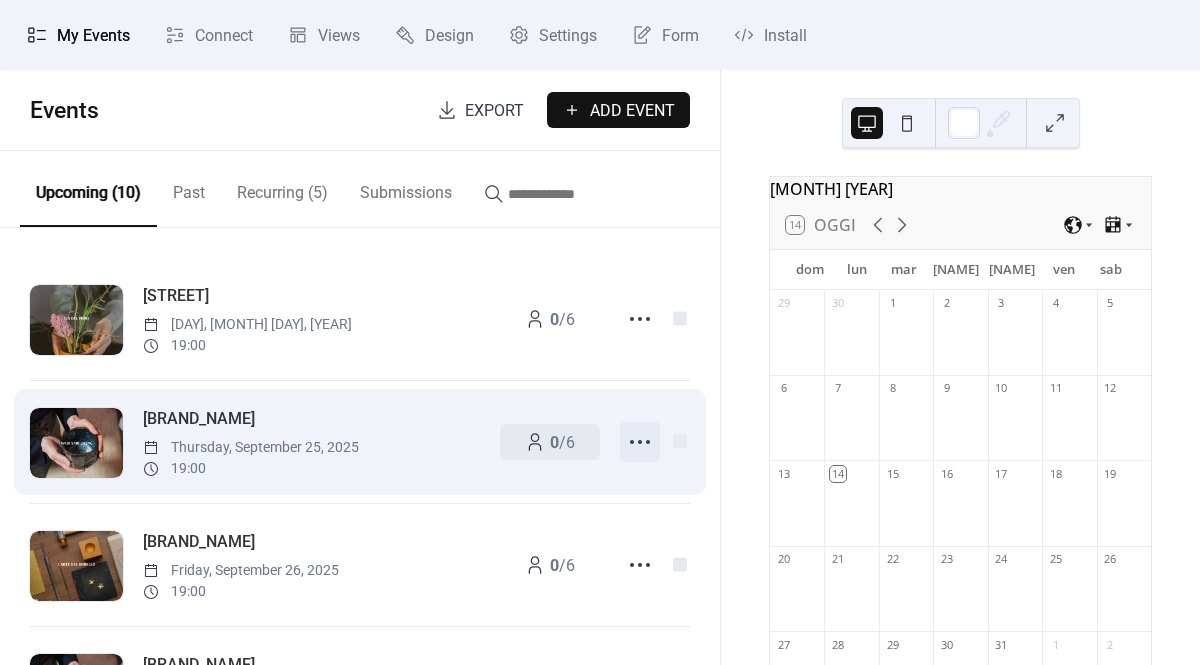 click 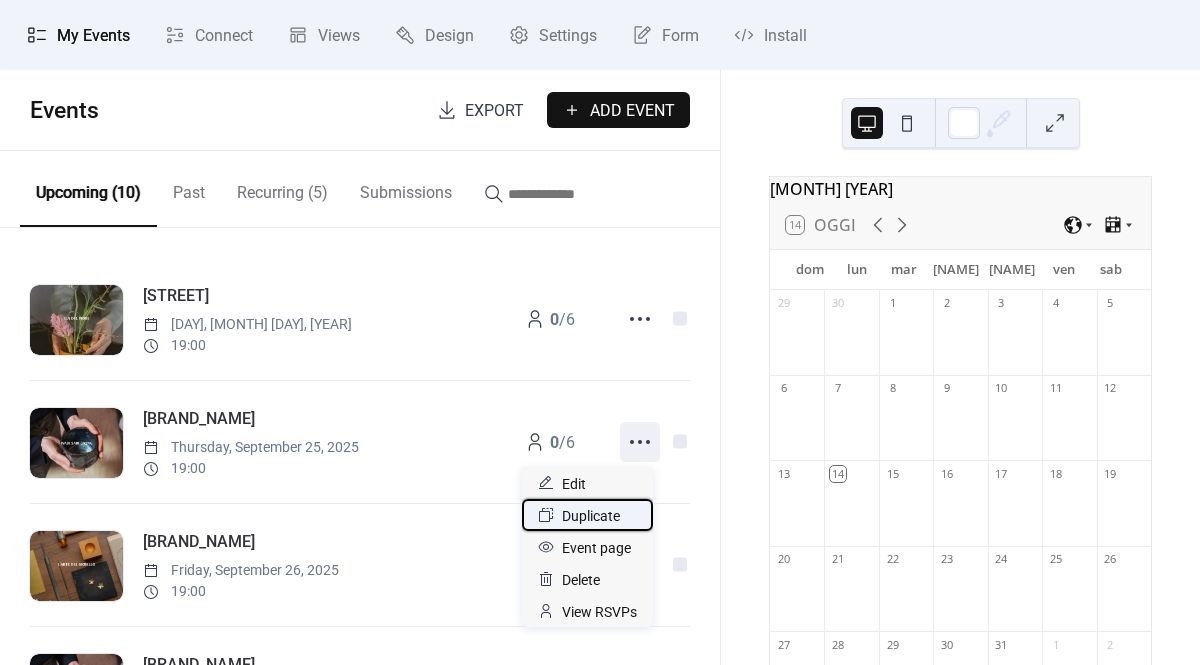 click on "Duplicate" at bounding box center (591, 516) 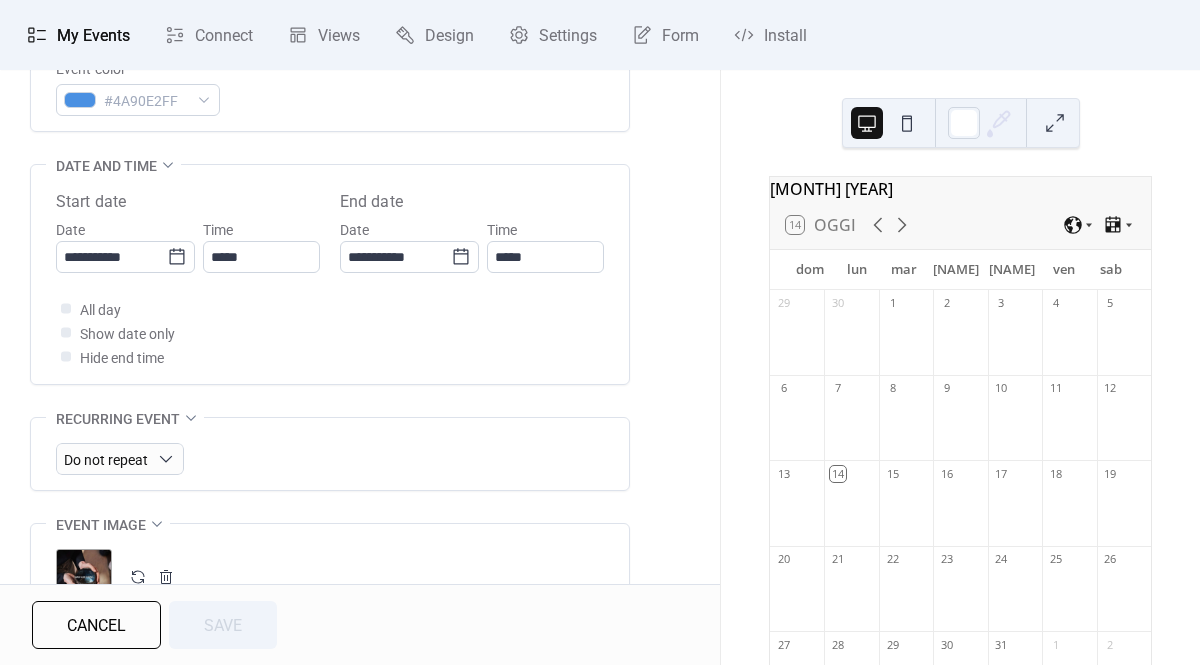 scroll, scrollTop: 608, scrollLeft: 0, axis: vertical 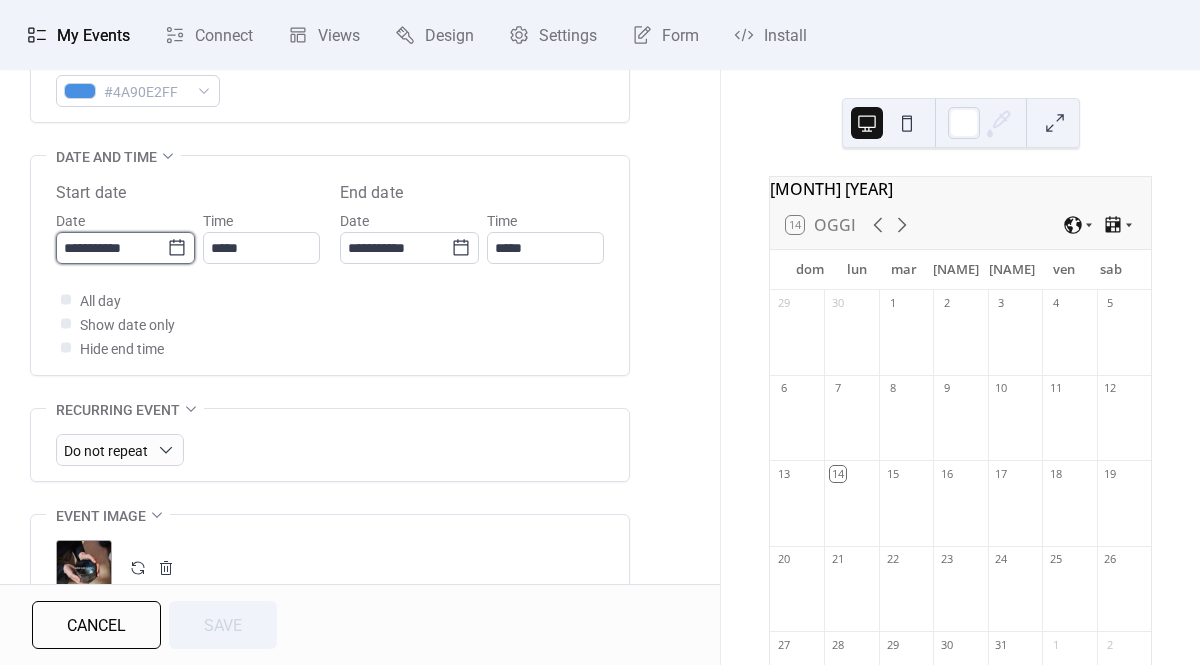 click on "**********" at bounding box center (111, 248) 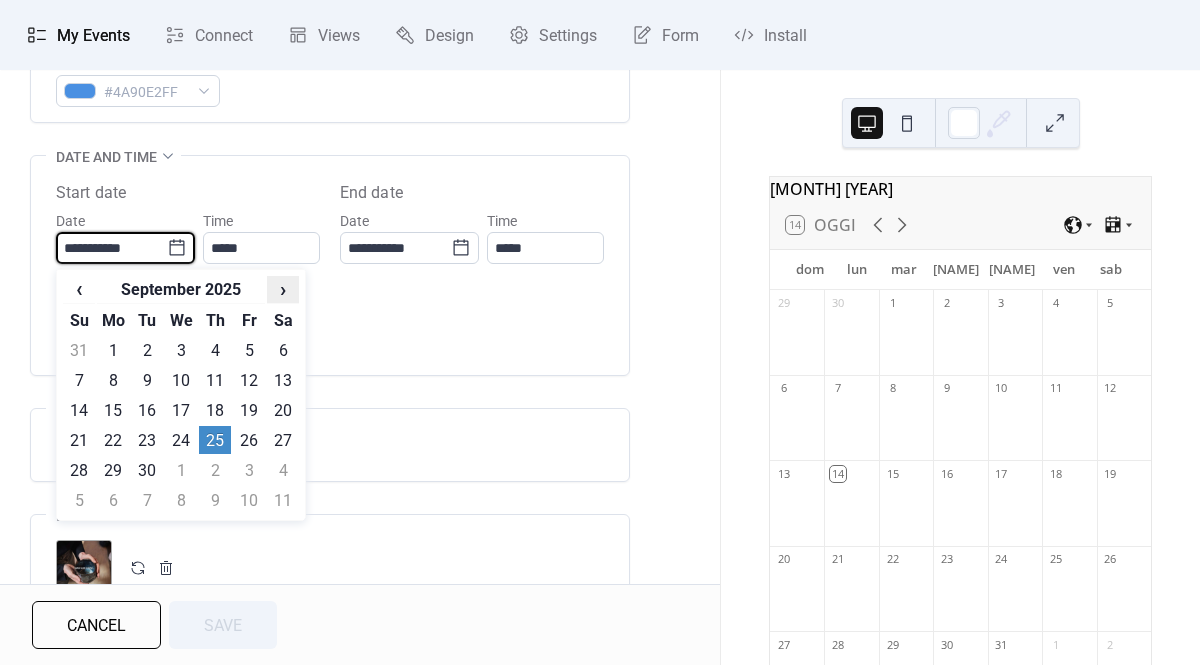 click on "›" at bounding box center (283, 289) 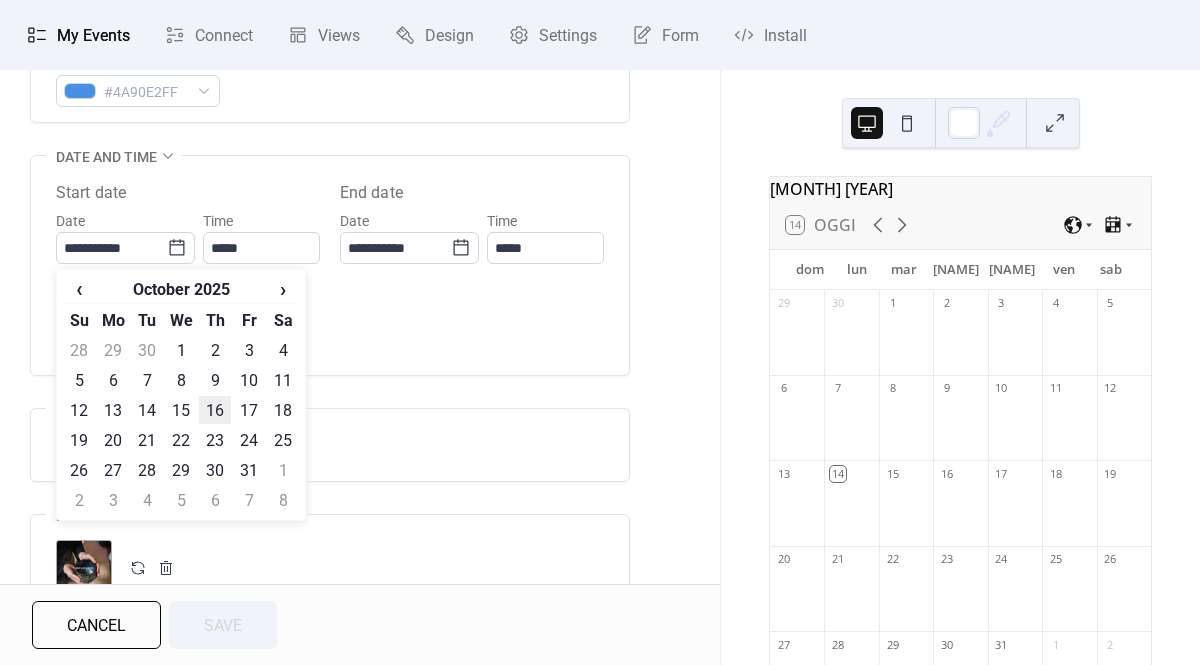 click on "16" at bounding box center (215, 410) 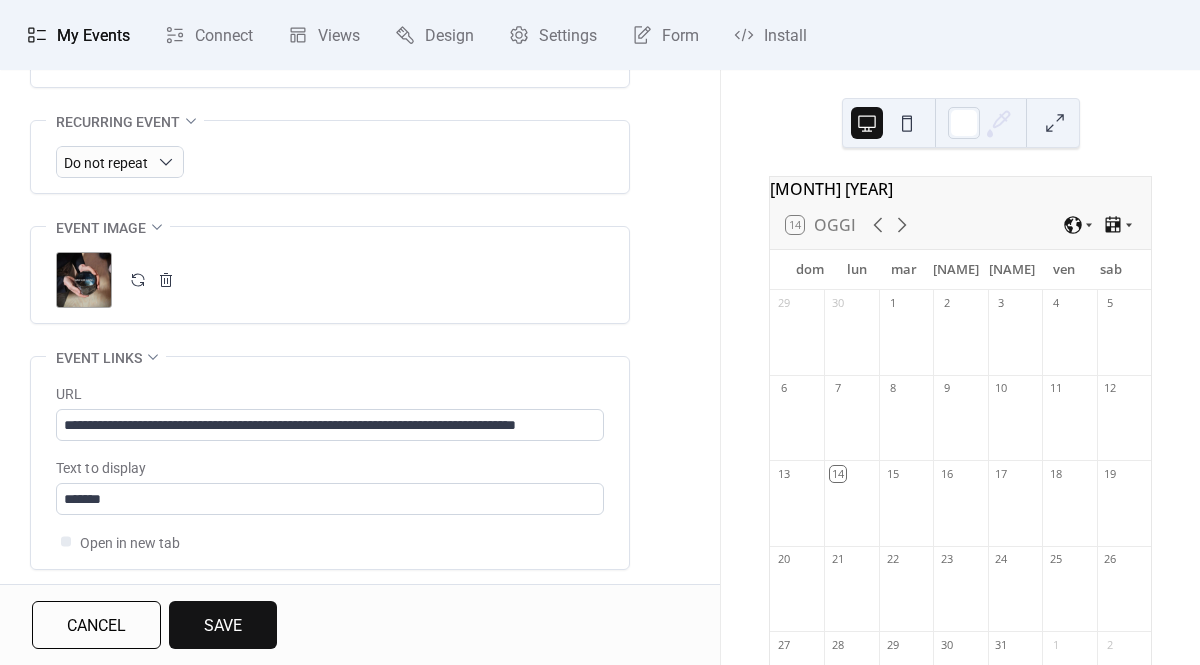 scroll, scrollTop: 900, scrollLeft: 0, axis: vertical 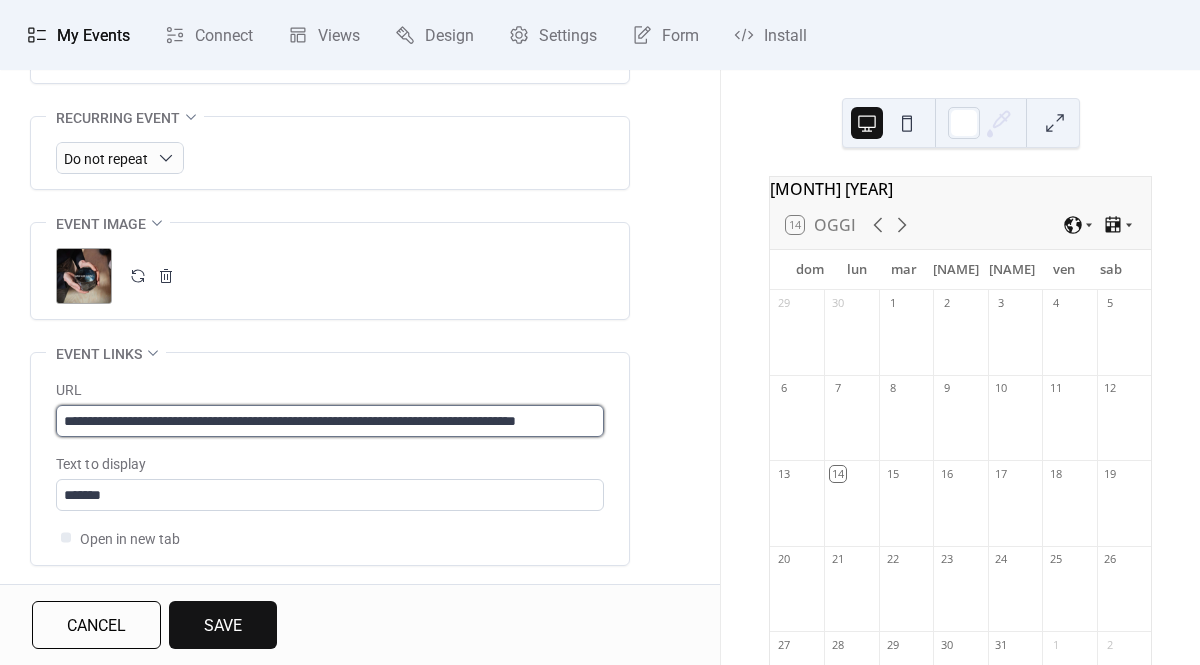 click on "**********" at bounding box center [330, 421] 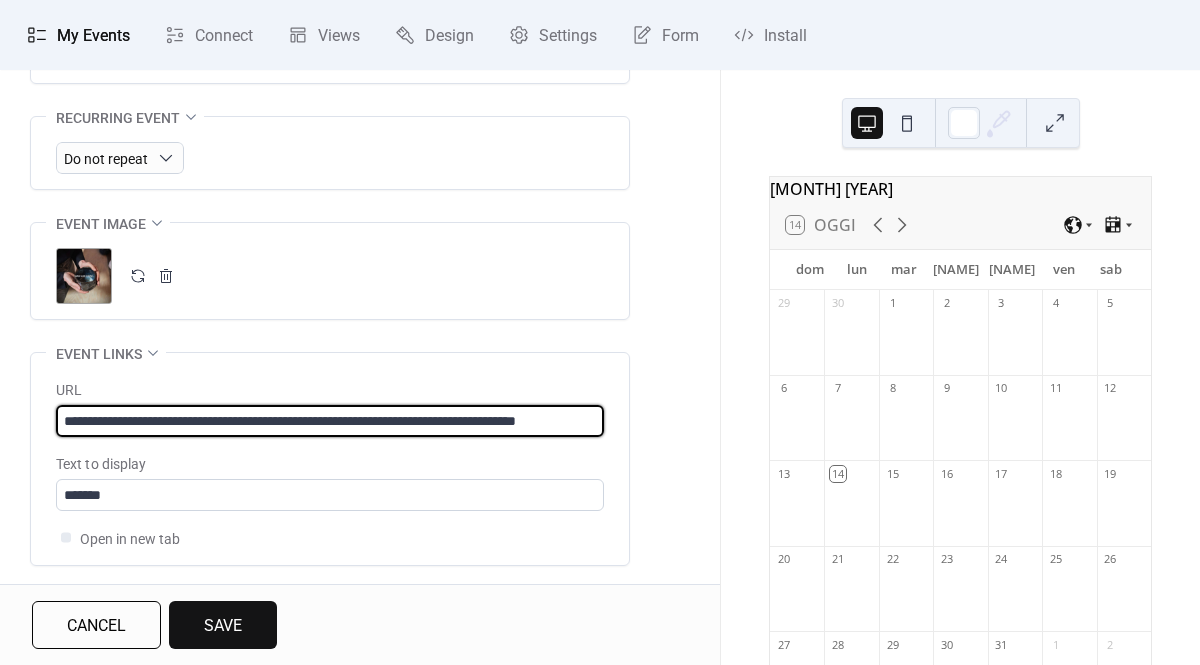 scroll, scrollTop: 0, scrollLeft: 67, axis: horizontal 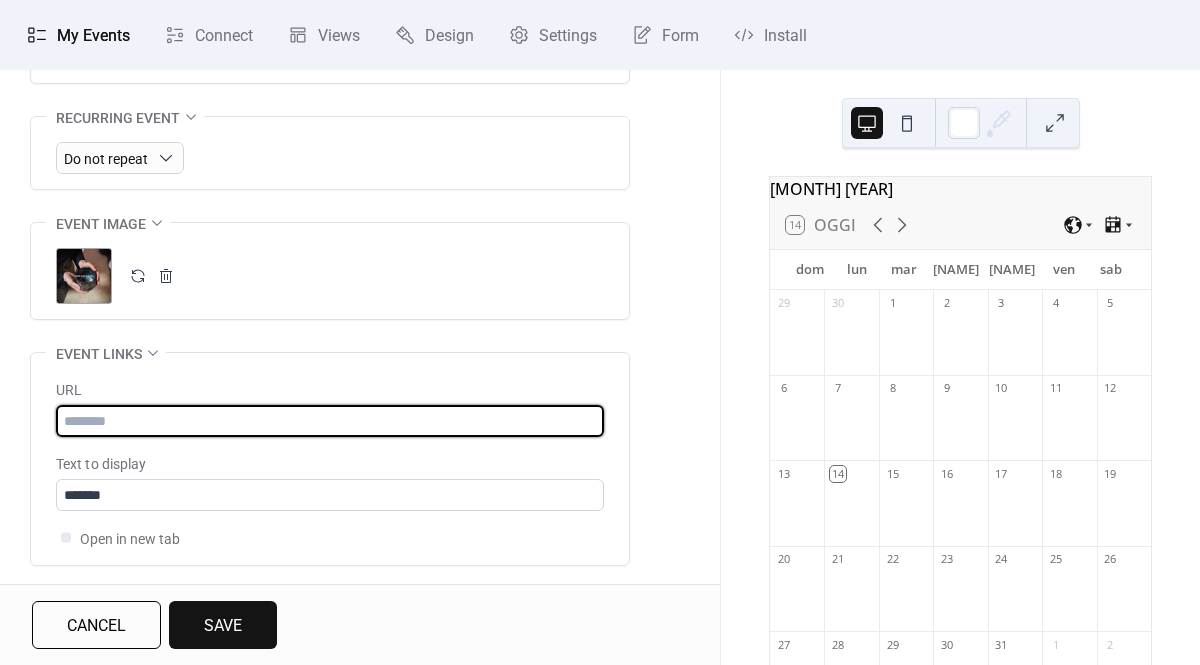 paste on "**********" 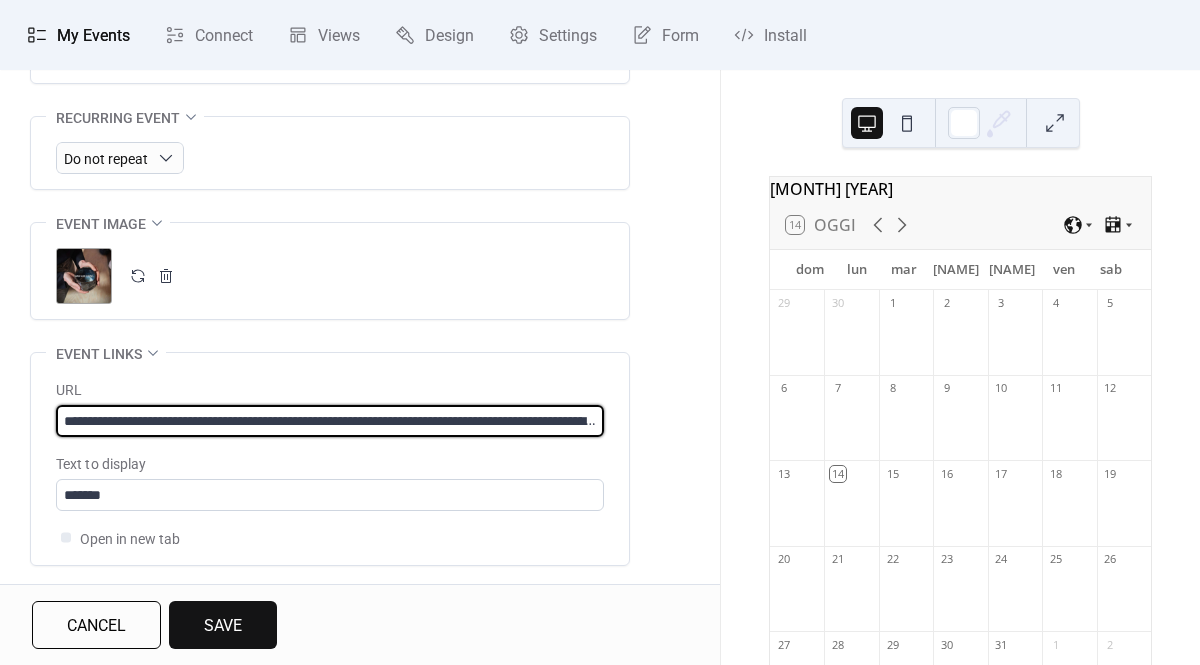 scroll, scrollTop: 0, scrollLeft: 234, axis: horizontal 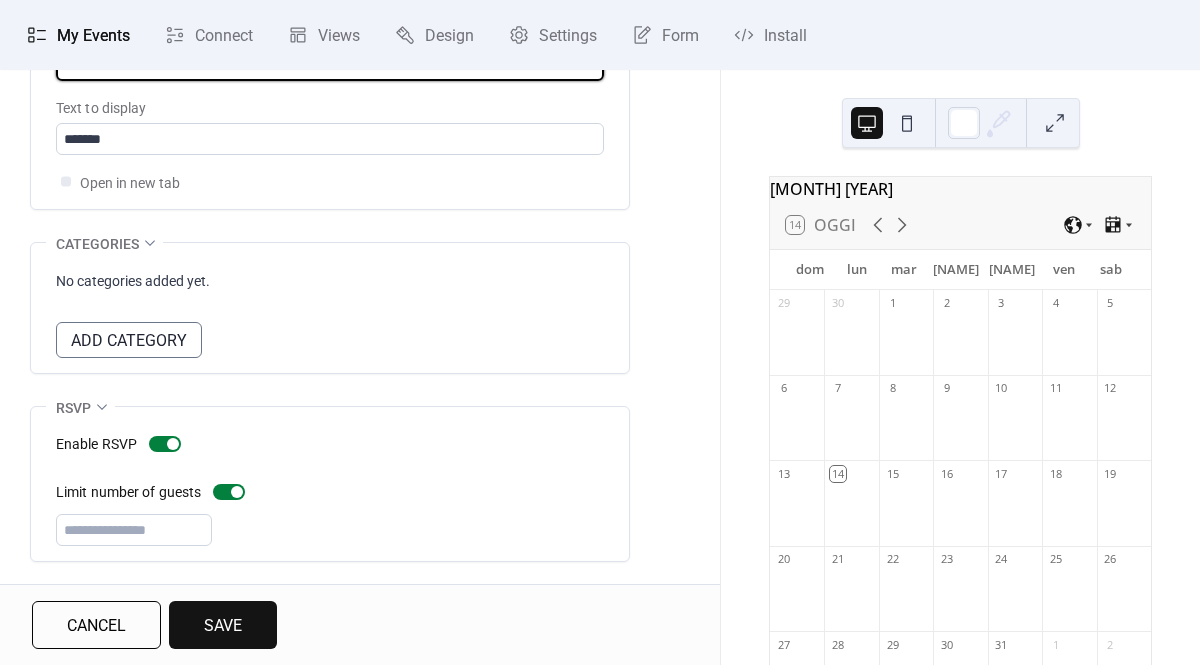 type on "**********" 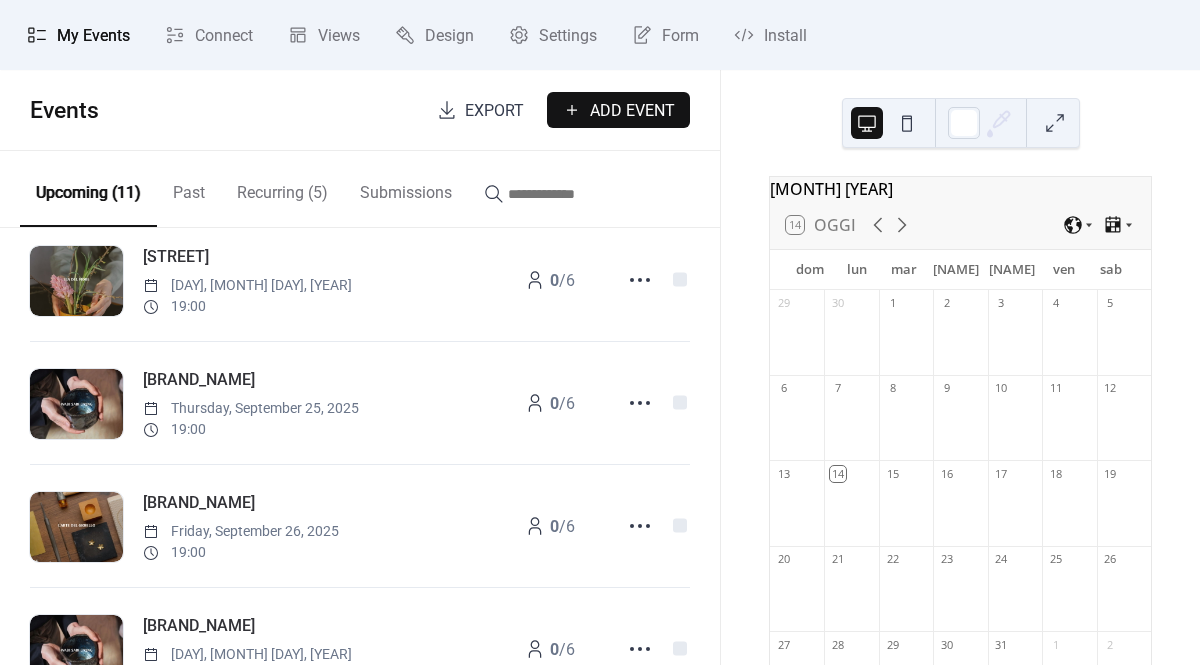 scroll, scrollTop: 51, scrollLeft: 0, axis: vertical 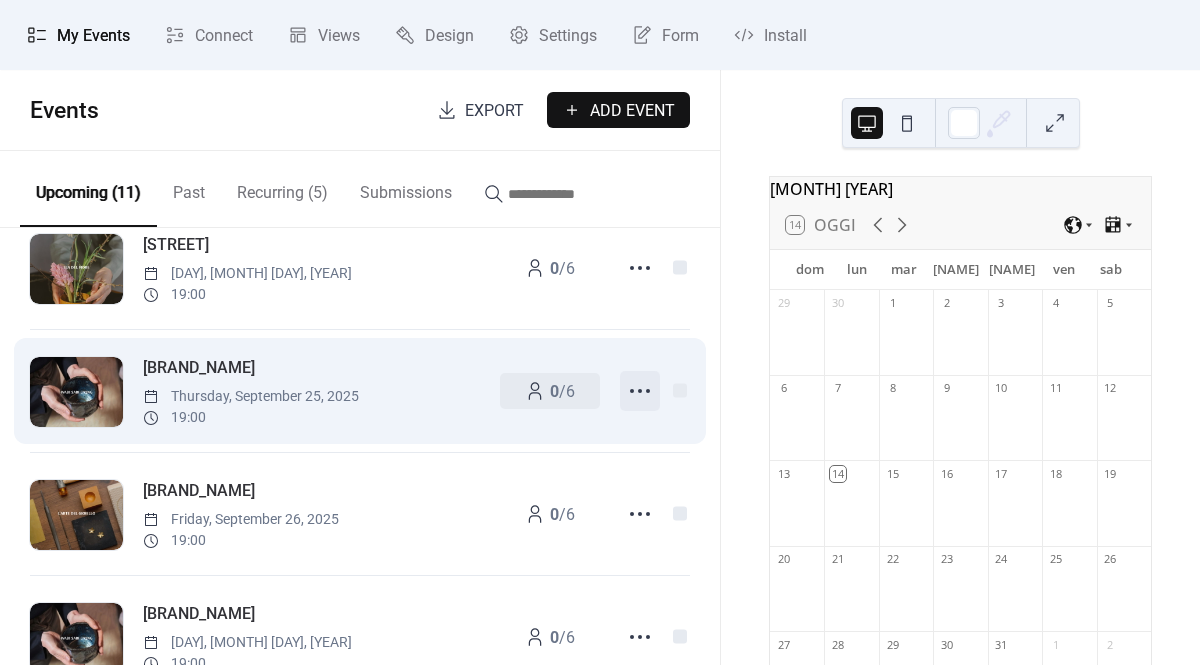 click 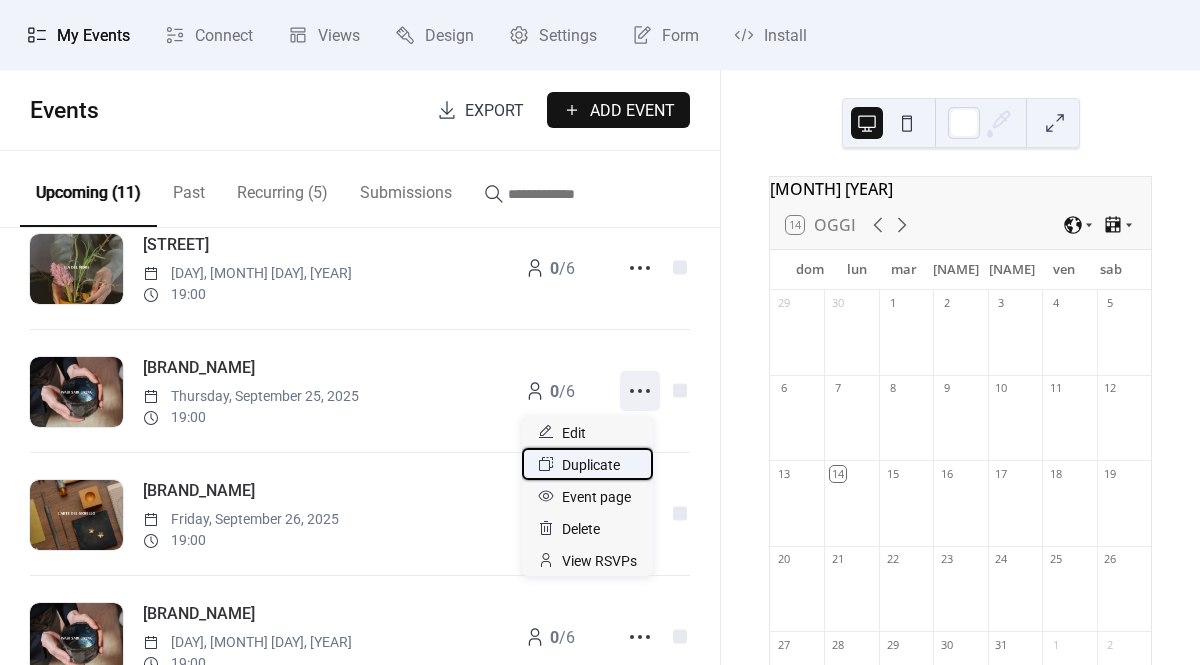 click on "Duplicate" at bounding box center (591, 465) 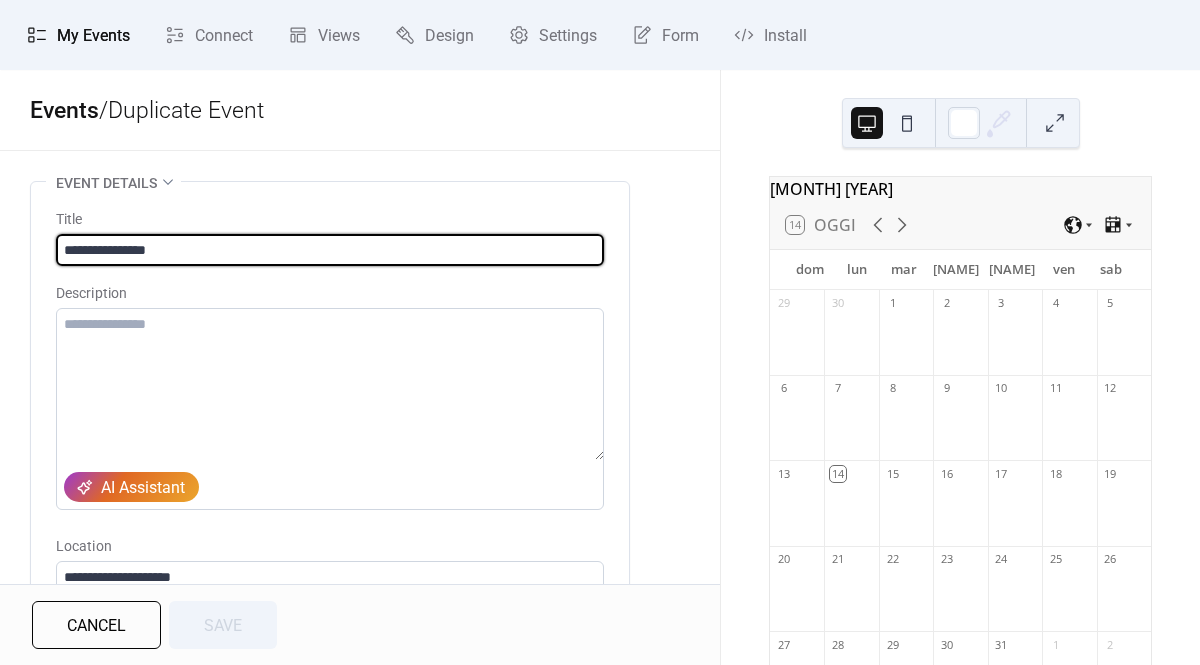 scroll, scrollTop: 492, scrollLeft: 0, axis: vertical 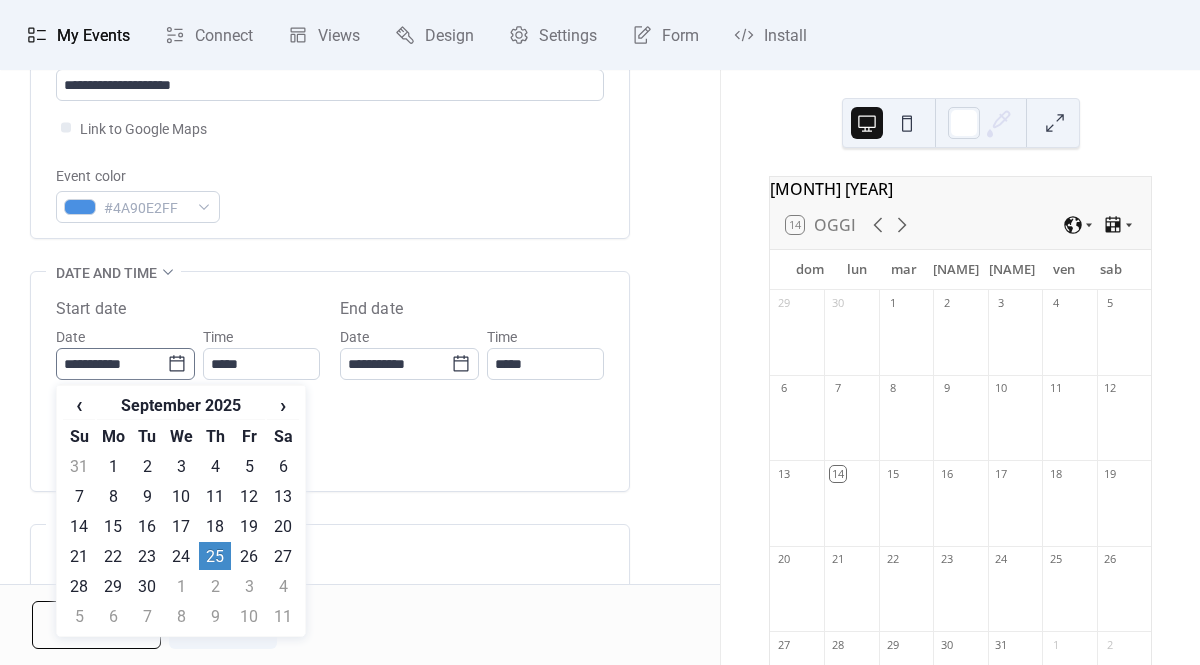 click 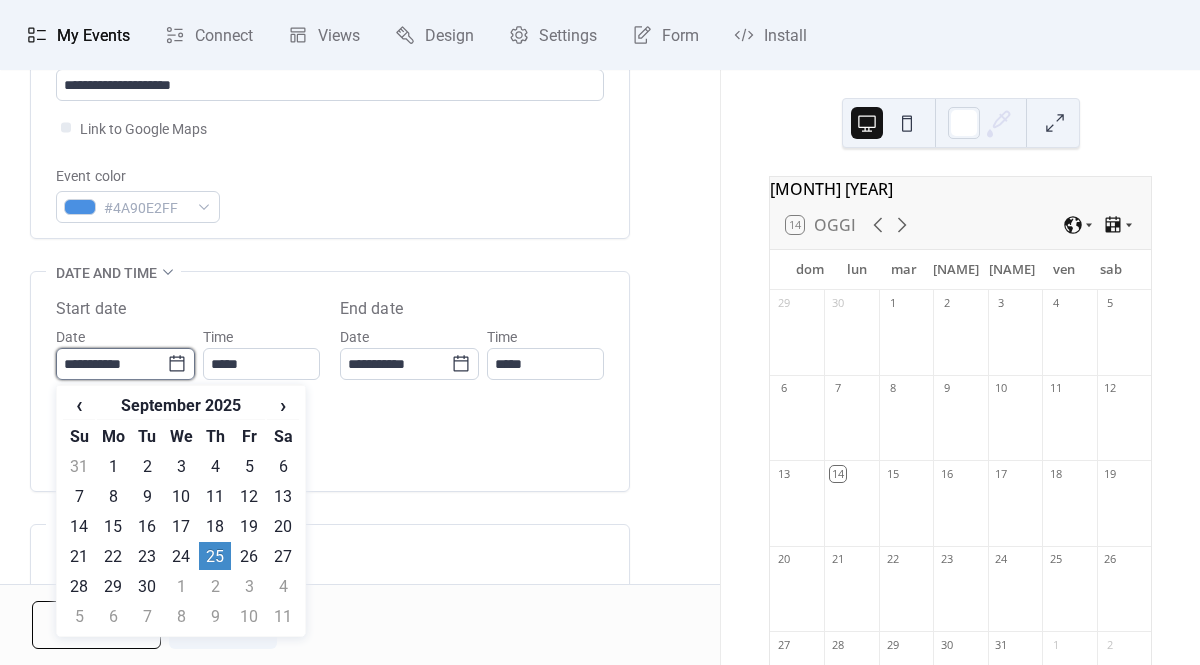 click on "**********" at bounding box center (111, 364) 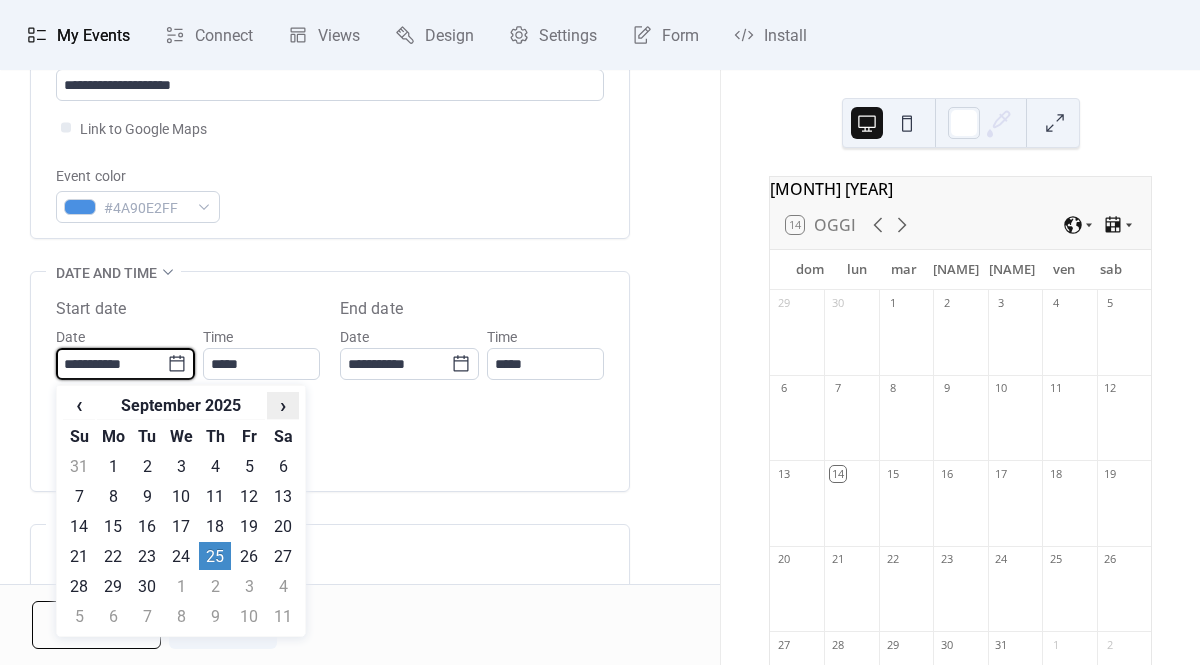 click on "›" at bounding box center (283, 405) 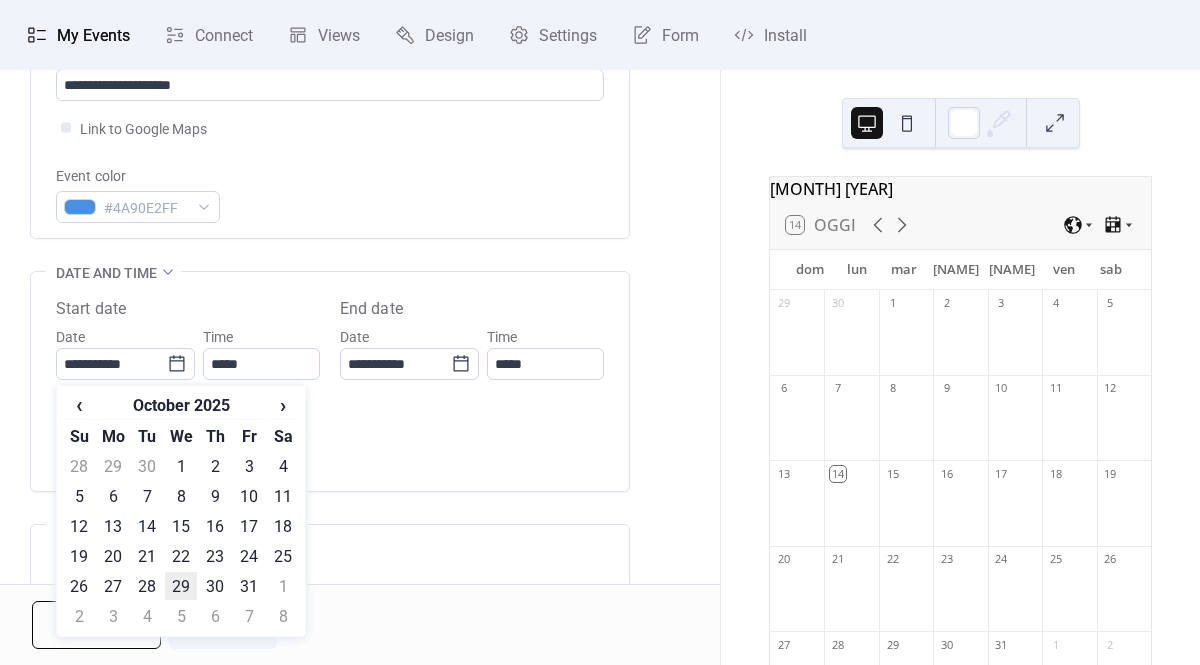 click on "29" at bounding box center (181, 586) 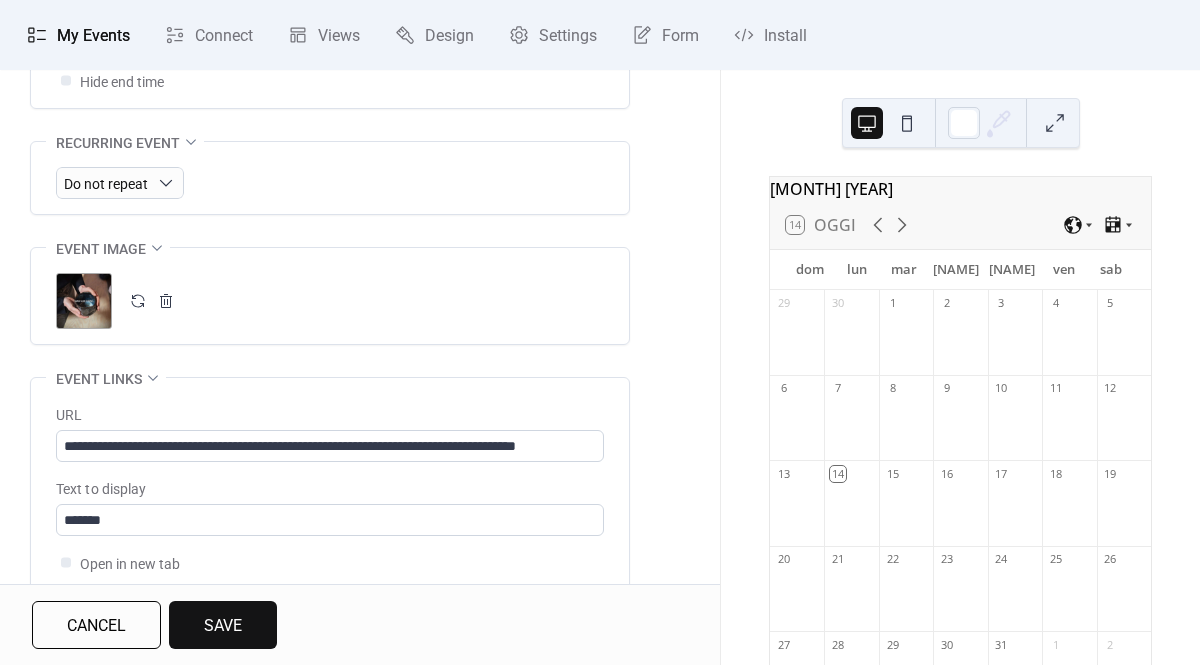scroll, scrollTop: 898, scrollLeft: 0, axis: vertical 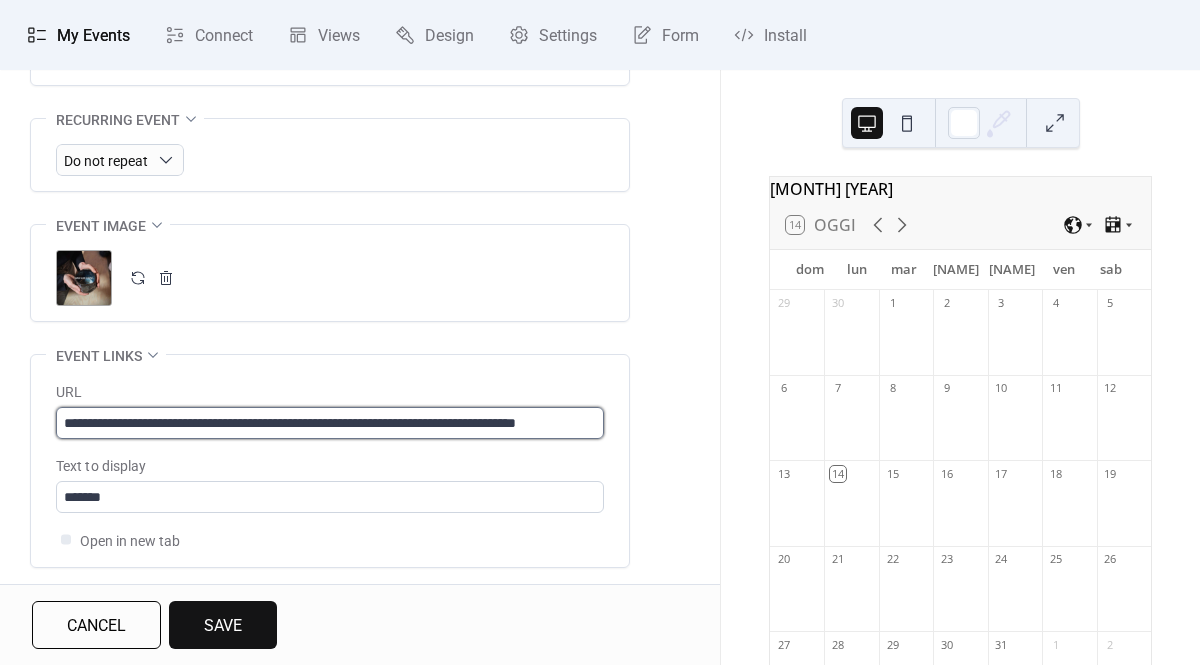 click on "**********" at bounding box center [330, 423] 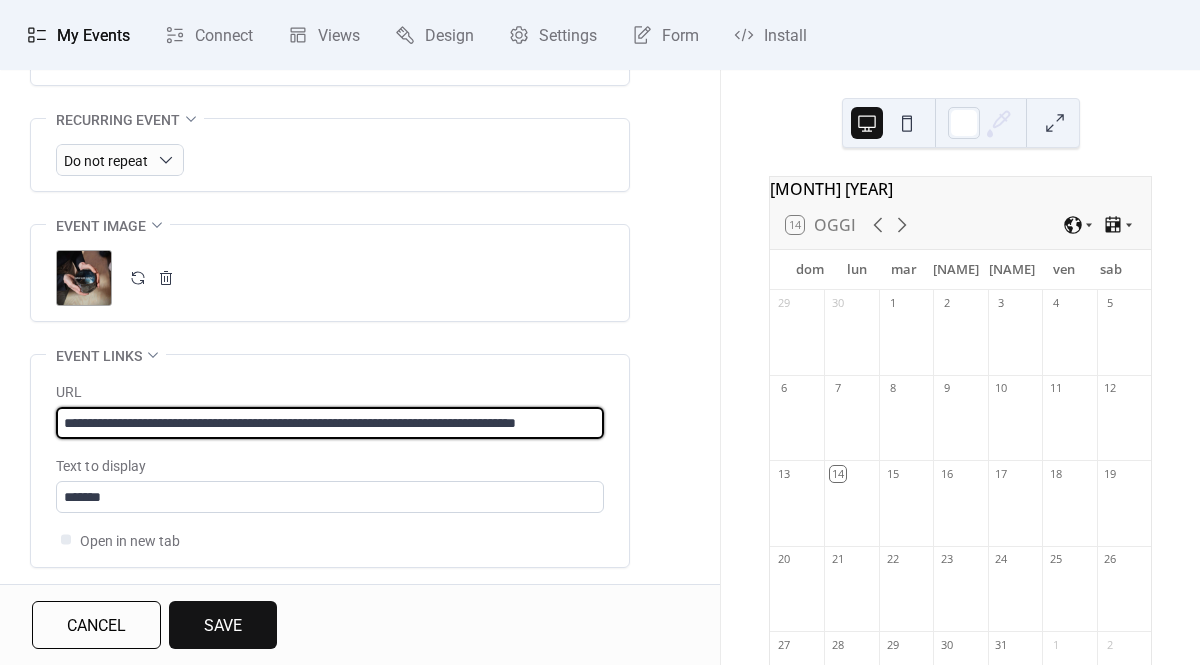 scroll, scrollTop: 0, scrollLeft: 67, axis: horizontal 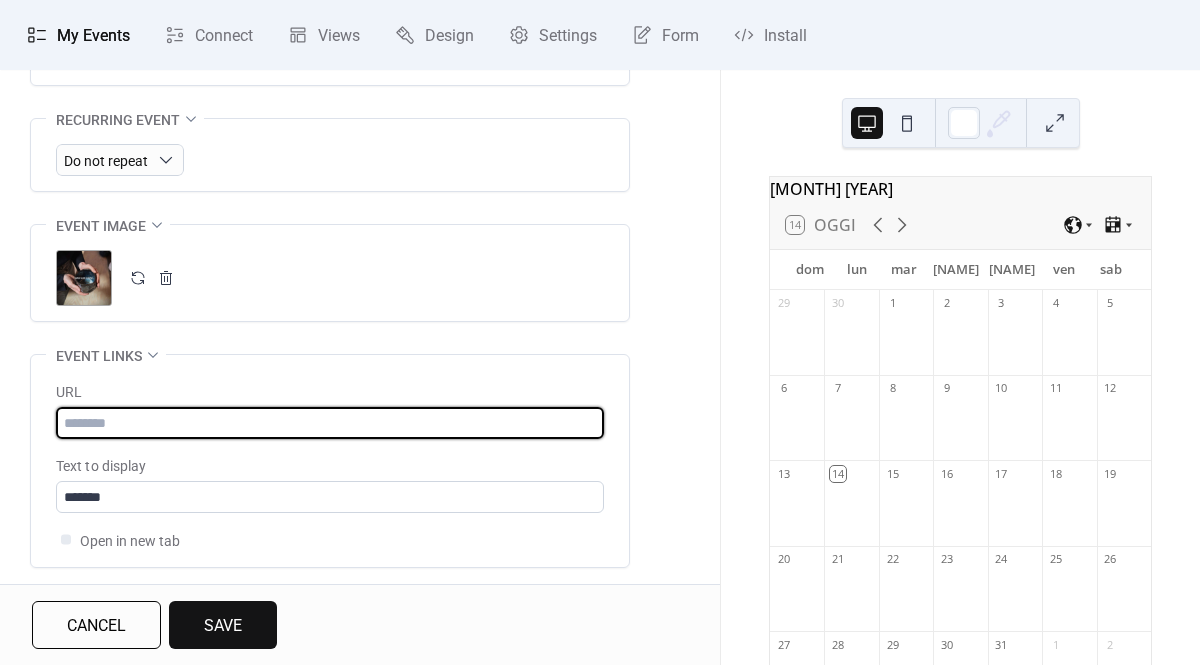 paste on "**********" 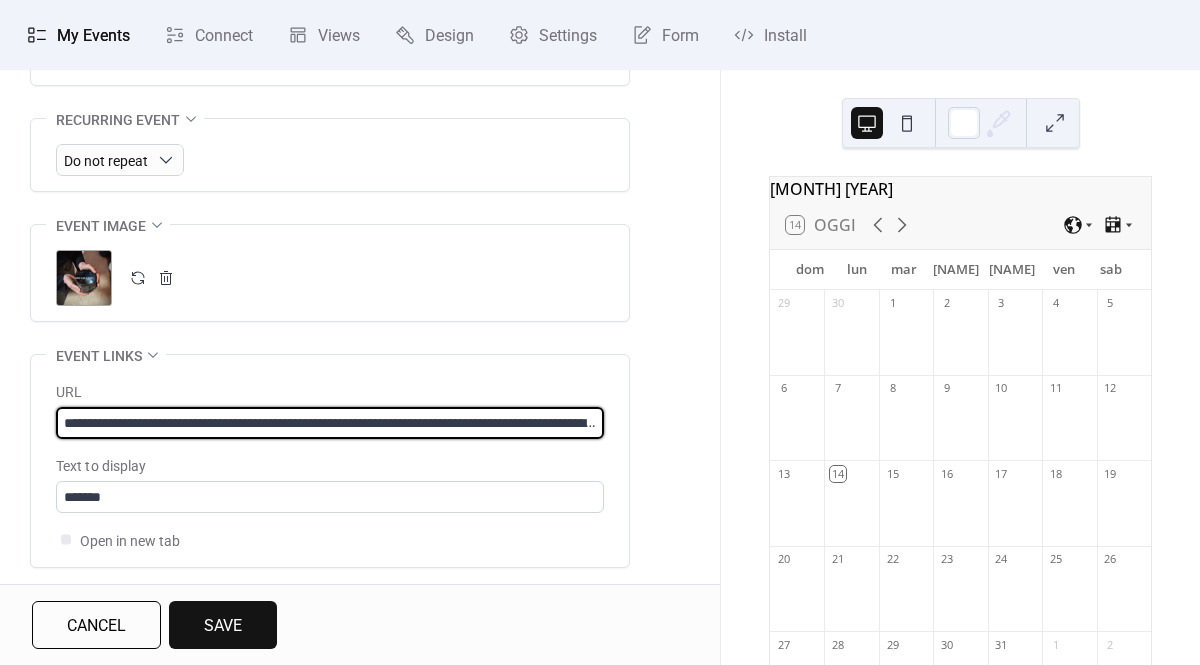 scroll, scrollTop: 0, scrollLeft: 234, axis: horizontal 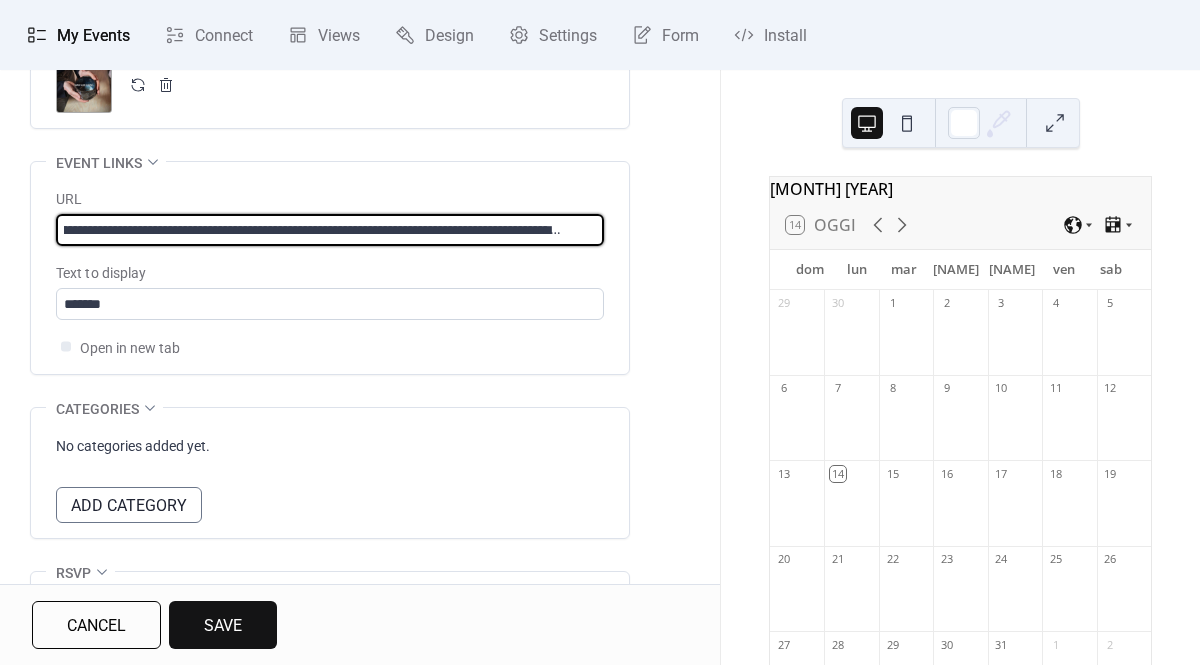 type on "**********" 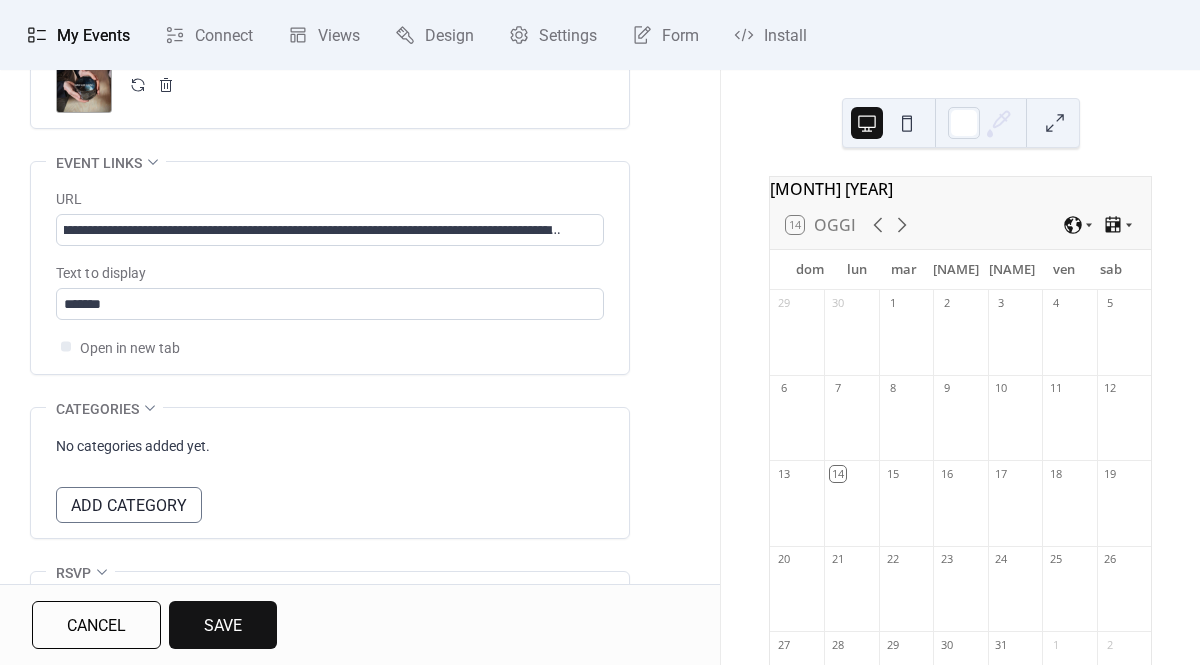 scroll, scrollTop: 0, scrollLeft: 0, axis: both 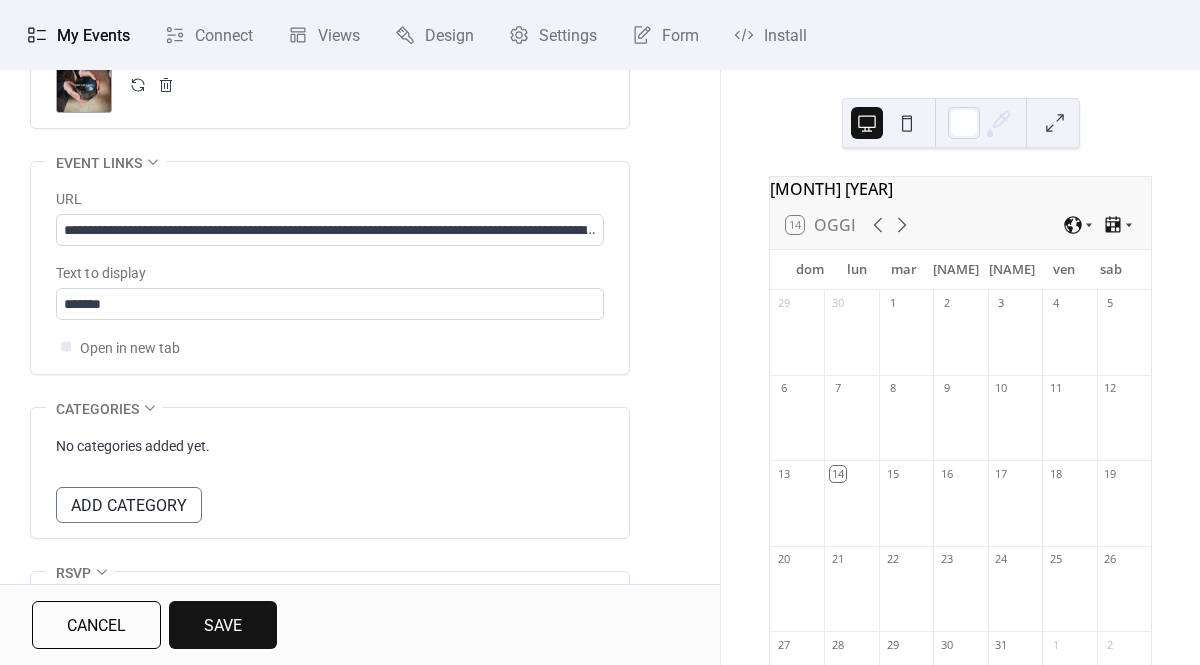 click on "Save" at bounding box center [223, 626] 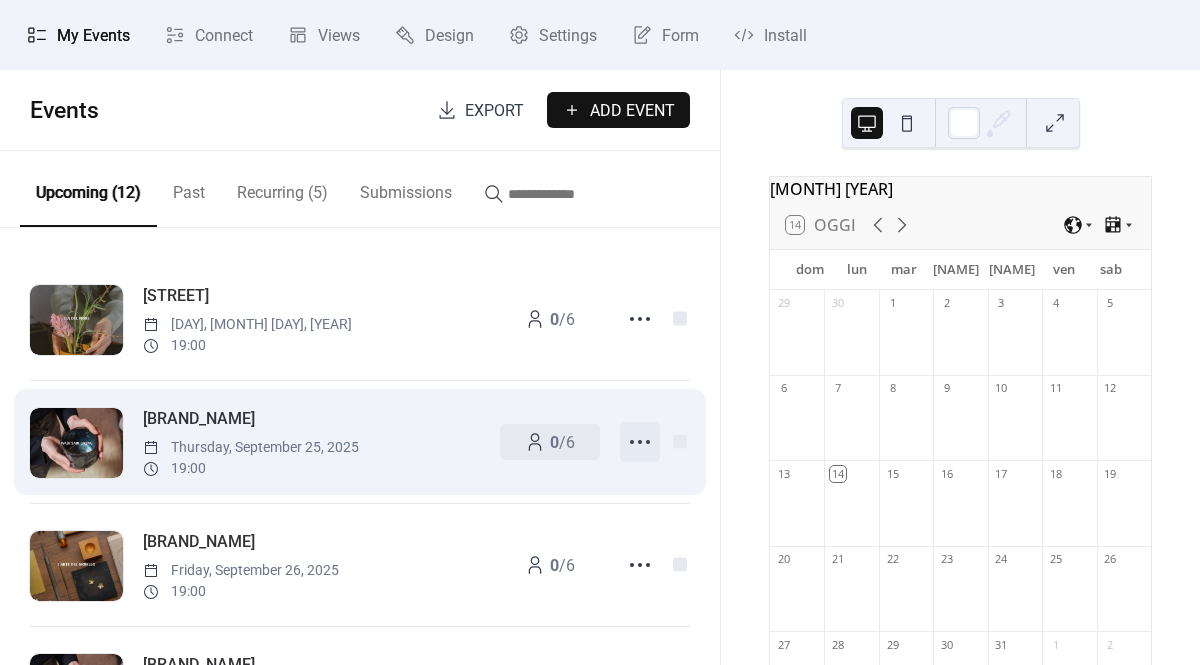 click 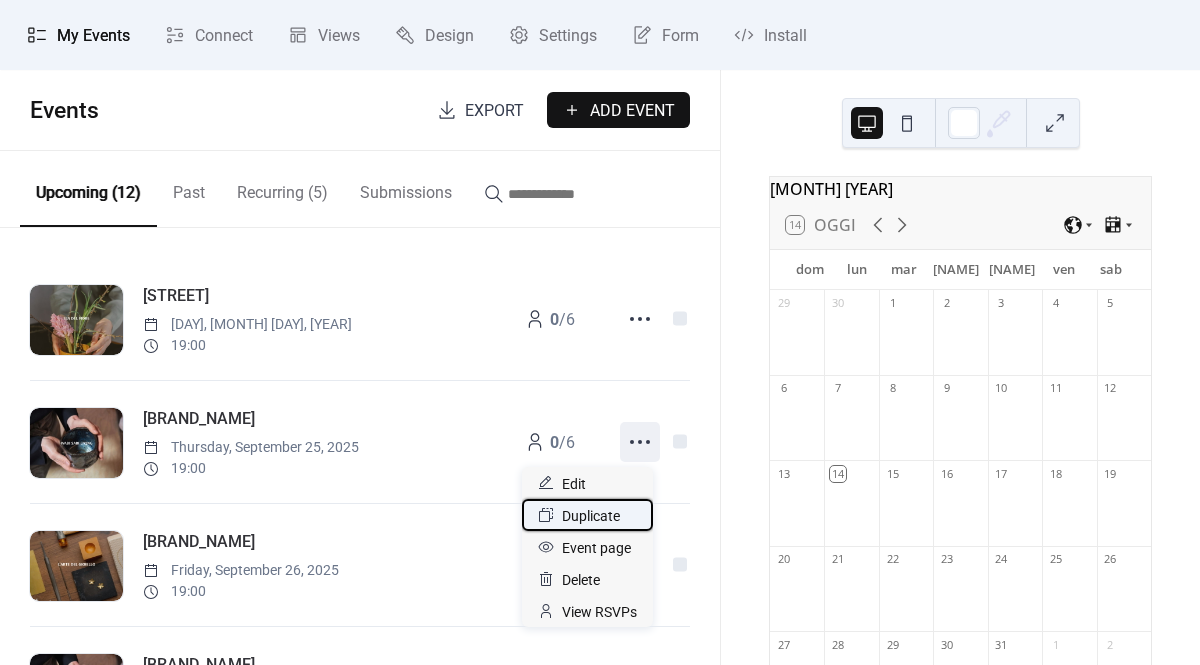 click on "Duplicate" at bounding box center [591, 516] 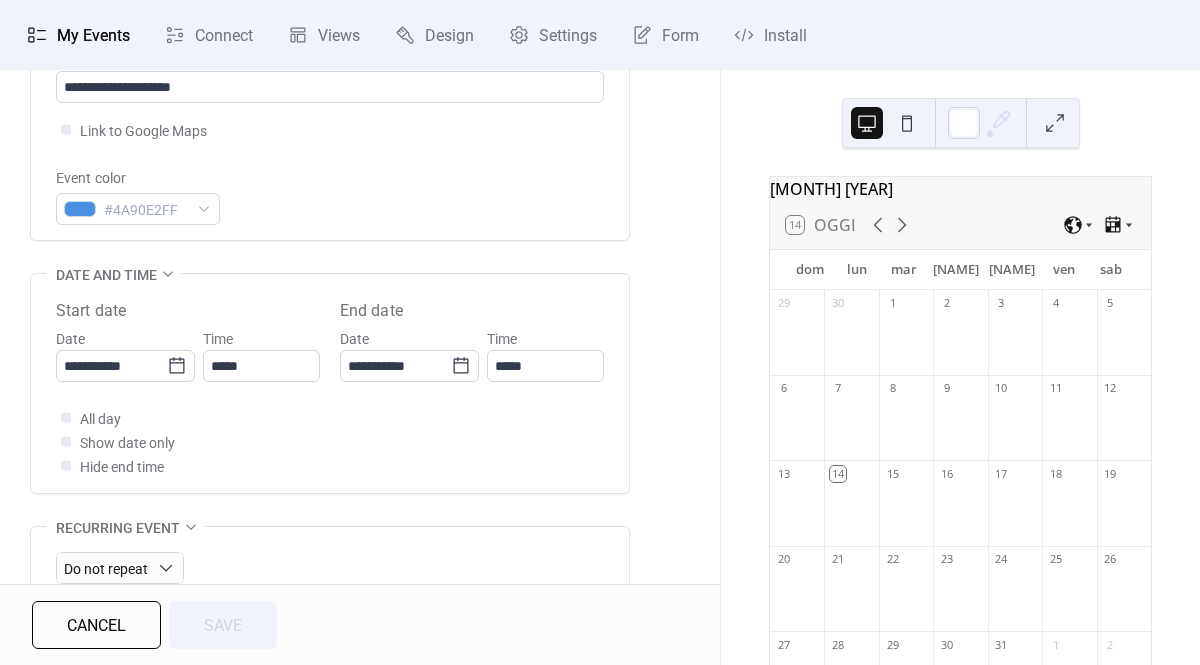 scroll, scrollTop: 494, scrollLeft: 0, axis: vertical 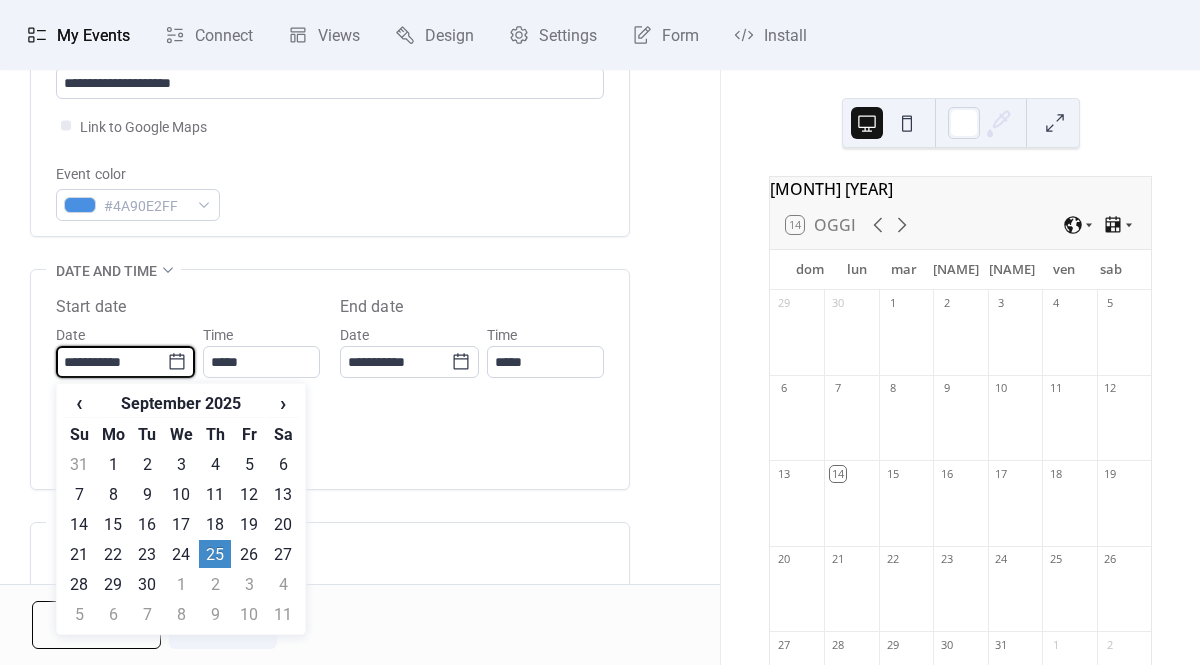 click on "**********" at bounding box center [111, 362] 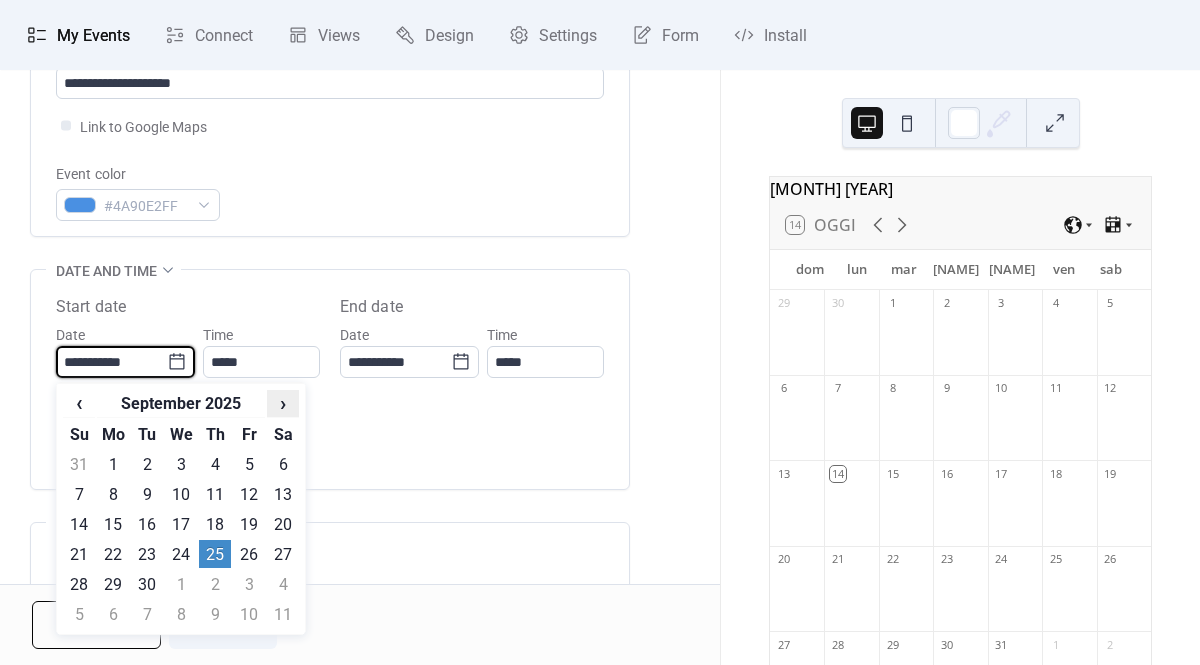 click on "›" at bounding box center [283, 403] 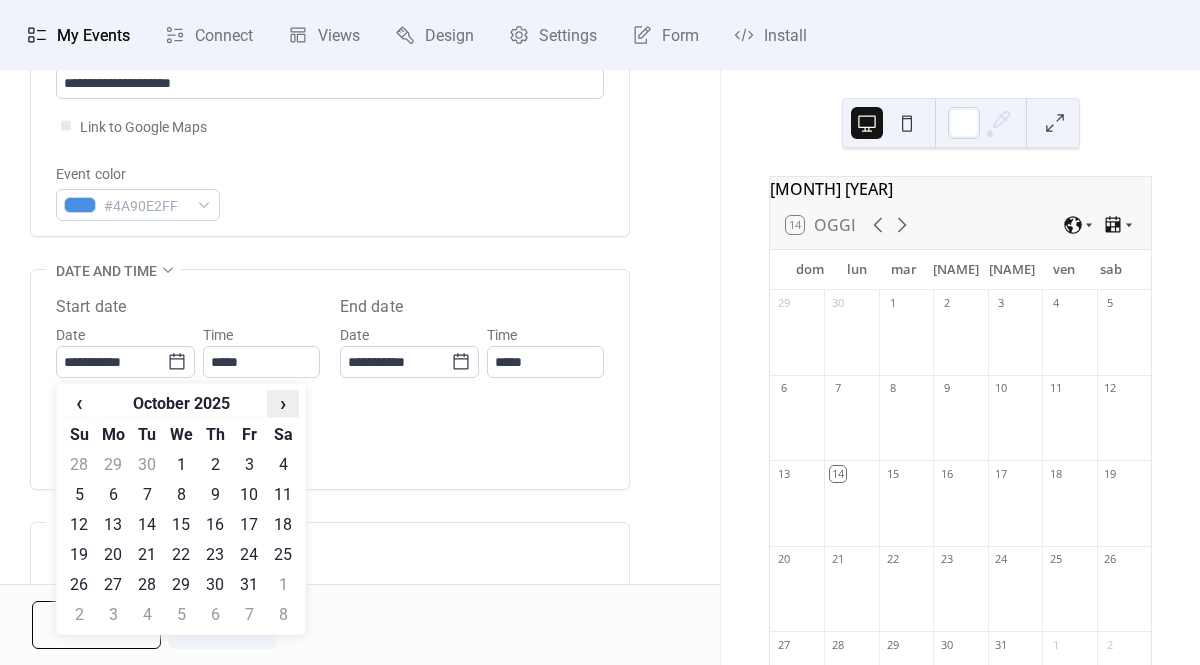click on "›" at bounding box center (283, 403) 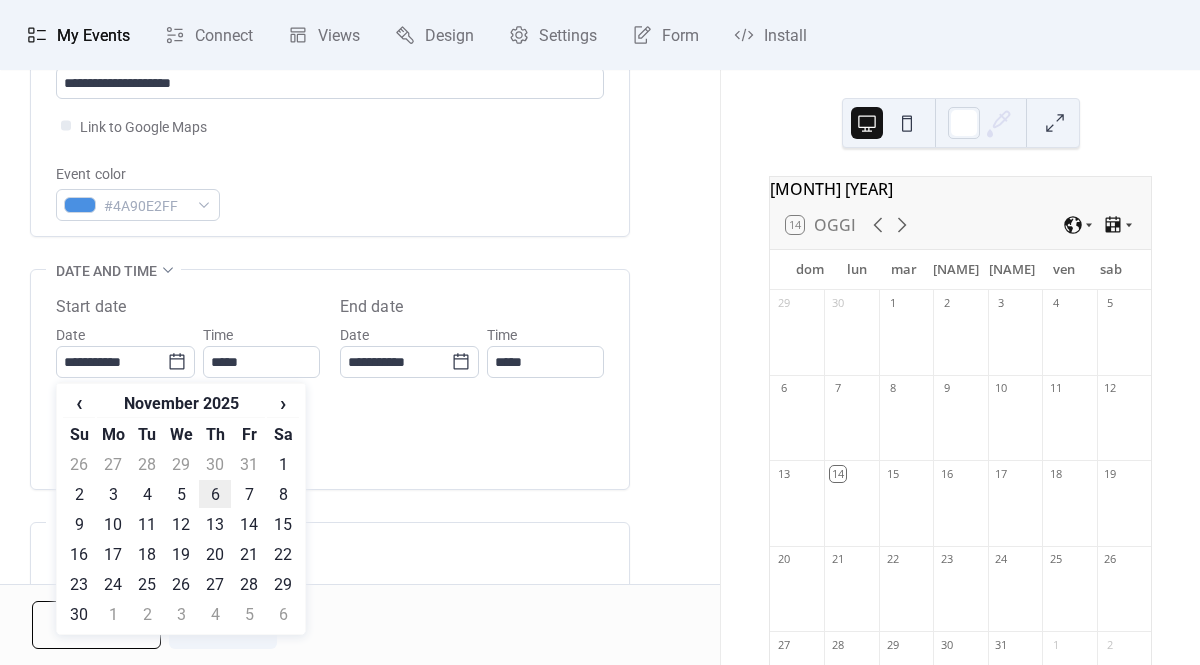 click on "6" at bounding box center (215, 494) 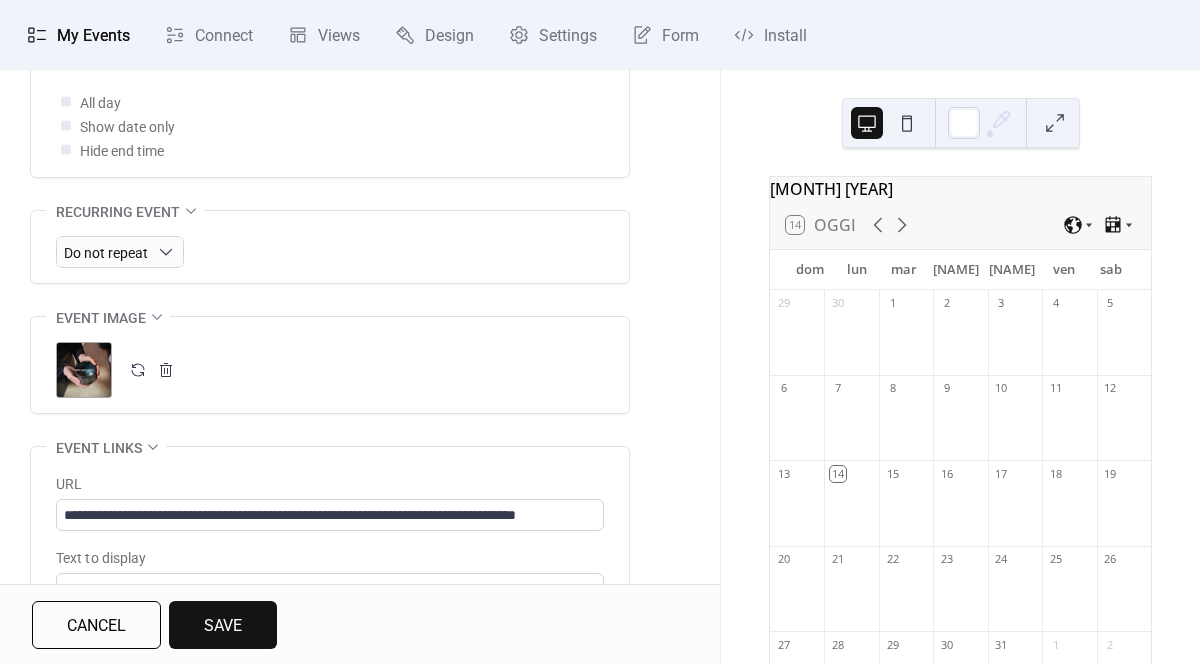 scroll, scrollTop: 821, scrollLeft: 0, axis: vertical 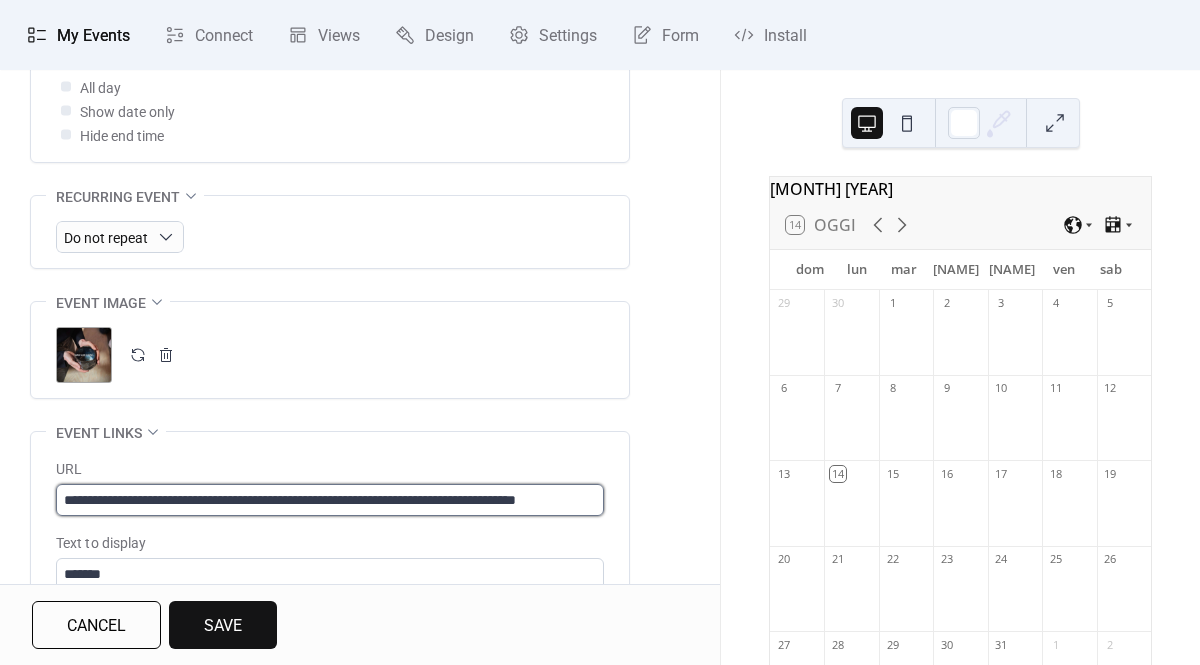 click on "**********" at bounding box center (330, 500) 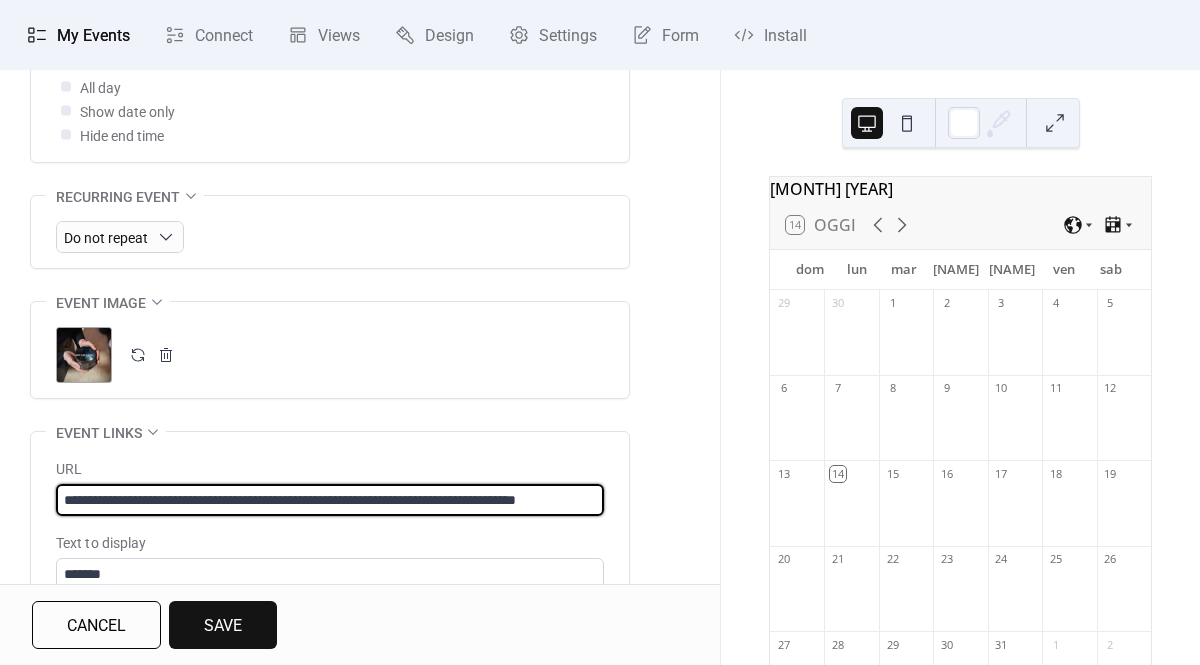 scroll, scrollTop: 0, scrollLeft: 67, axis: horizontal 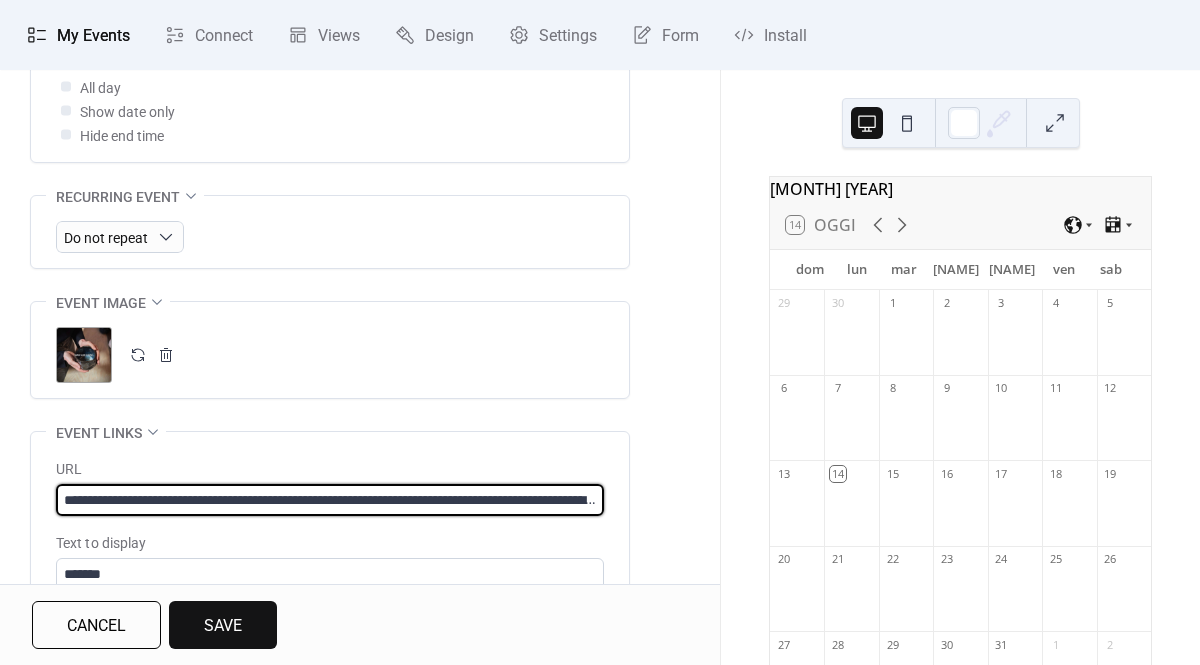 type on "**********" 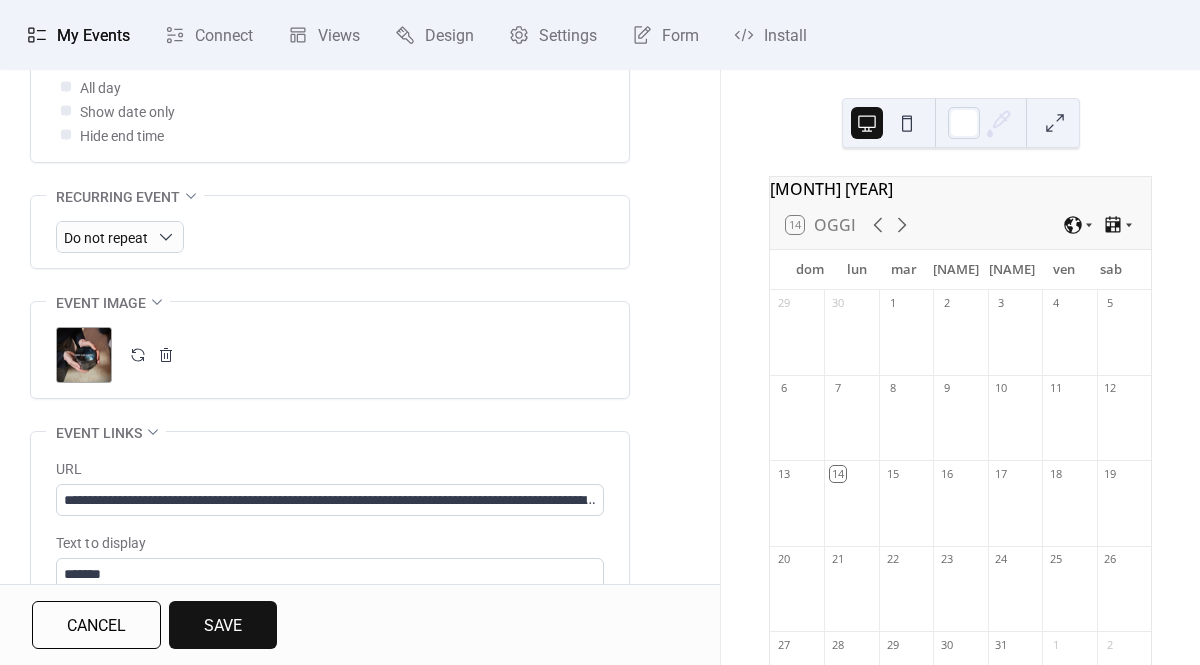 click on "Save" at bounding box center (223, 626) 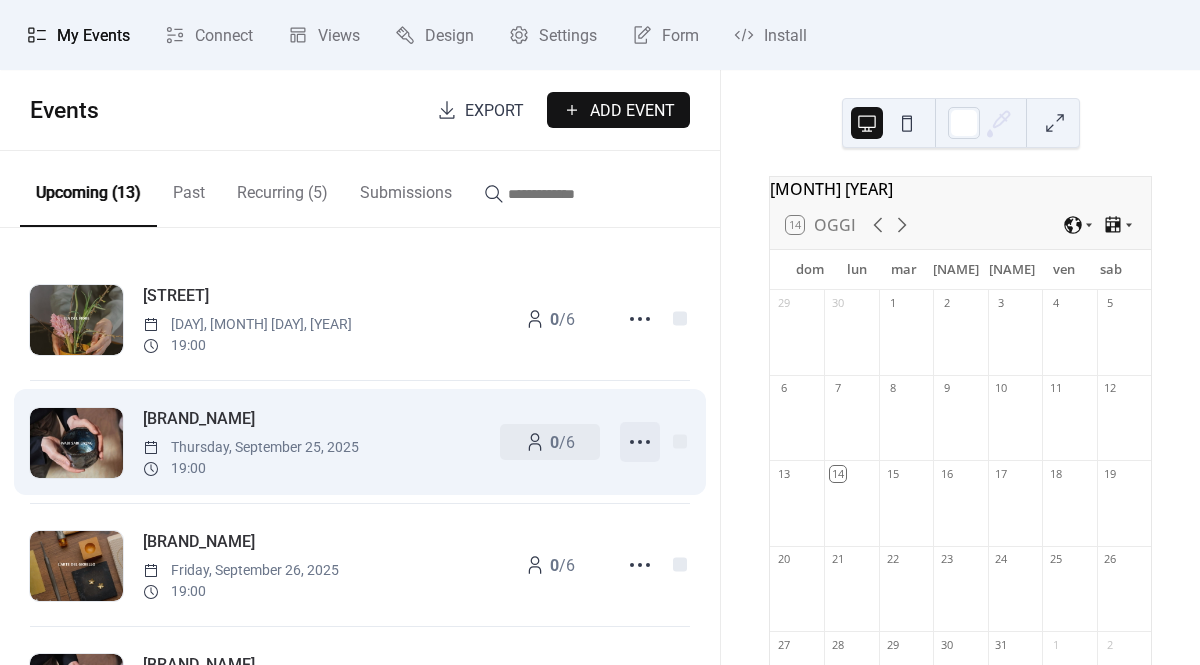 click 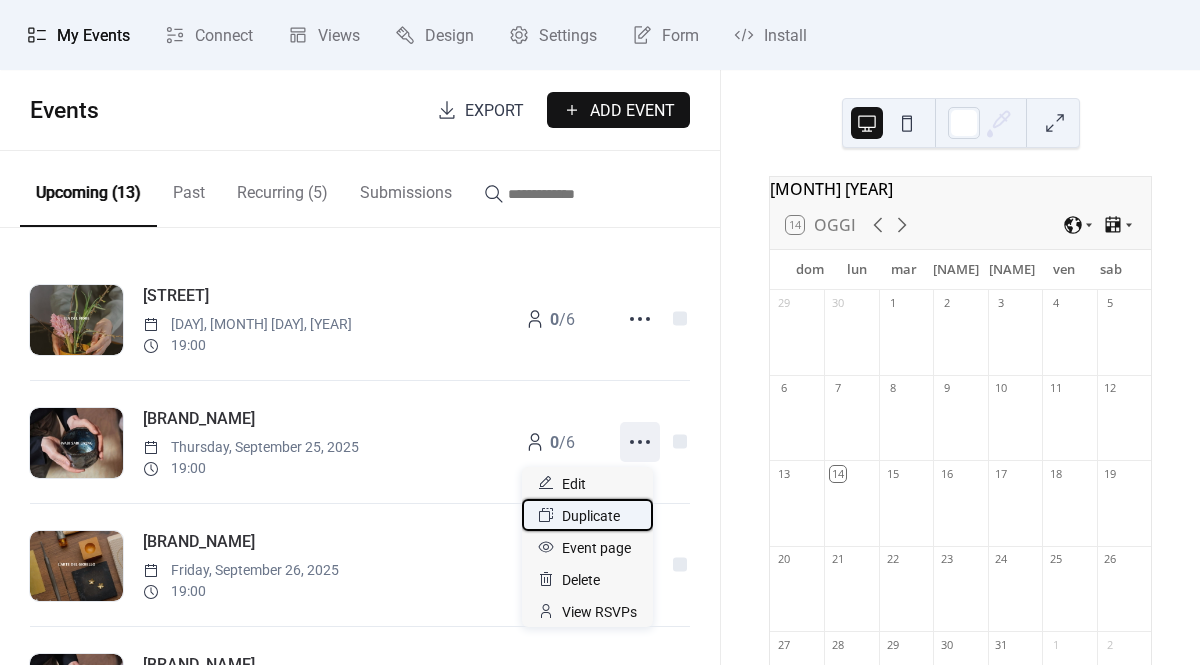 click on "Duplicate" at bounding box center [591, 516] 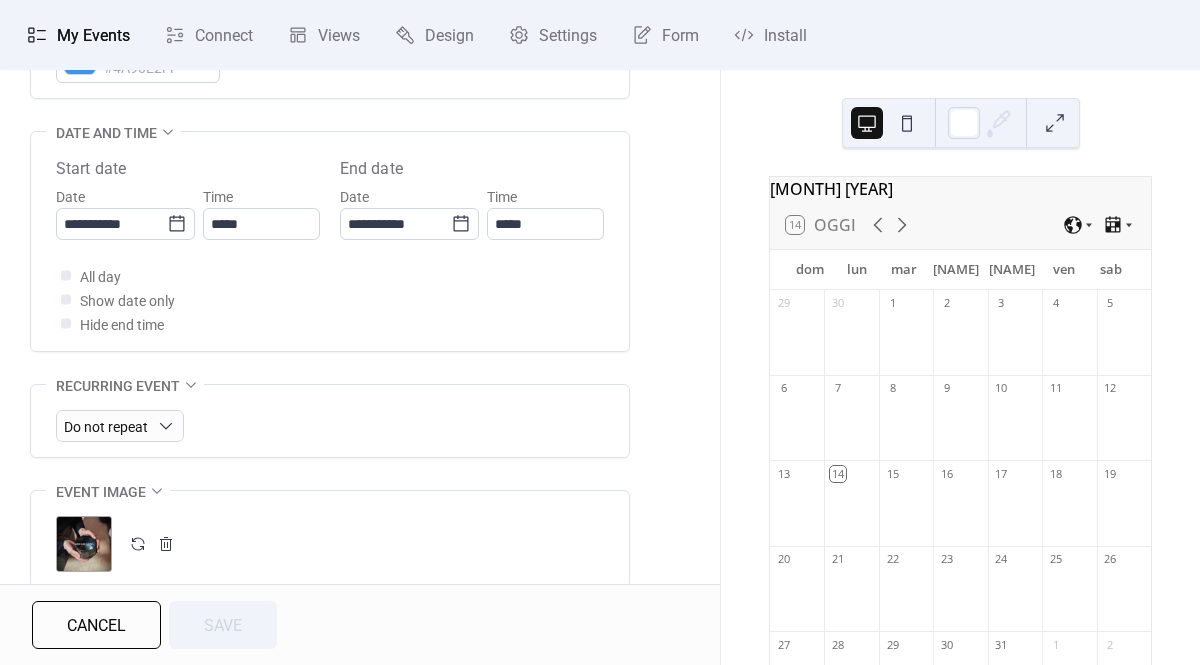 scroll, scrollTop: 637, scrollLeft: 0, axis: vertical 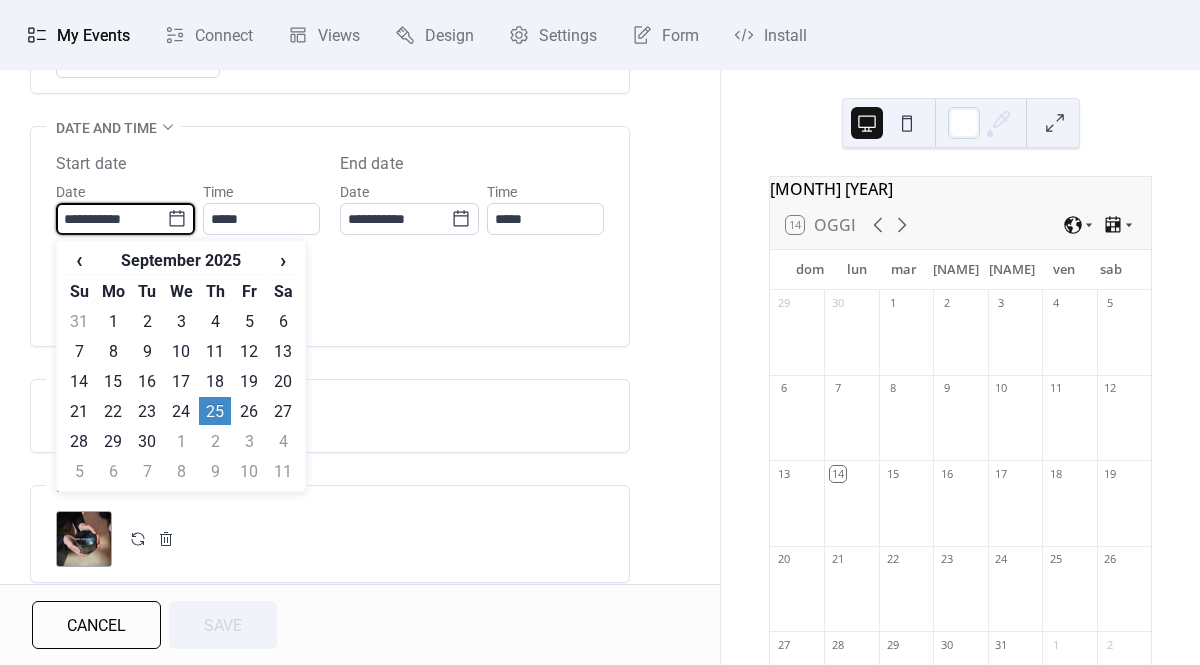 click on "**********" at bounding box center (111, 219) 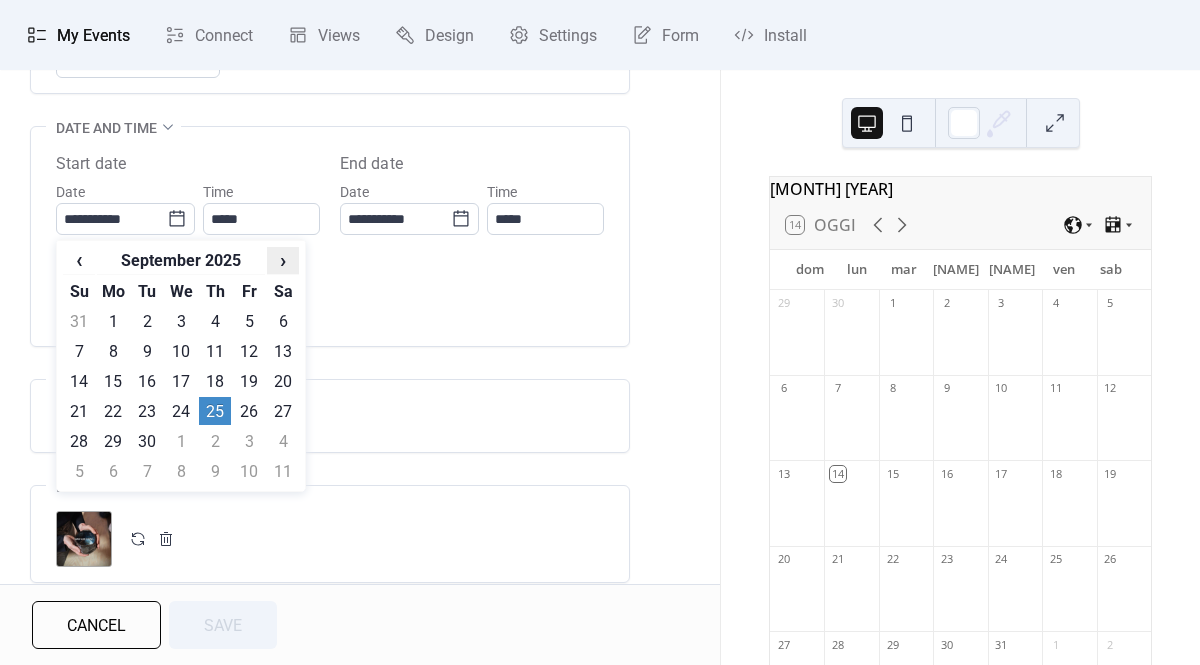 click on "›" at bounding box center (283, 260) 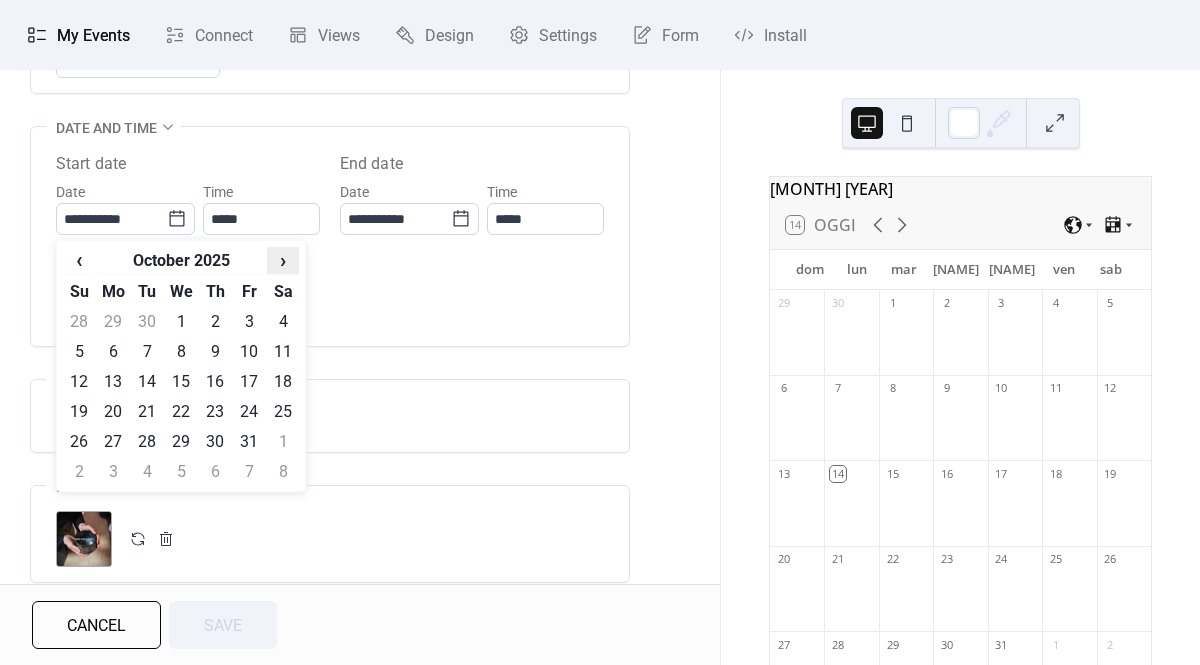 click on "›" at bounding box center (283, 260) 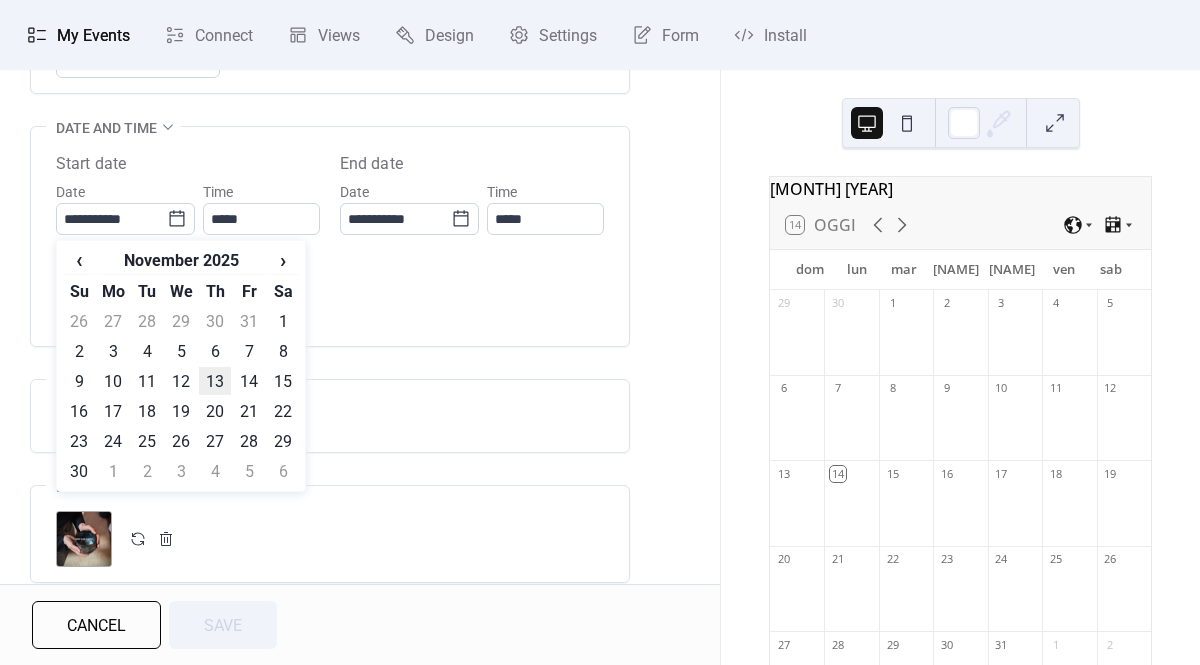 click on "13" at bounding box center [215, 381] 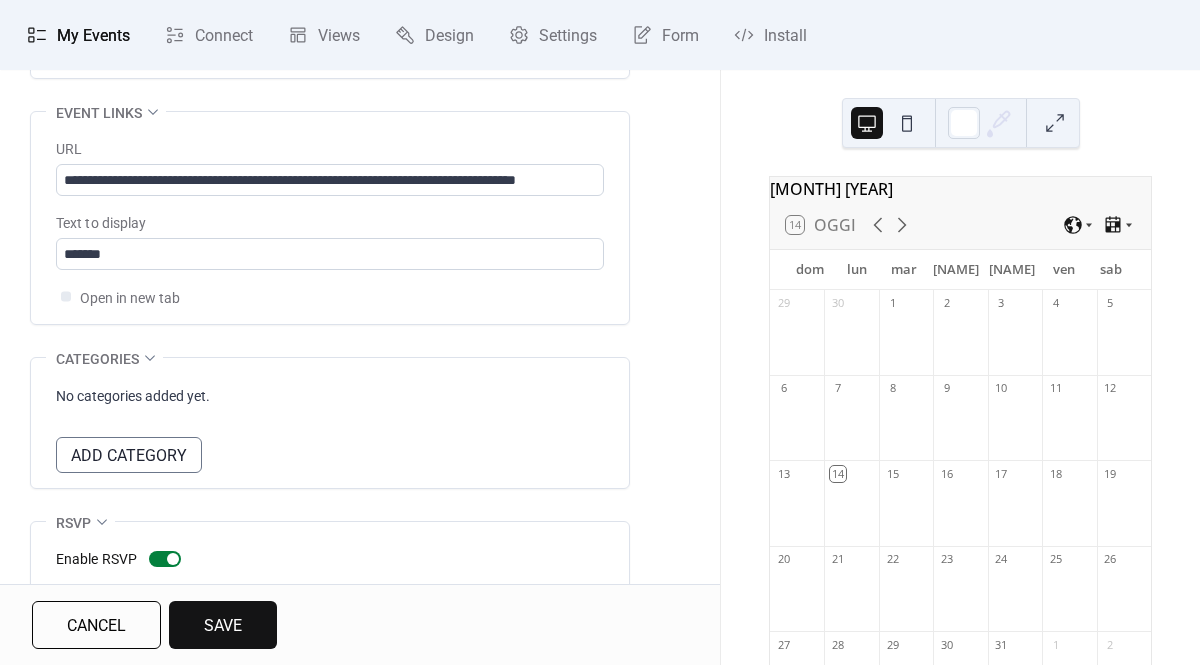 scroll, scrollTop: 1145, scrollLeft: 0, axis: vertical 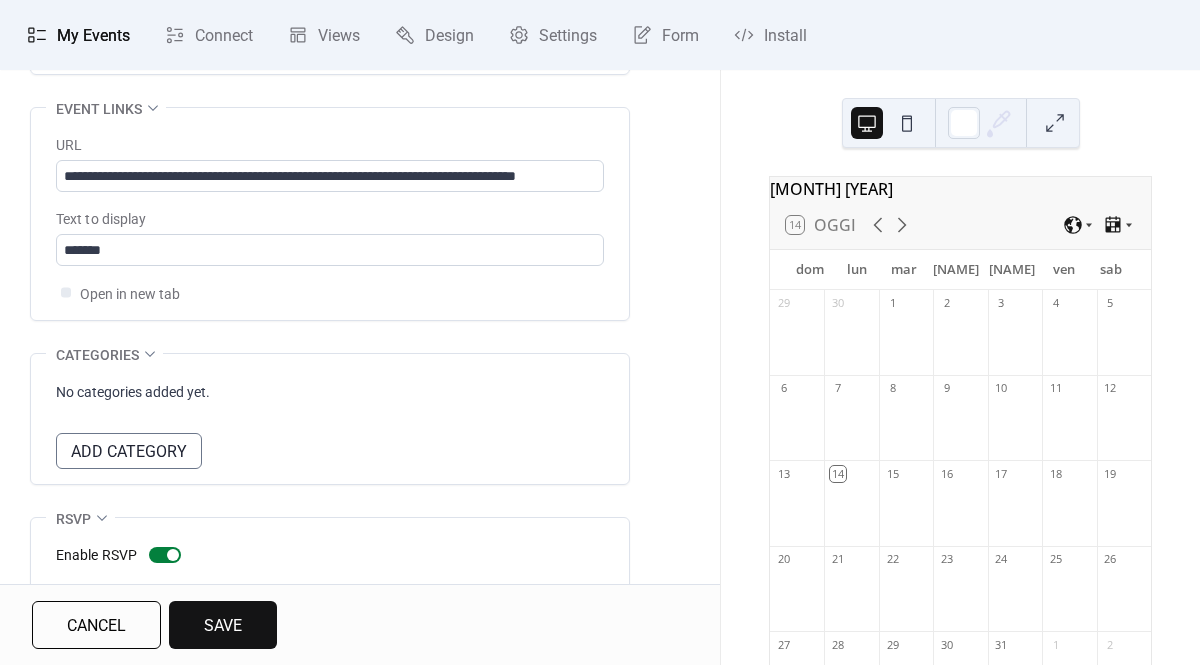 click on "Save" at bounding box center (223, 626) 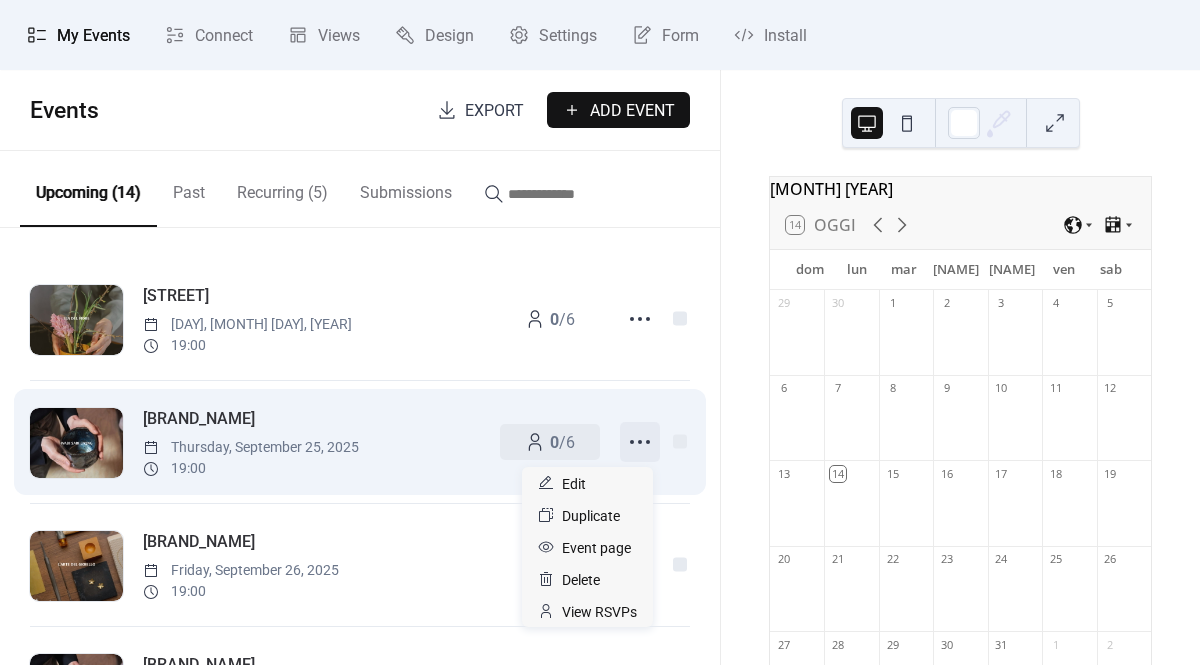 click 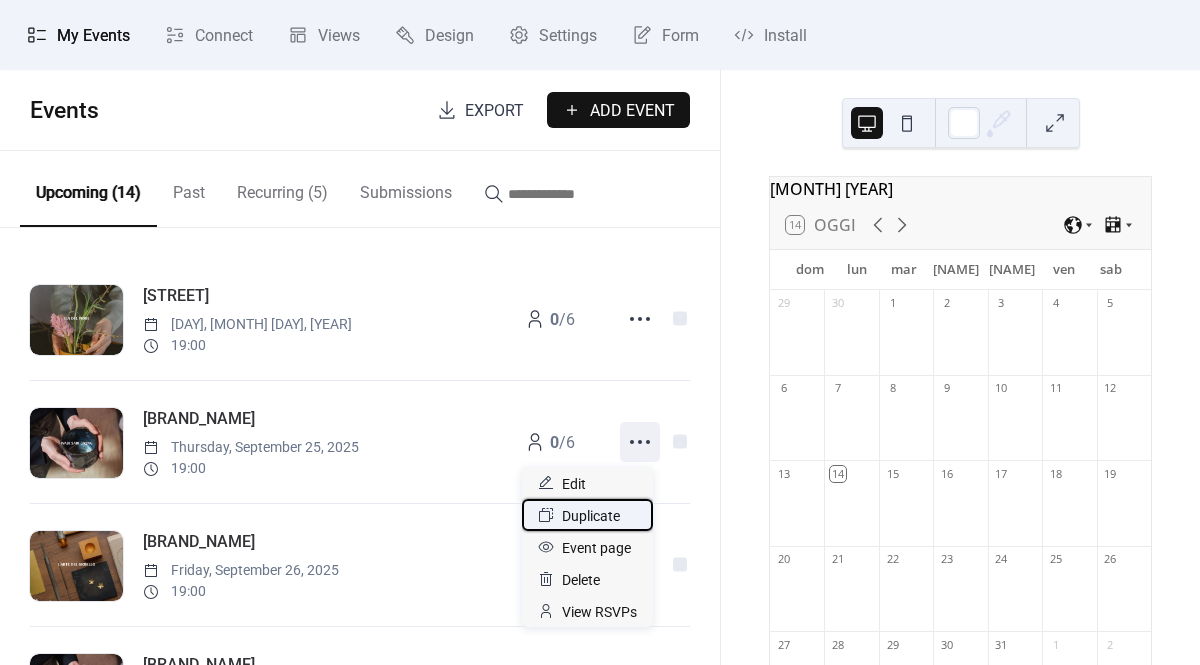 click on "Duplicate" at bounding box center [591, 516] 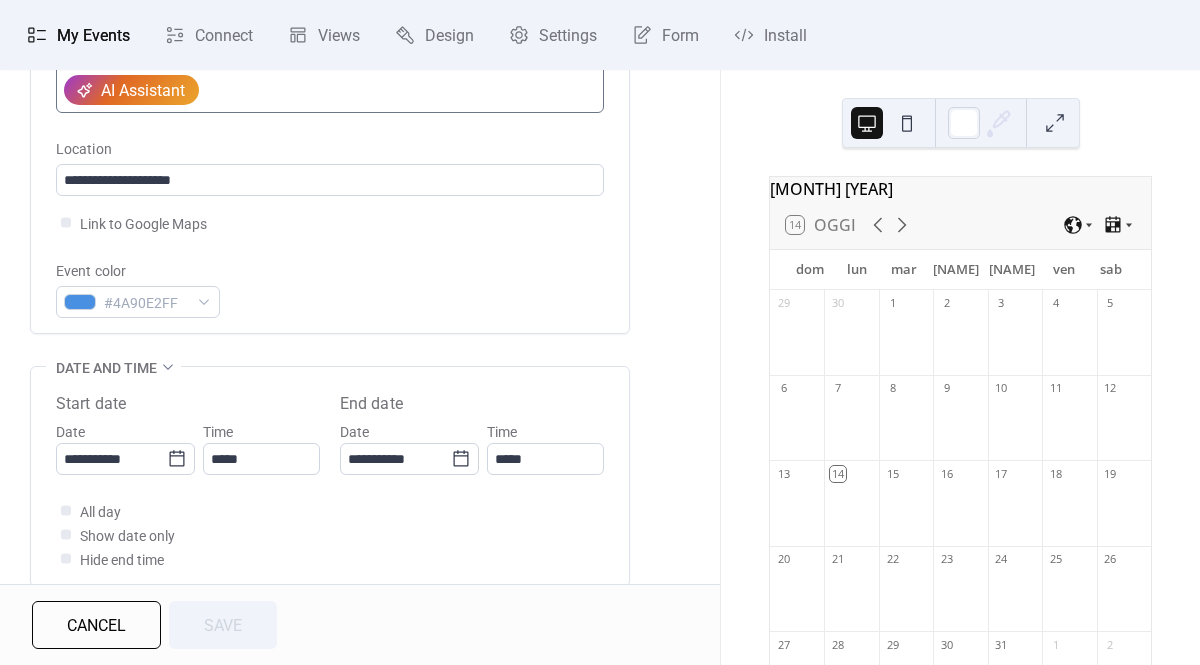 scroll, scrollTop: 537, scrollLeft: 0, axis: vertical 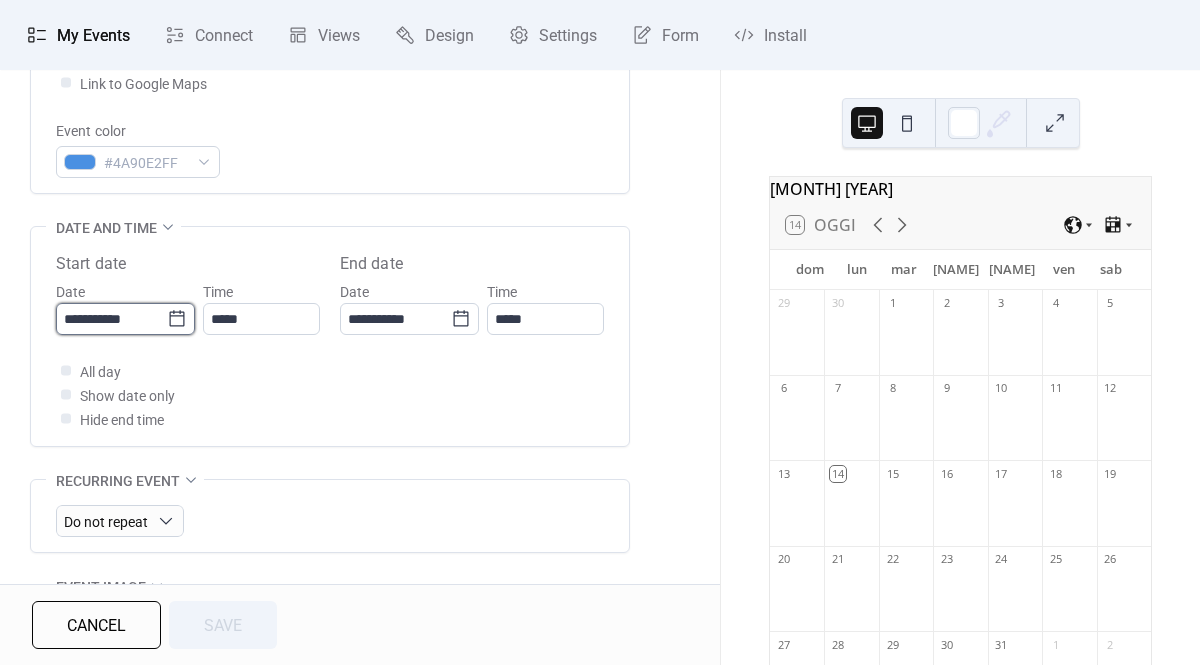 click on "**********" at bounding box center (111, 319) 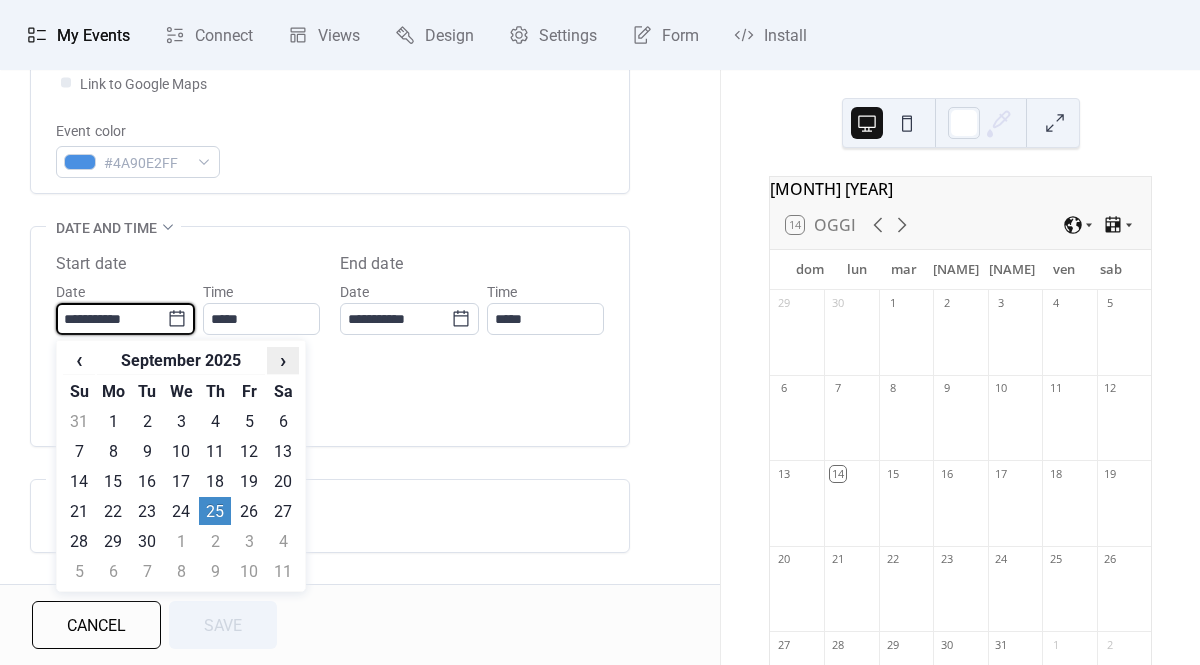 click on "›" at bounding box center [283, 360] 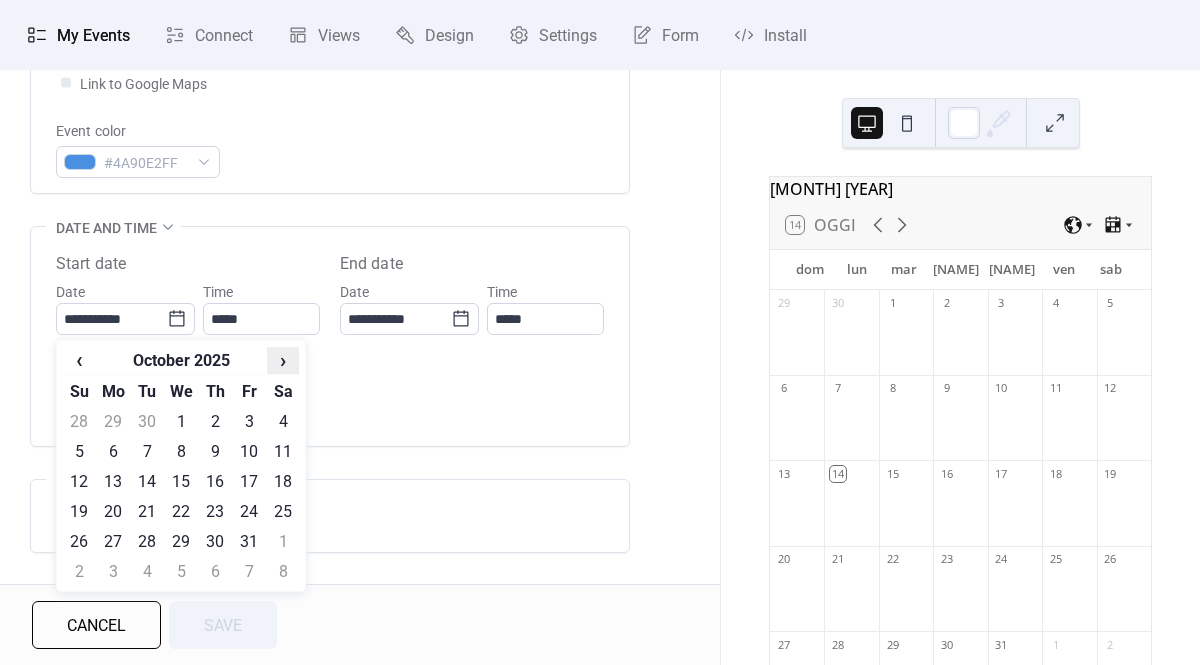 click on "›" at bounding box center (283, 360) 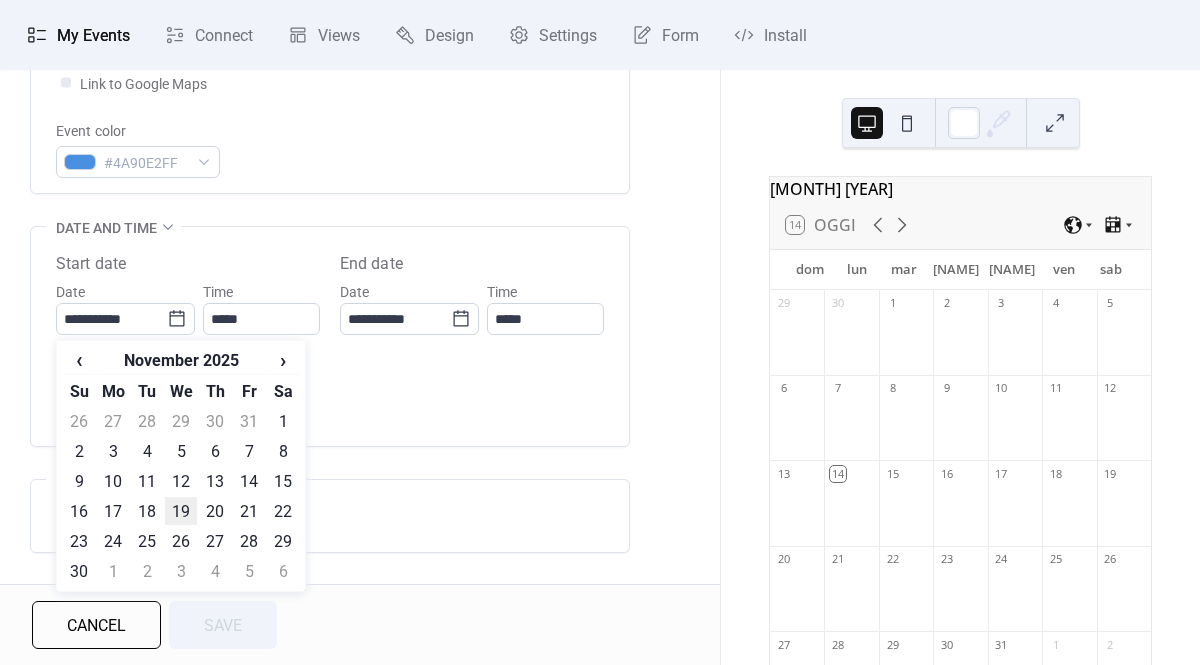 click on "19" at bounding box center (181, 511) 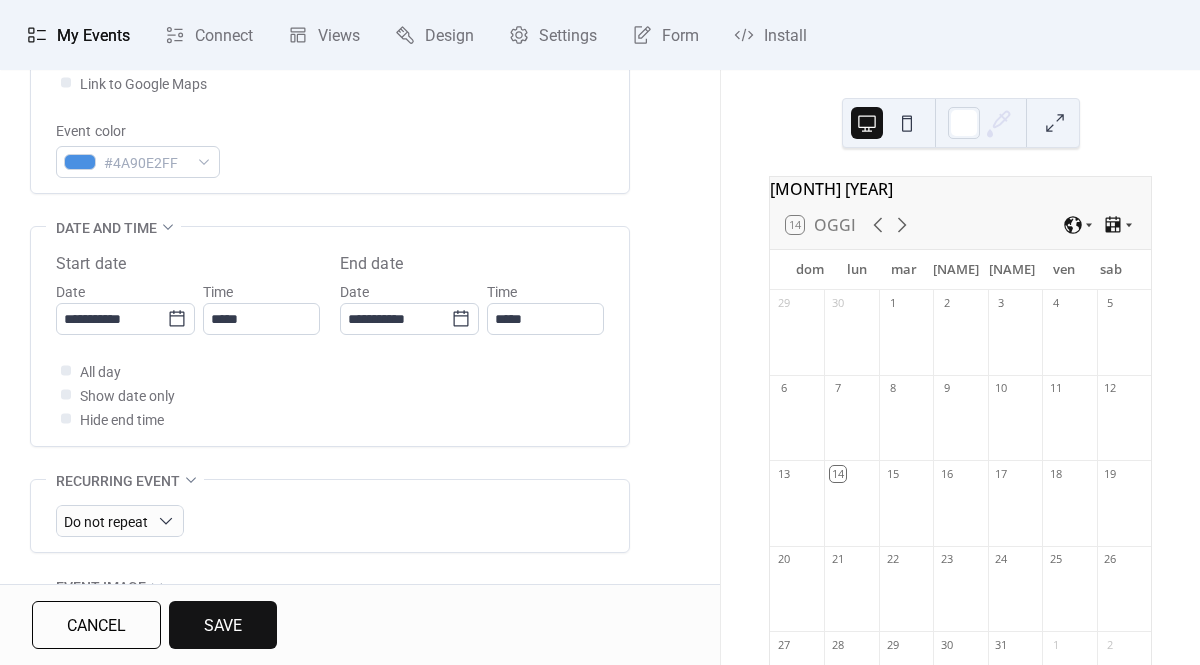 click on "Save" at bounding box center [223, 626] 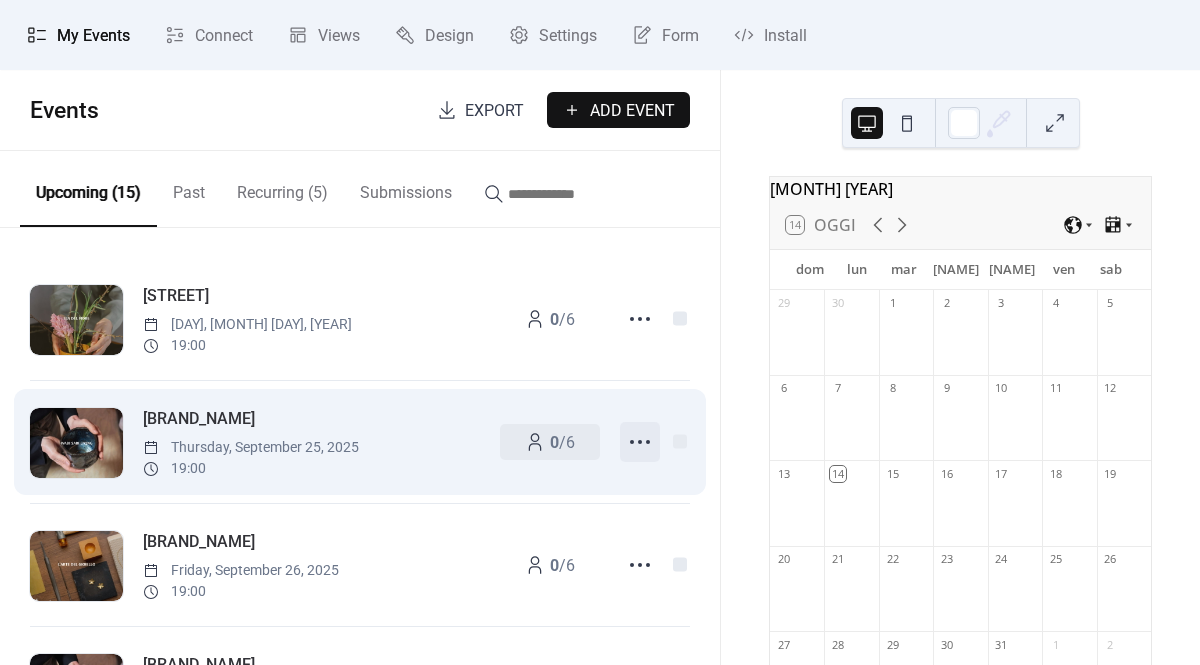 click 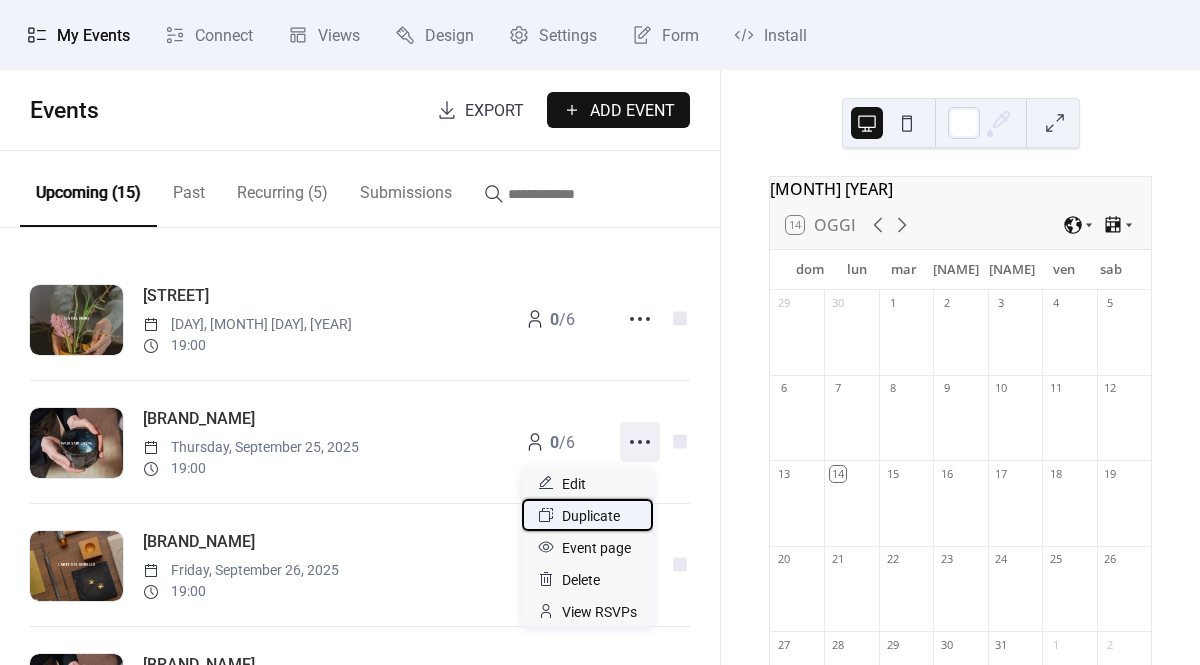 click on "Duplicate" at bounding box center (591, 516) 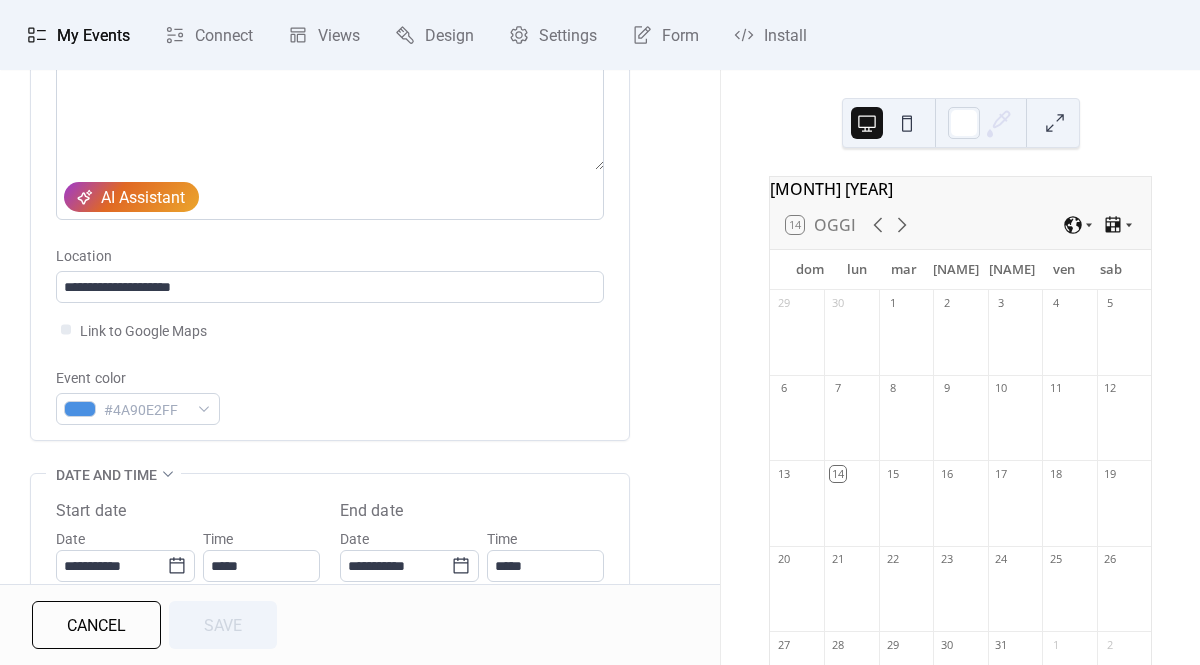 scroll, scrollTop: 439, scrollLeft: 0, axis: vertical 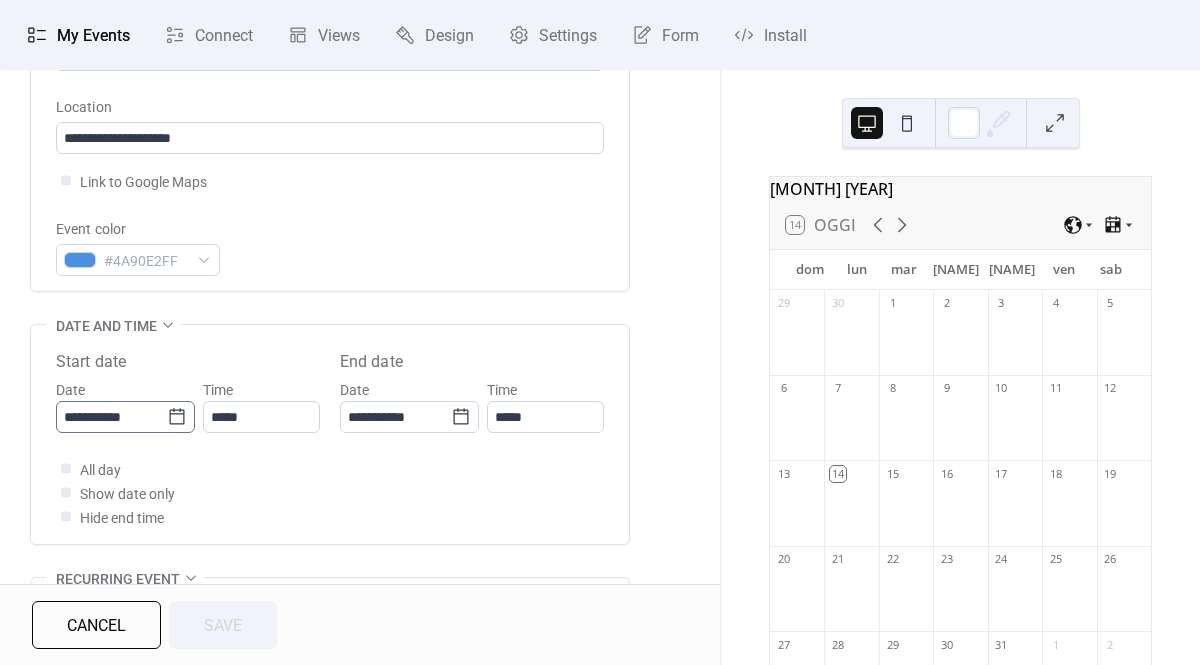 click 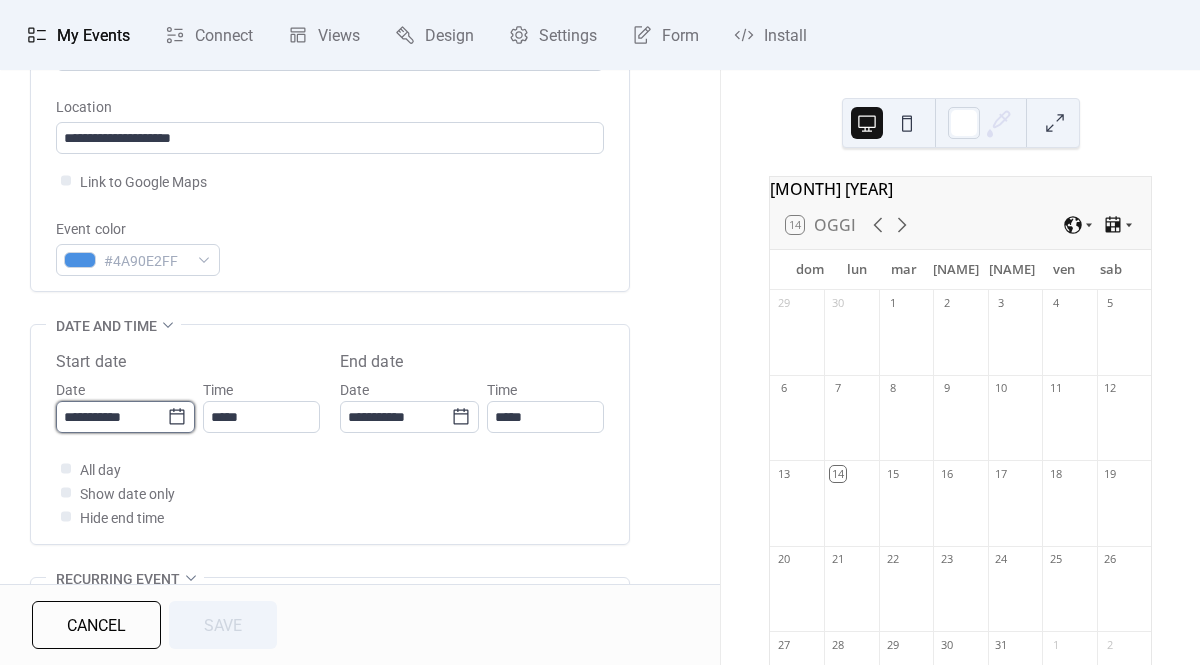 click on "**********" at bounding box center (111, 417) 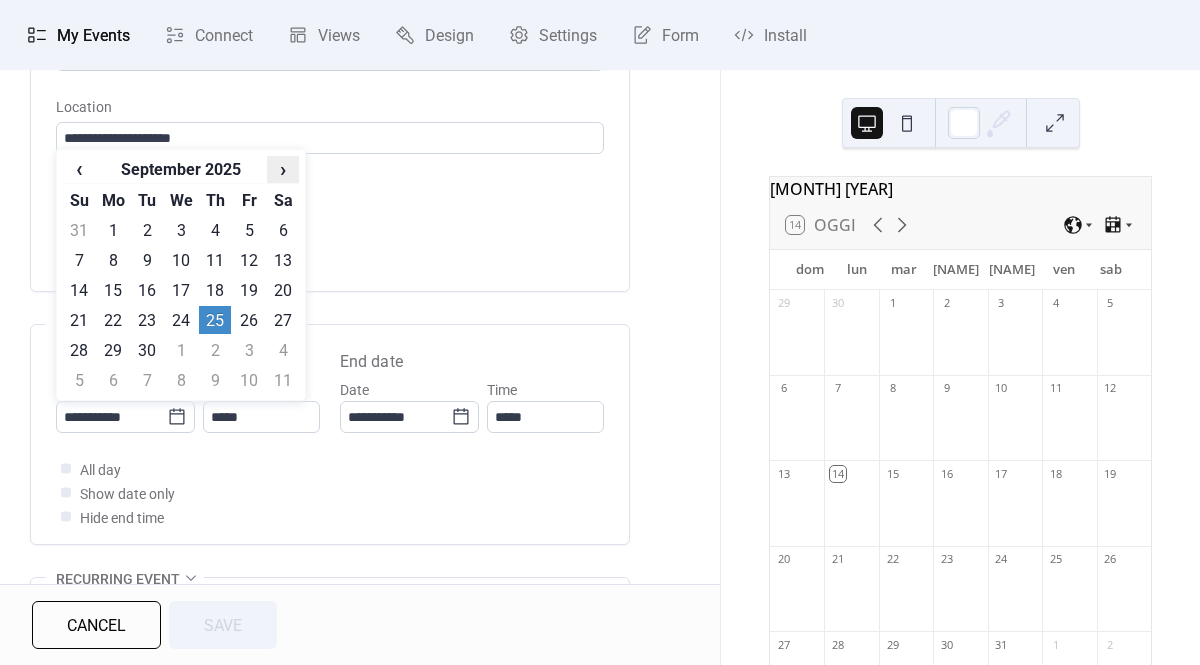 click on "›" at bounding box center (283, 169) 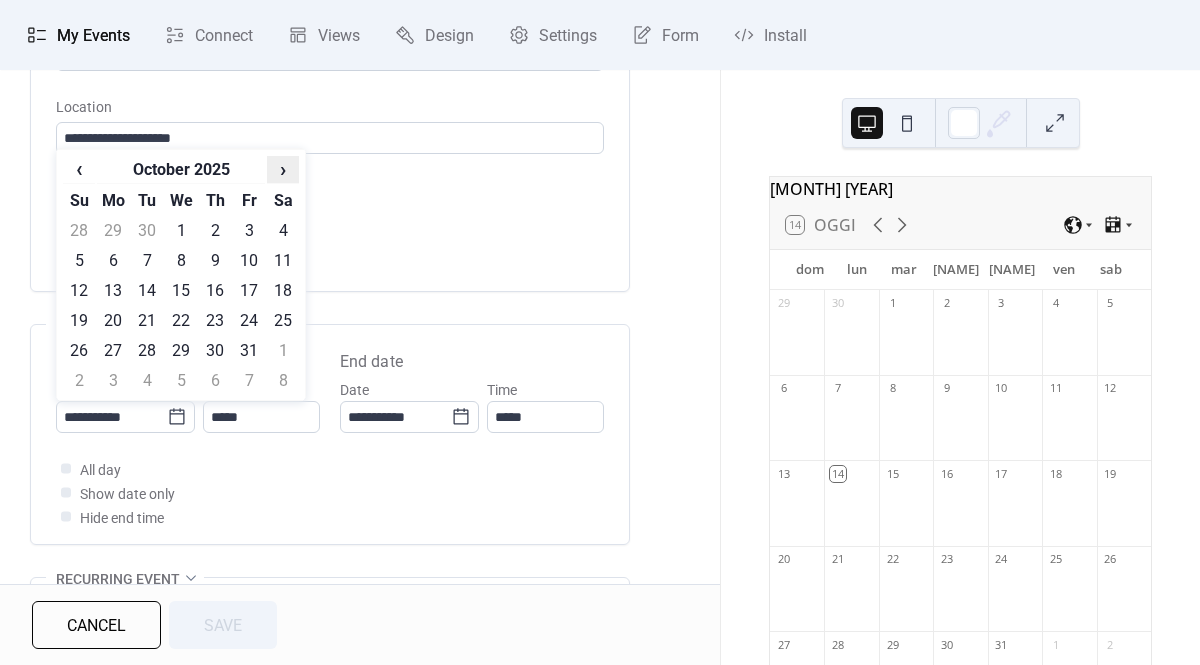click on "›" at bounding box center (283, 169) 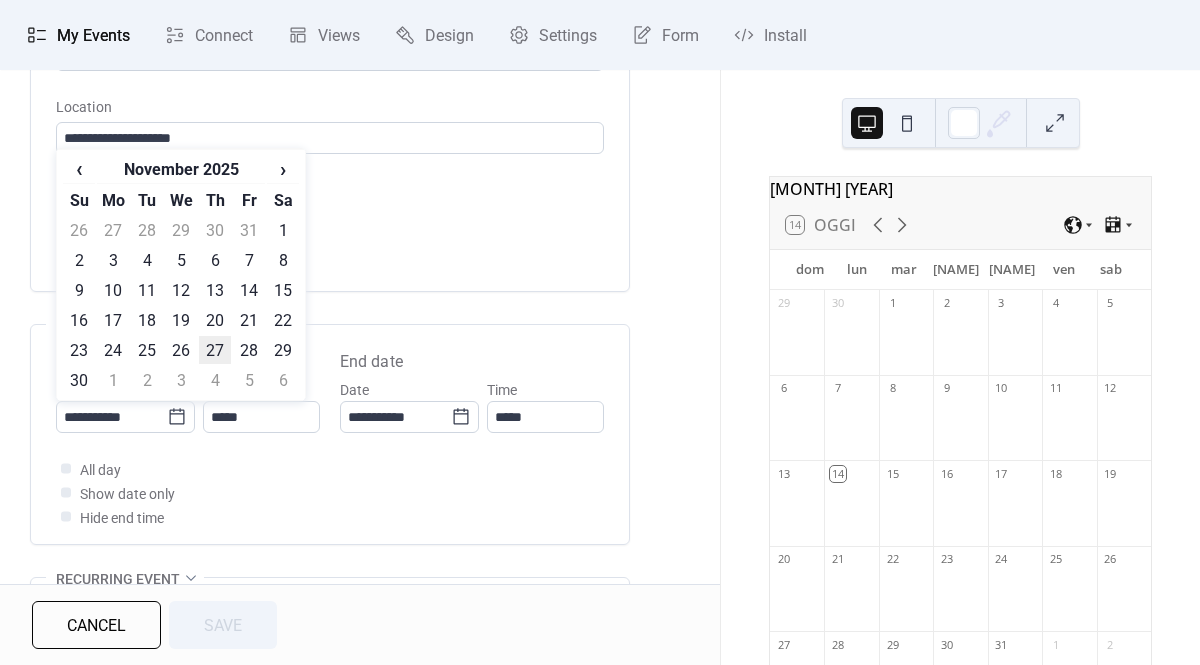 click on "27" at bounding box center (215, 350) 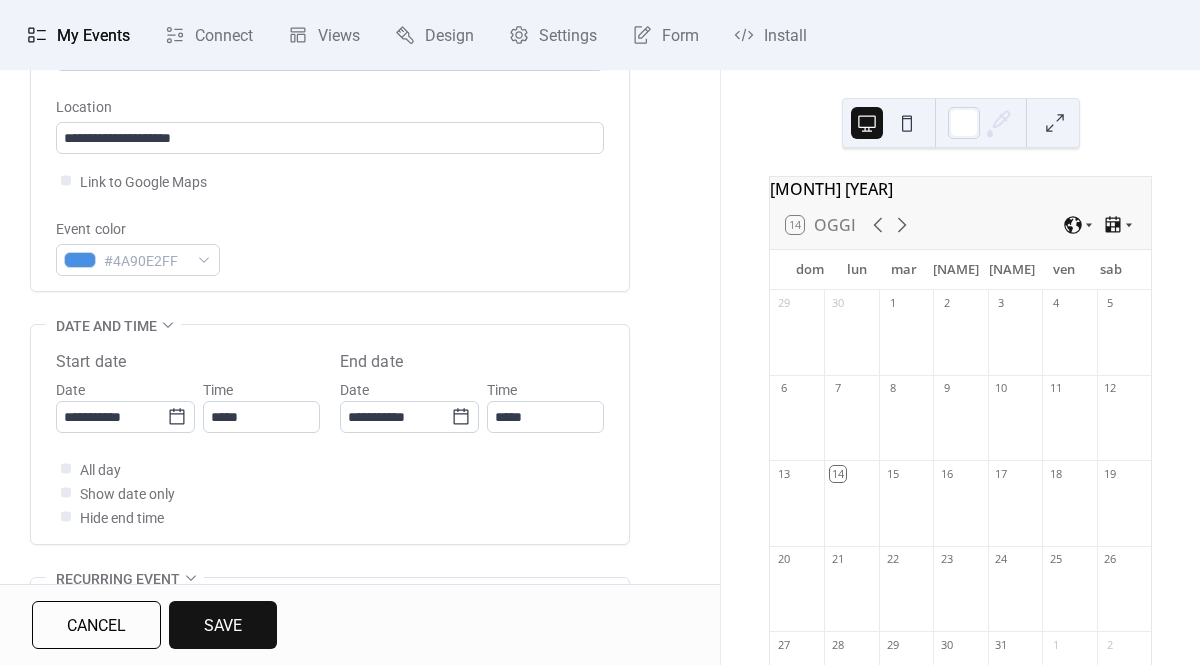 click on "All day Show date only Hide end time" at bounding box center [330, 493] 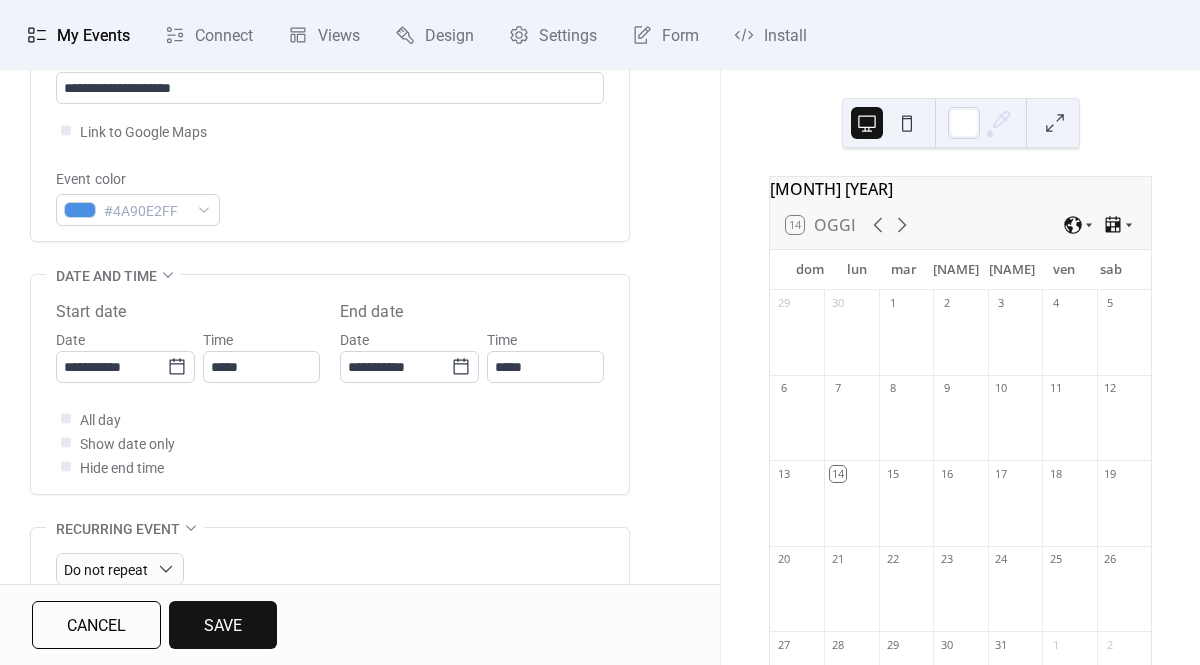 scroll, scrollTop: 547, scrollLeft: 0, axis: vertical 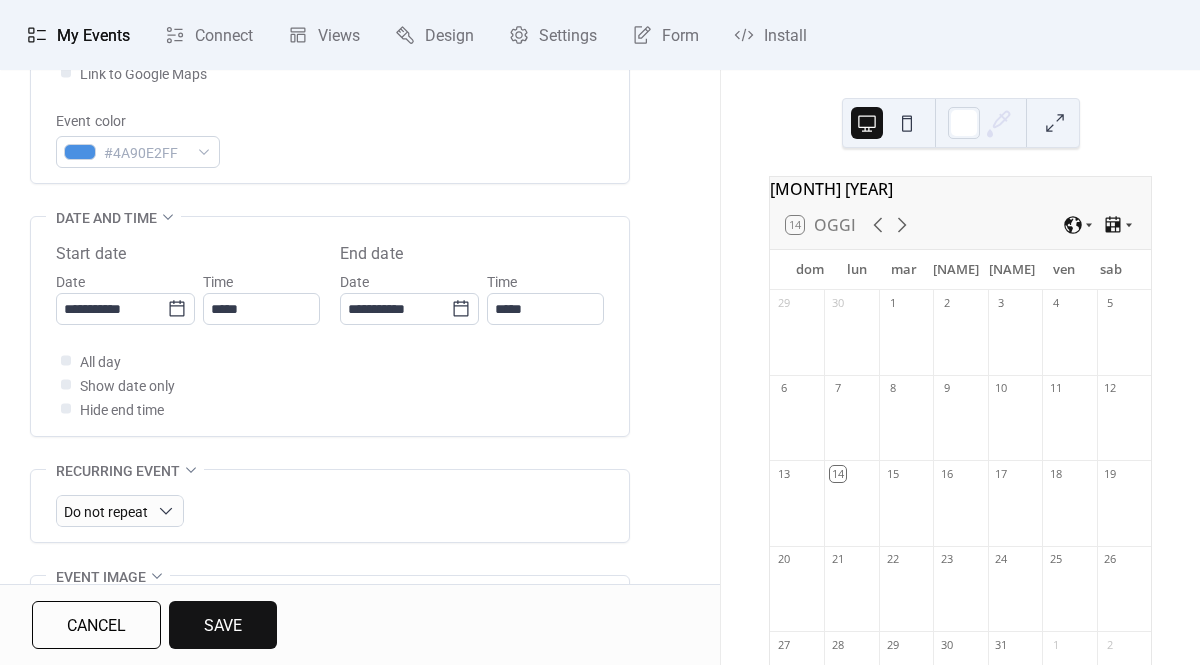 click on "Save" at bounding box center [223, 626] 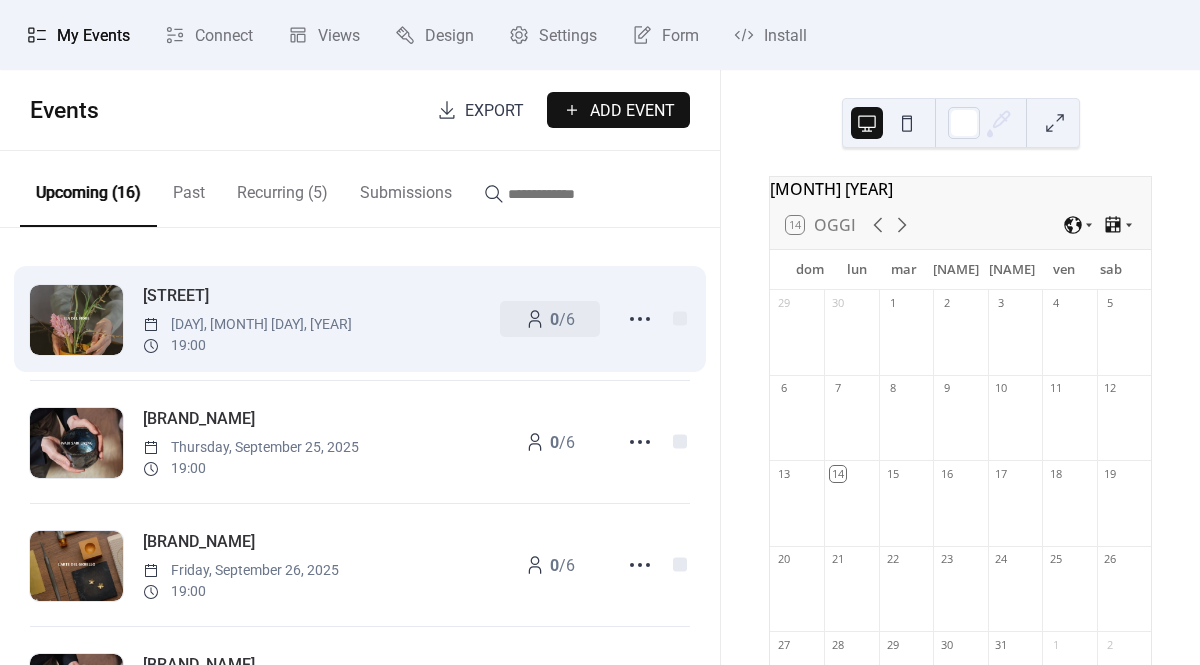 scroll, scrollTop: 9, scrollLeft: 0, axis: vertical 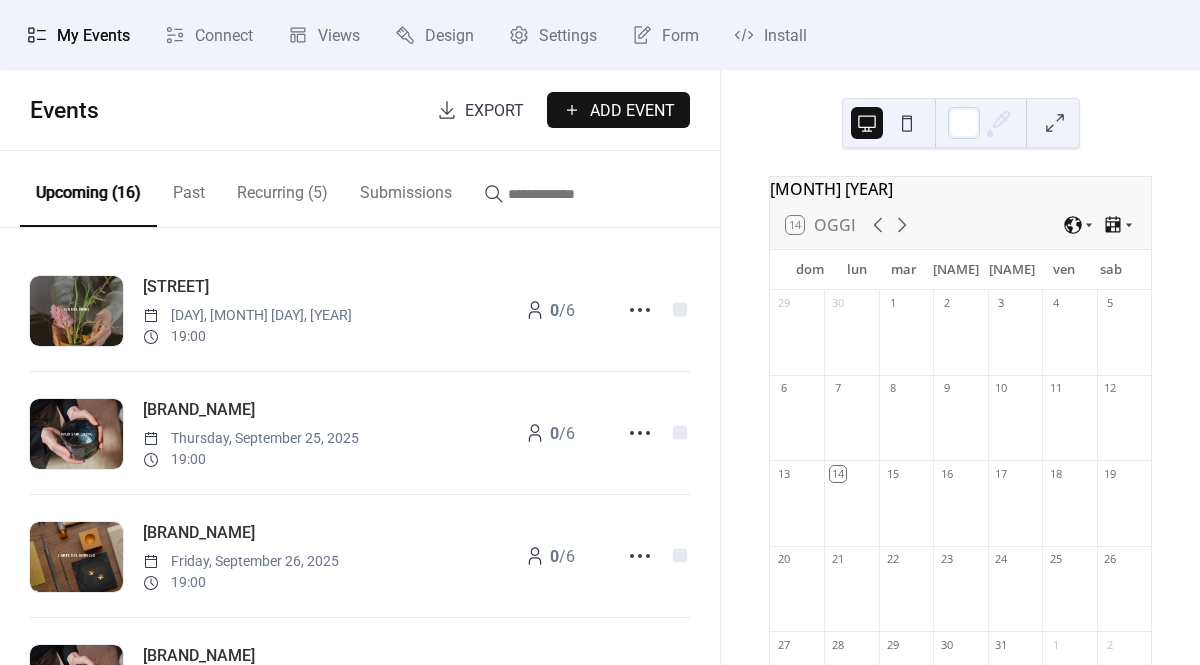 click on "Recurring (5)" at bounding box center [282, 188] 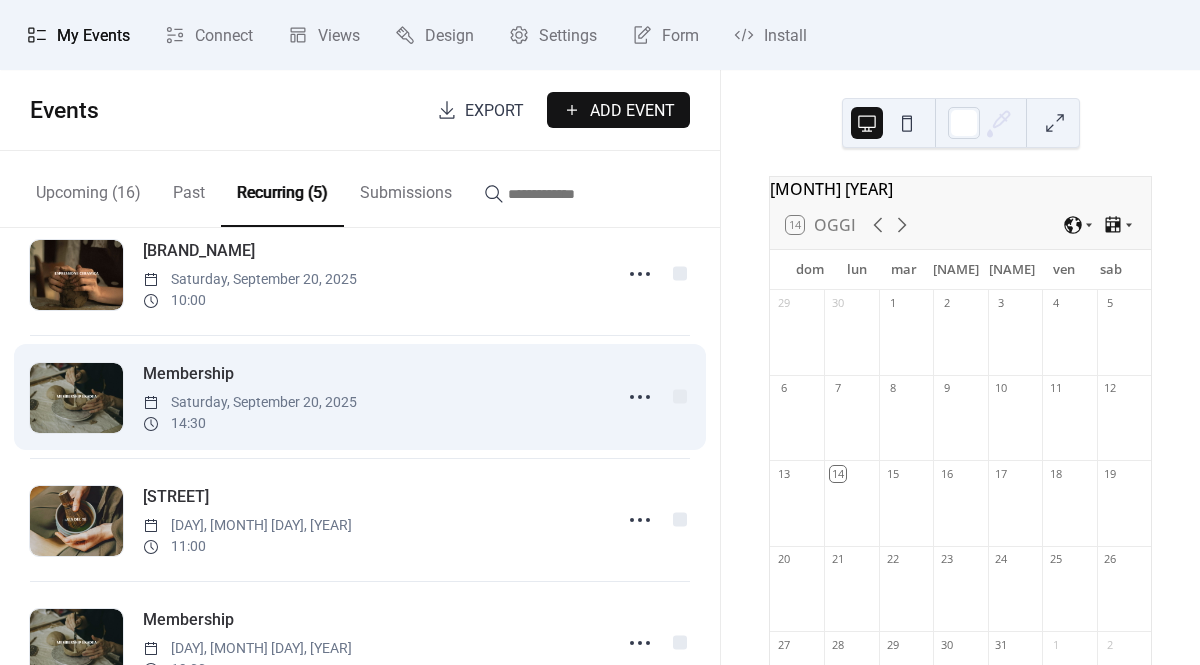 scroll, scrollTop: 44, scrollLeft: 0, axis: vertical 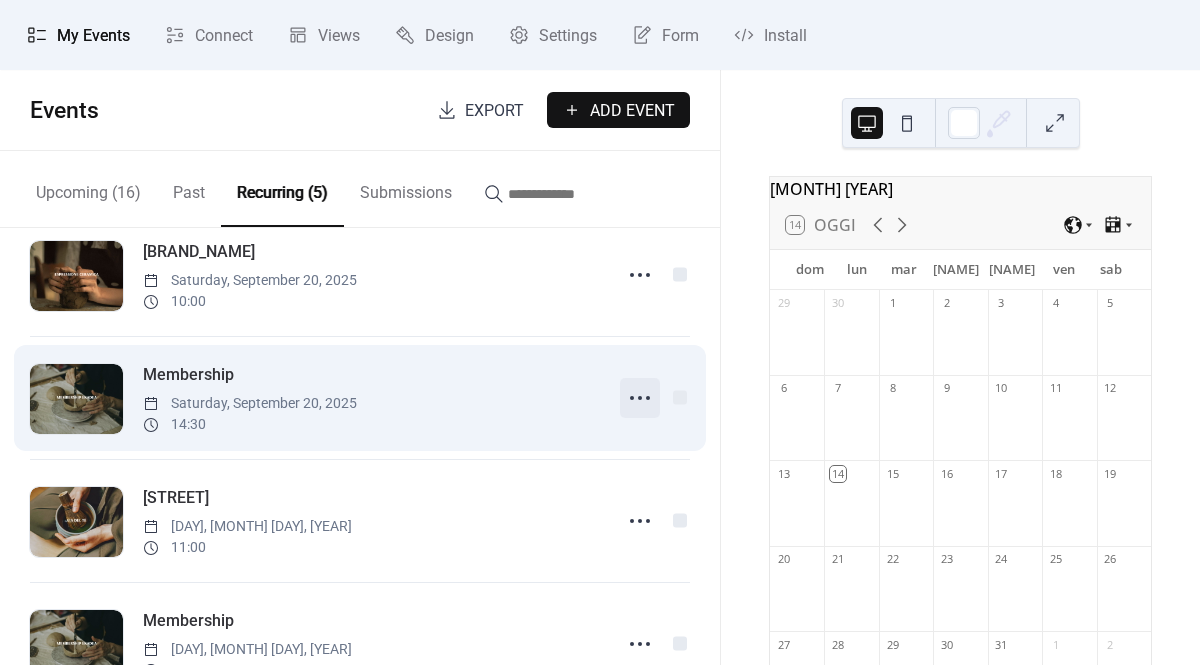 click 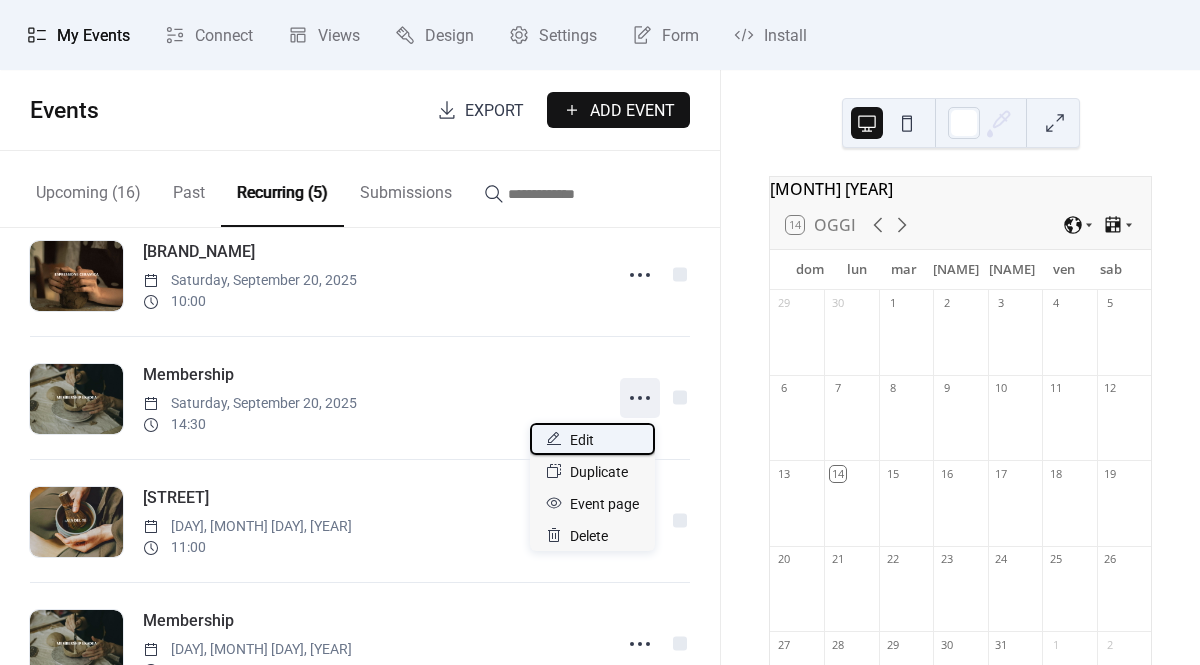 click on "Edit" at bounding box center [582, 440] 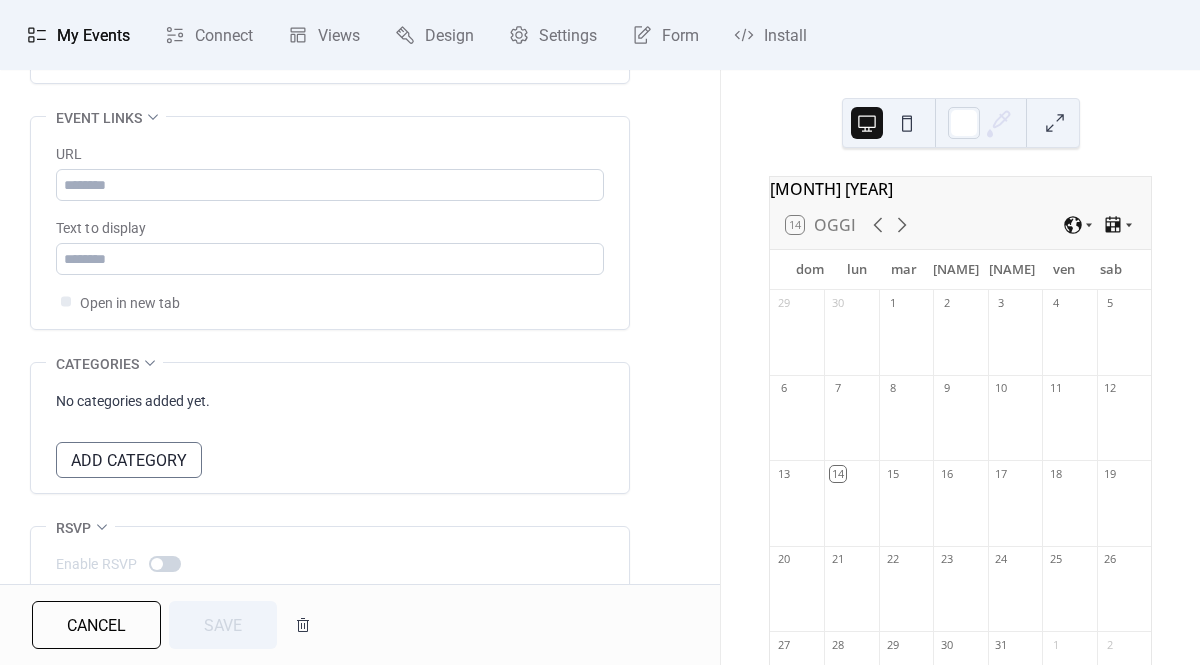 scroll, scrollTop: 1629, scrollLeft: 0, axis: vertical 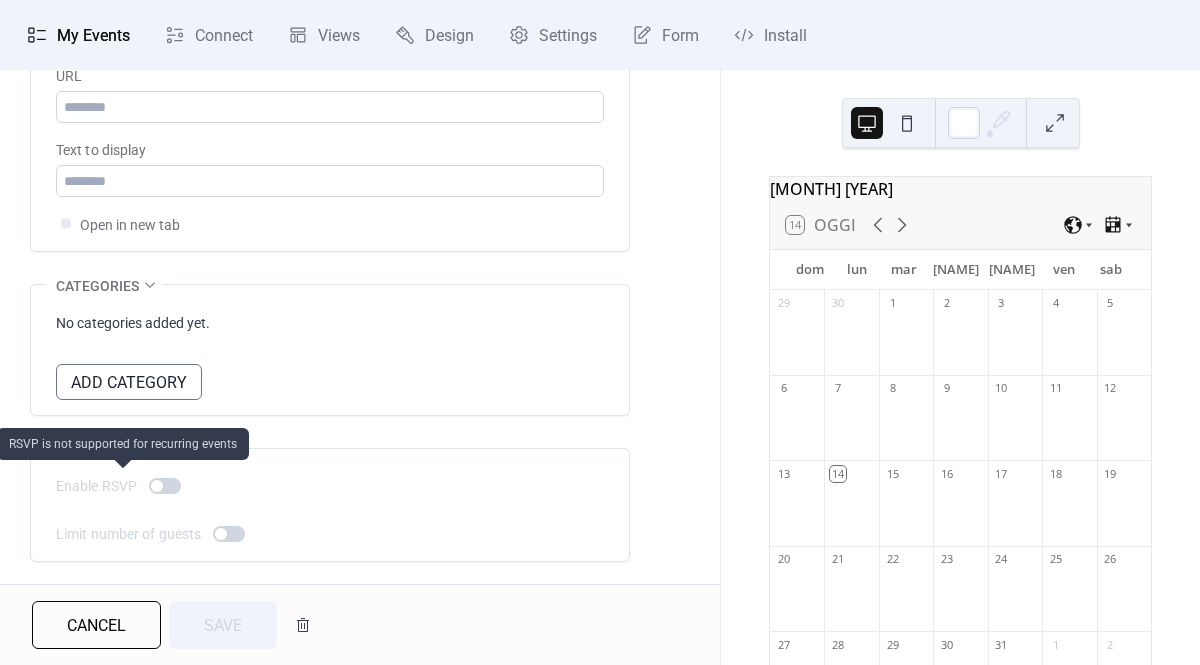 click at bounding box center [165, 486] 